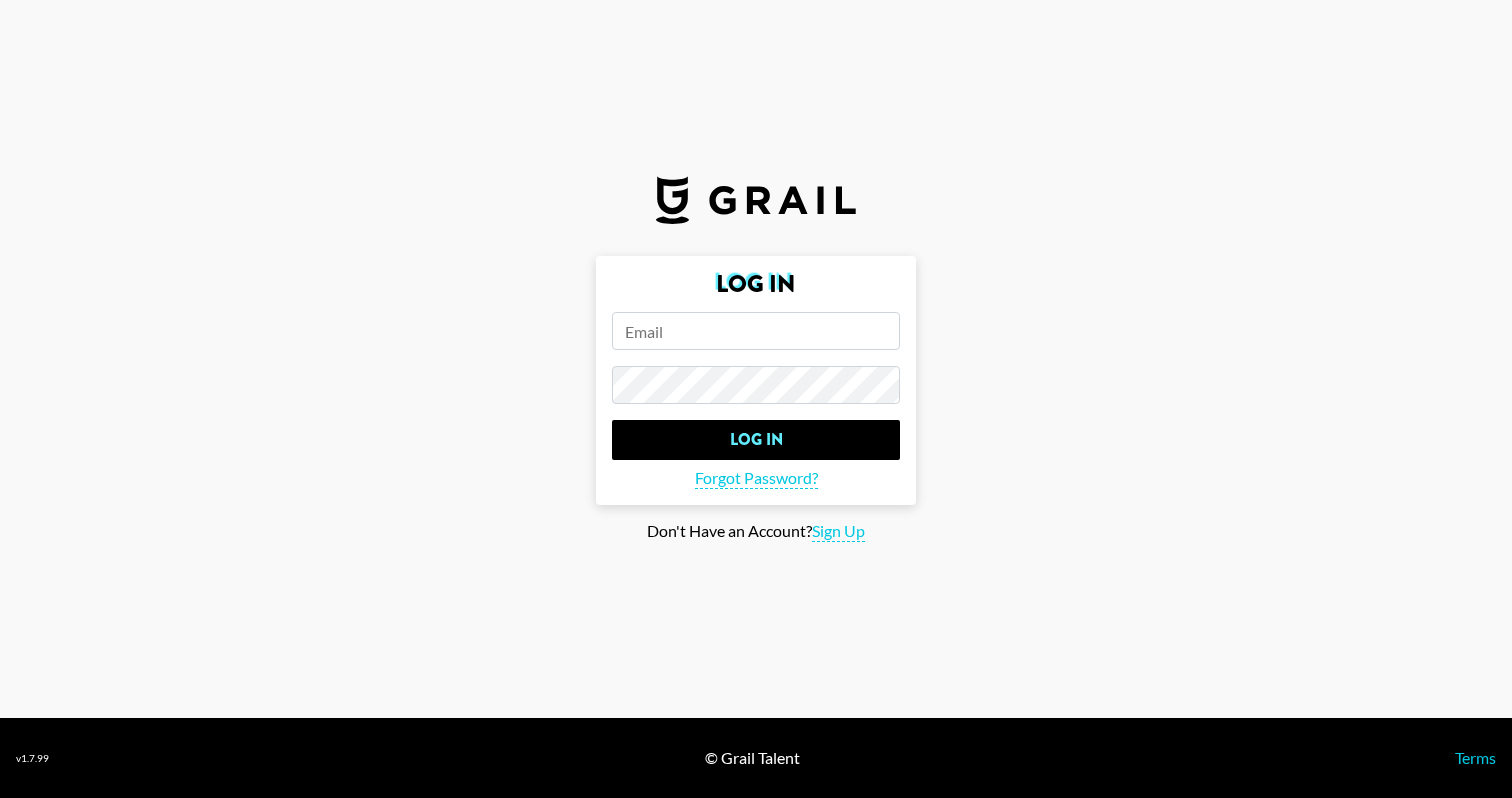 scroll, scrollTop: 0, scrollLeft: 0, axis: both 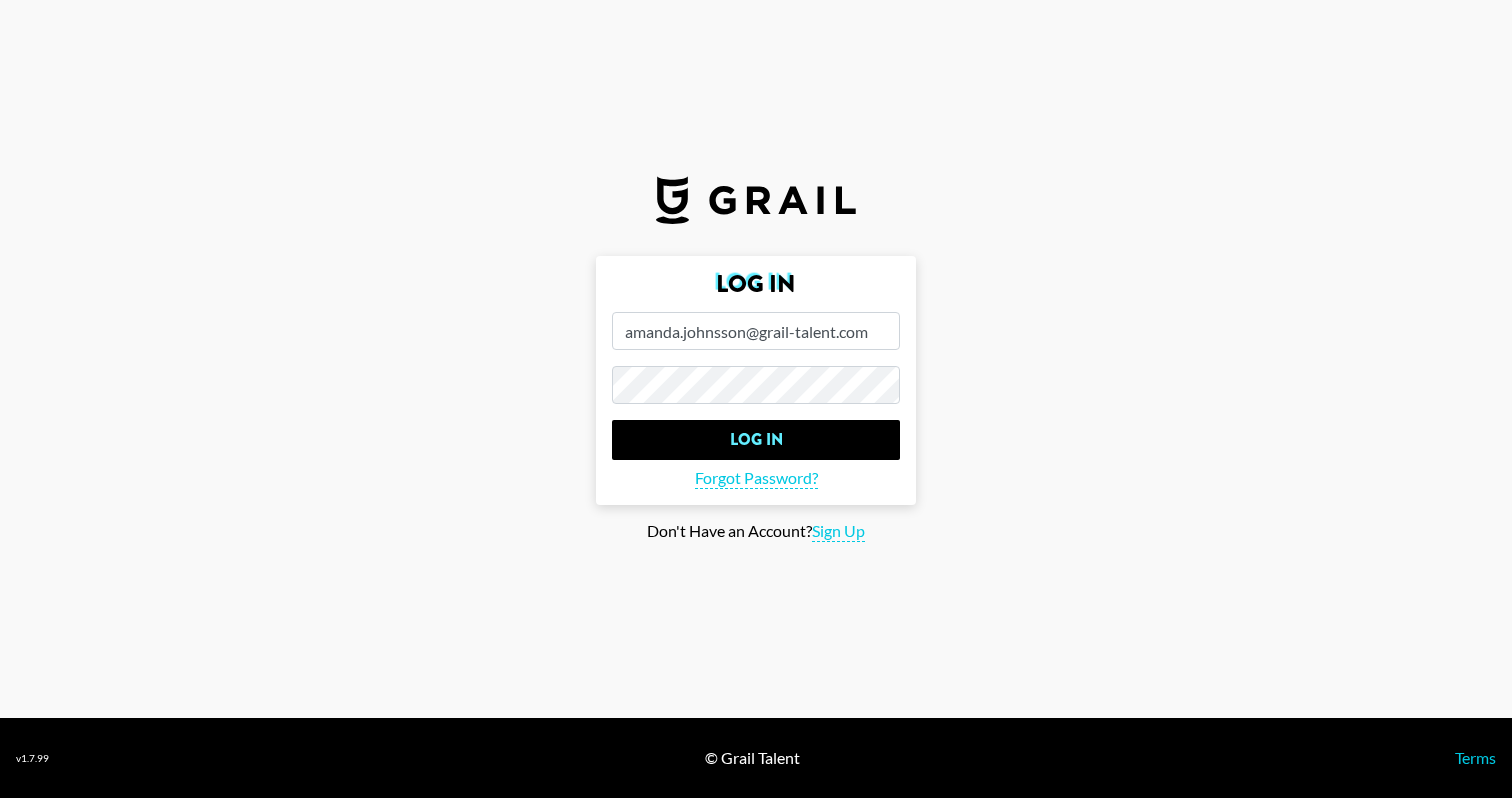 type on "amanda.johnsson@grail-talent.com" 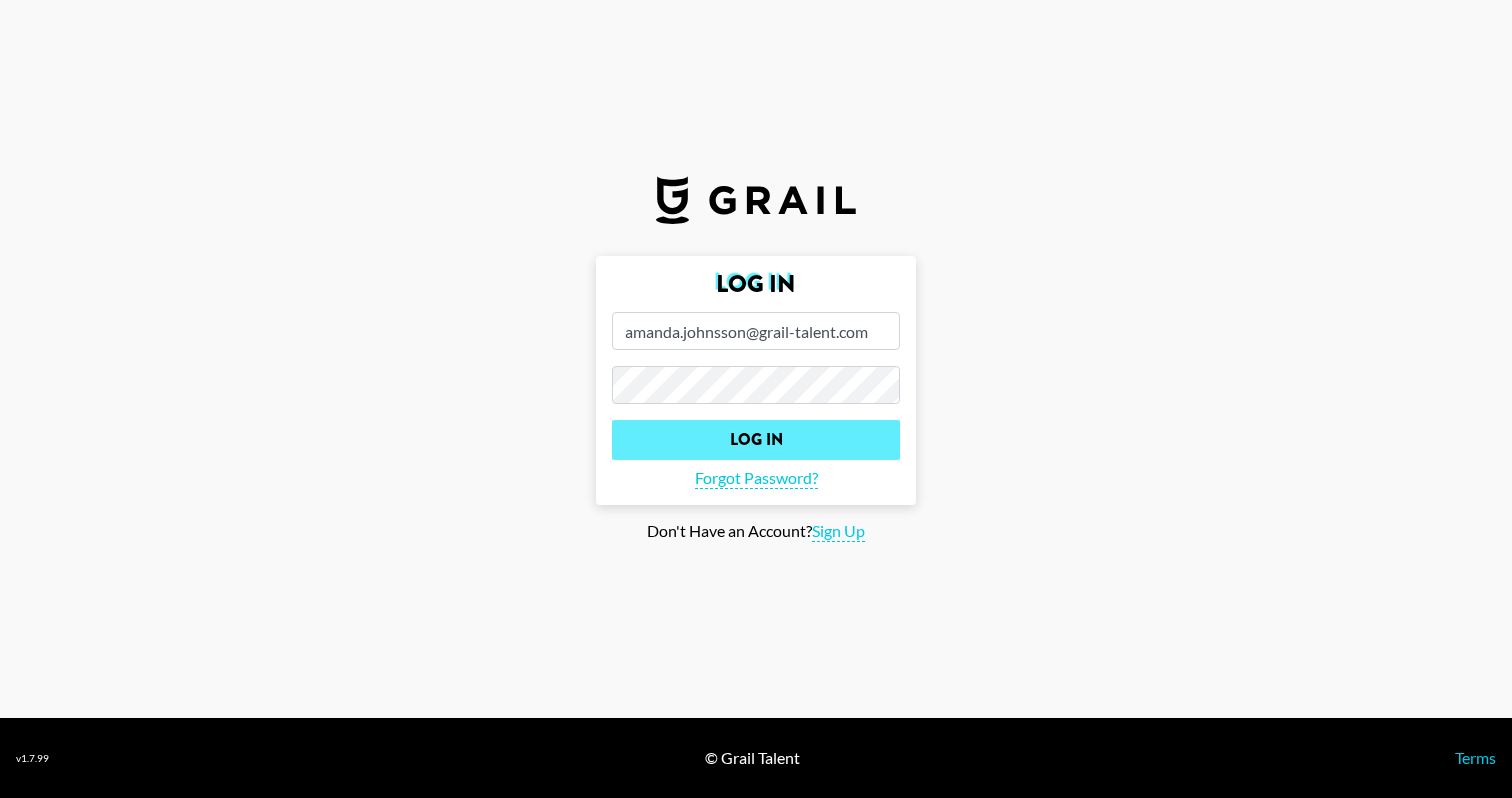 click on "Log In" at bounding box center [756, 440] 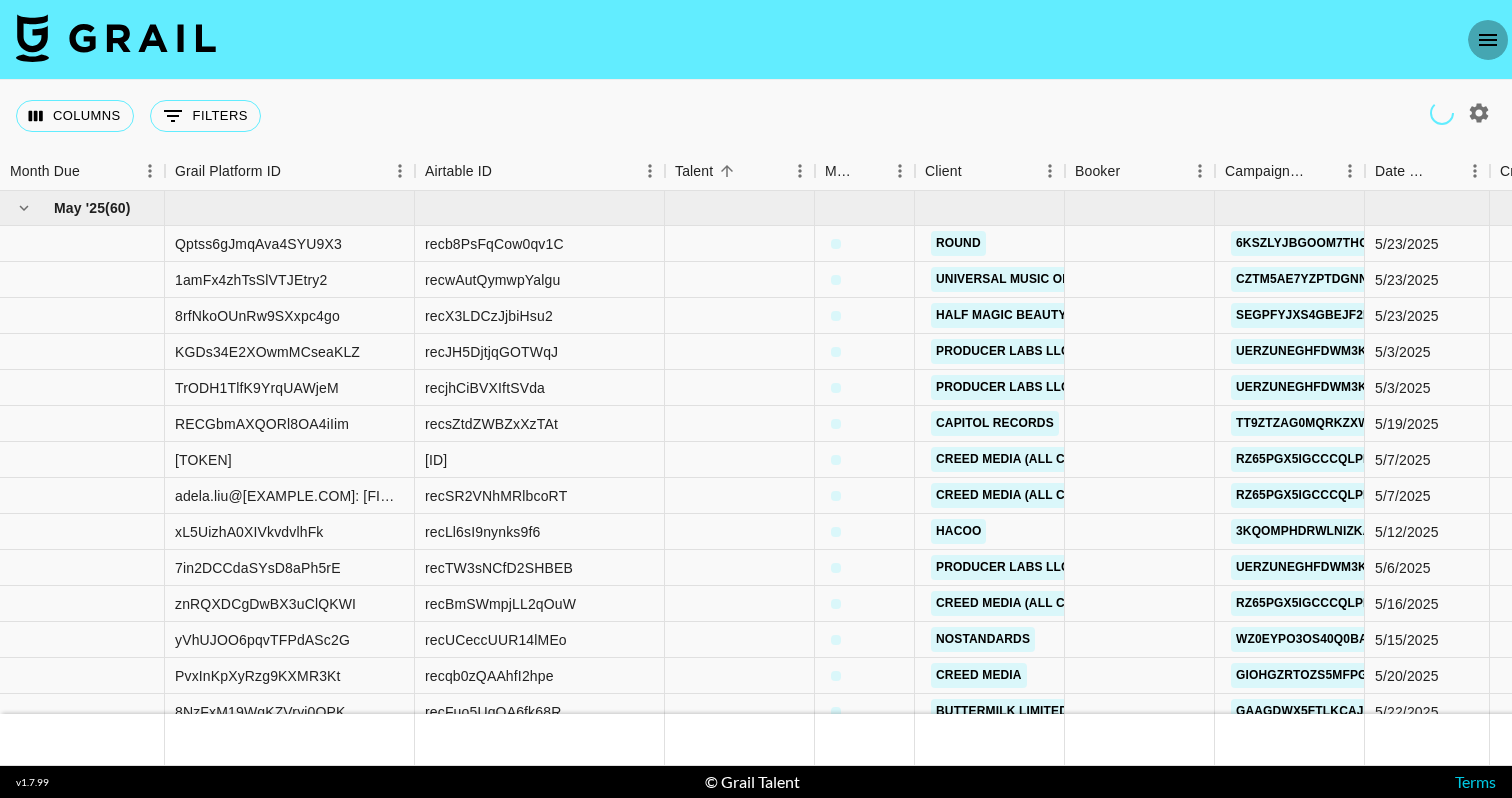 click 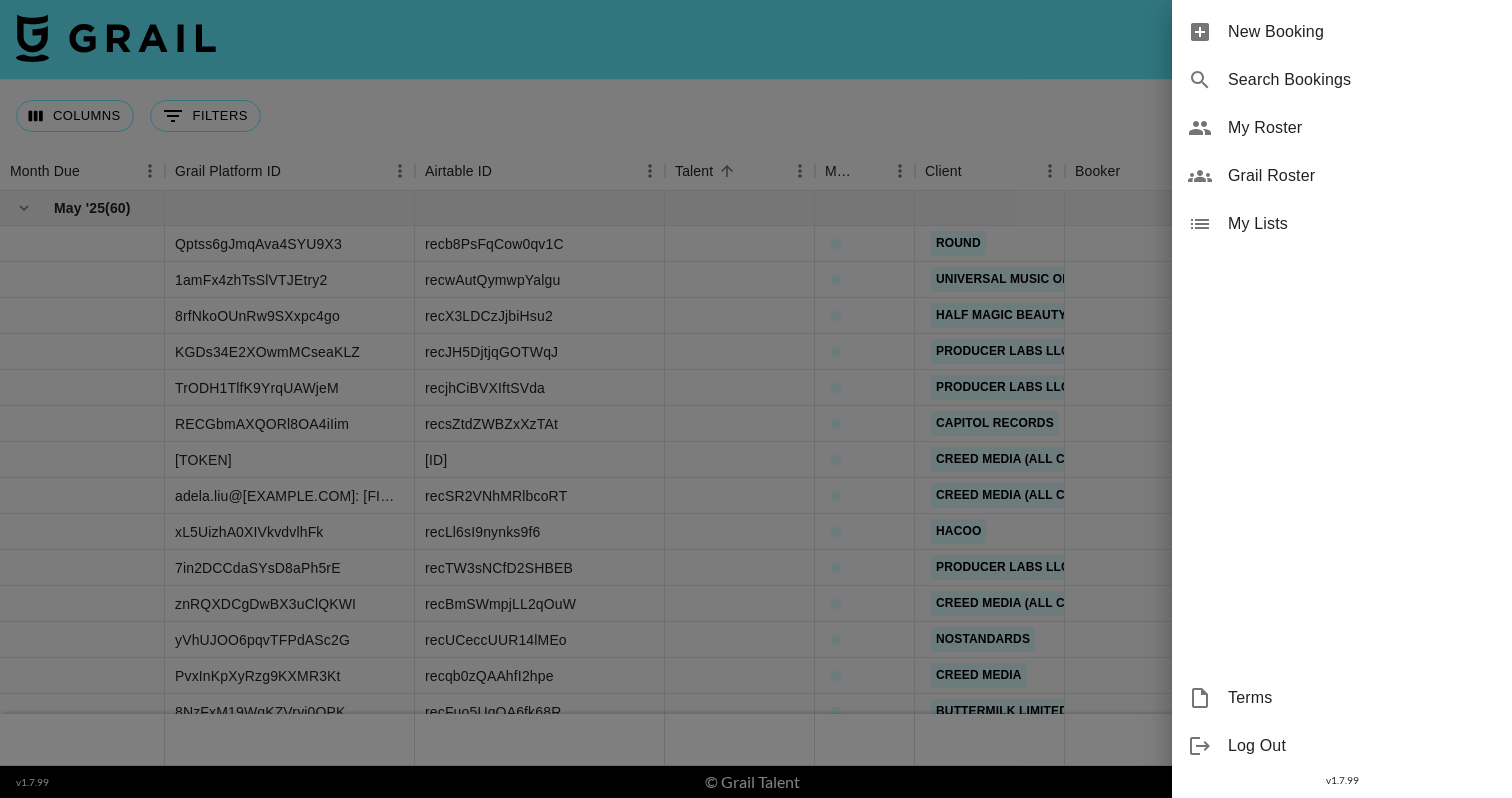 click on "My Roster" at bounding box center [1362, 128] 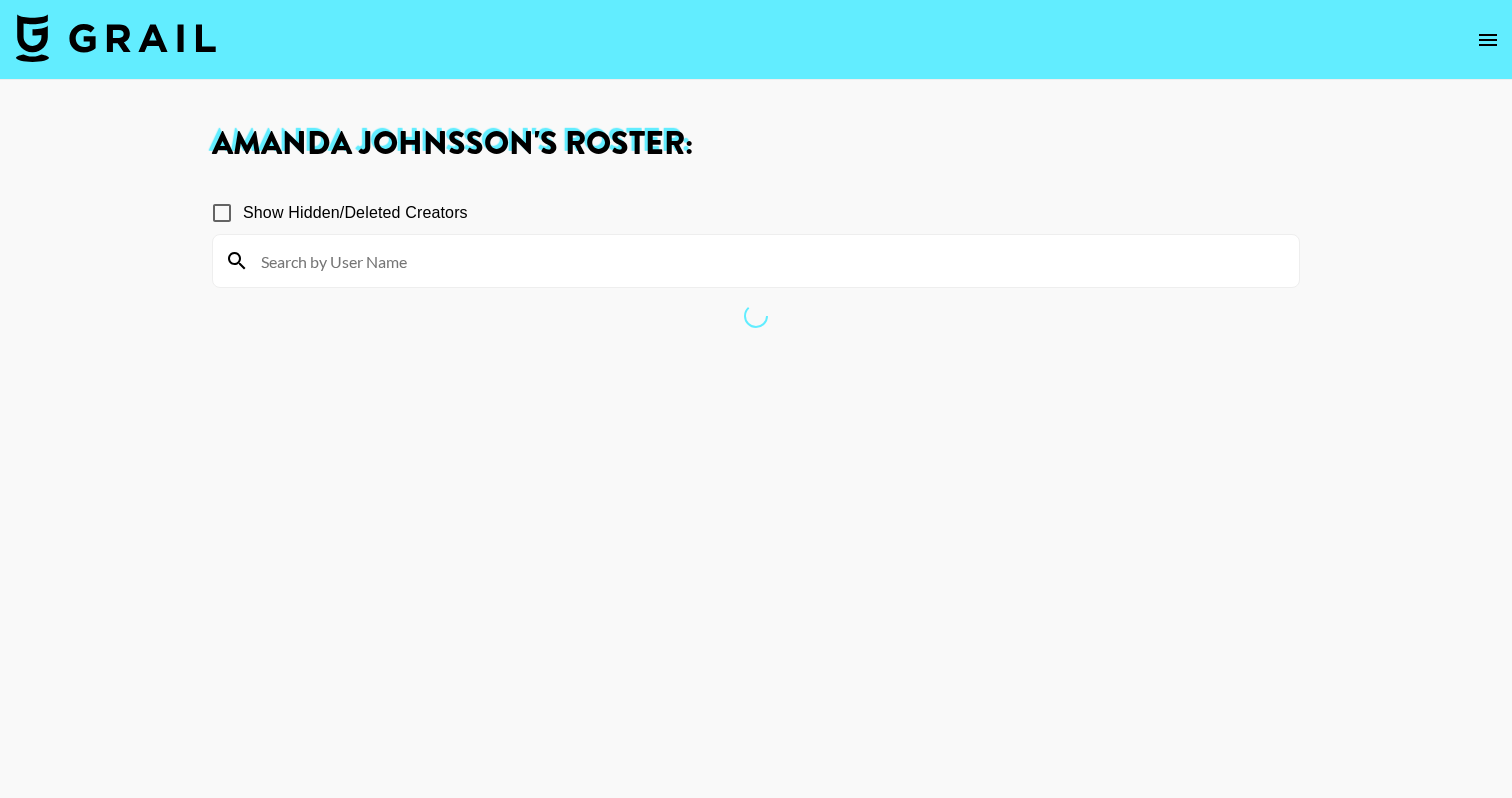 click at bounding box center (768, 261) 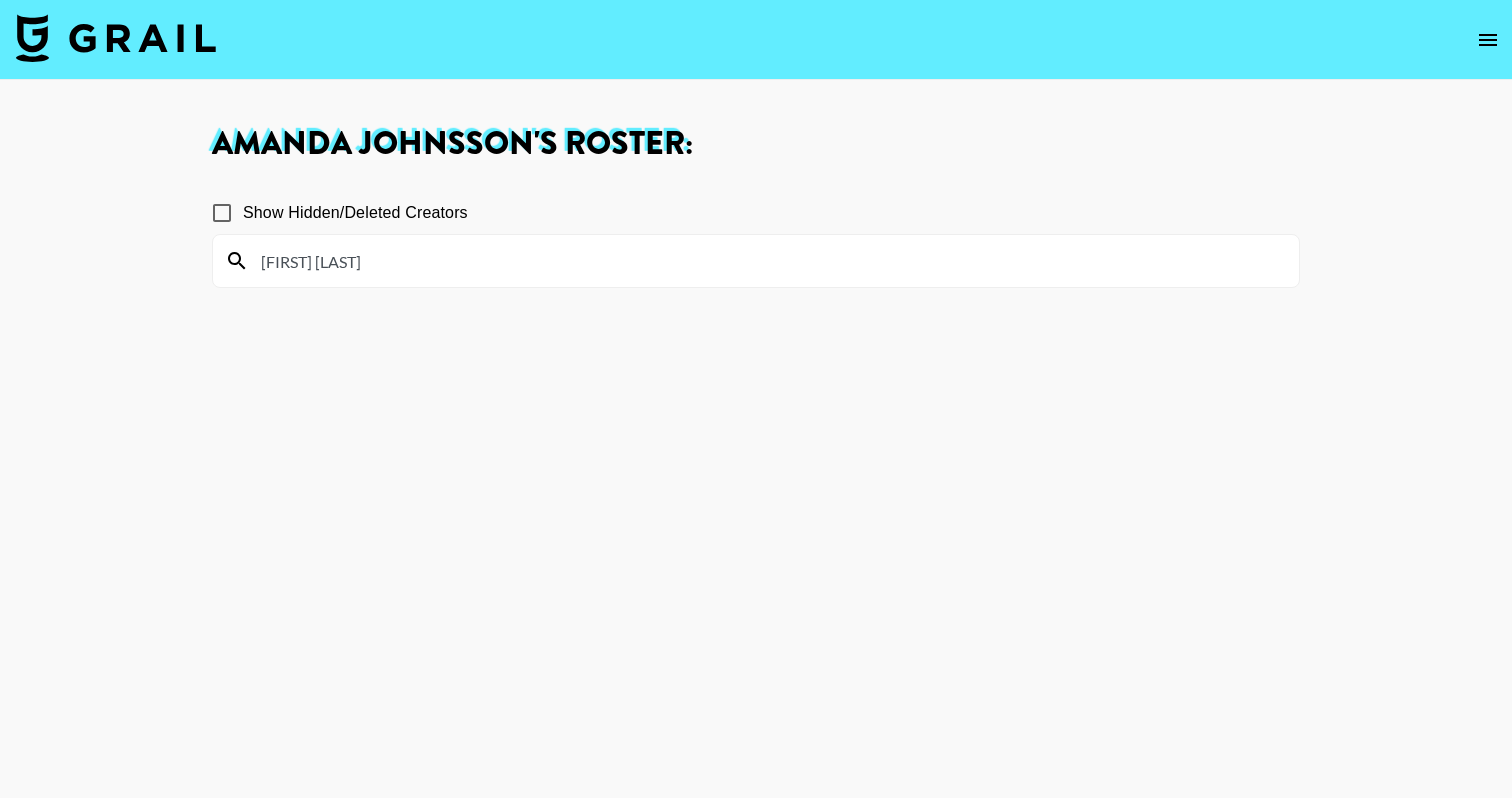 type on "[FIRST] [LAST]" 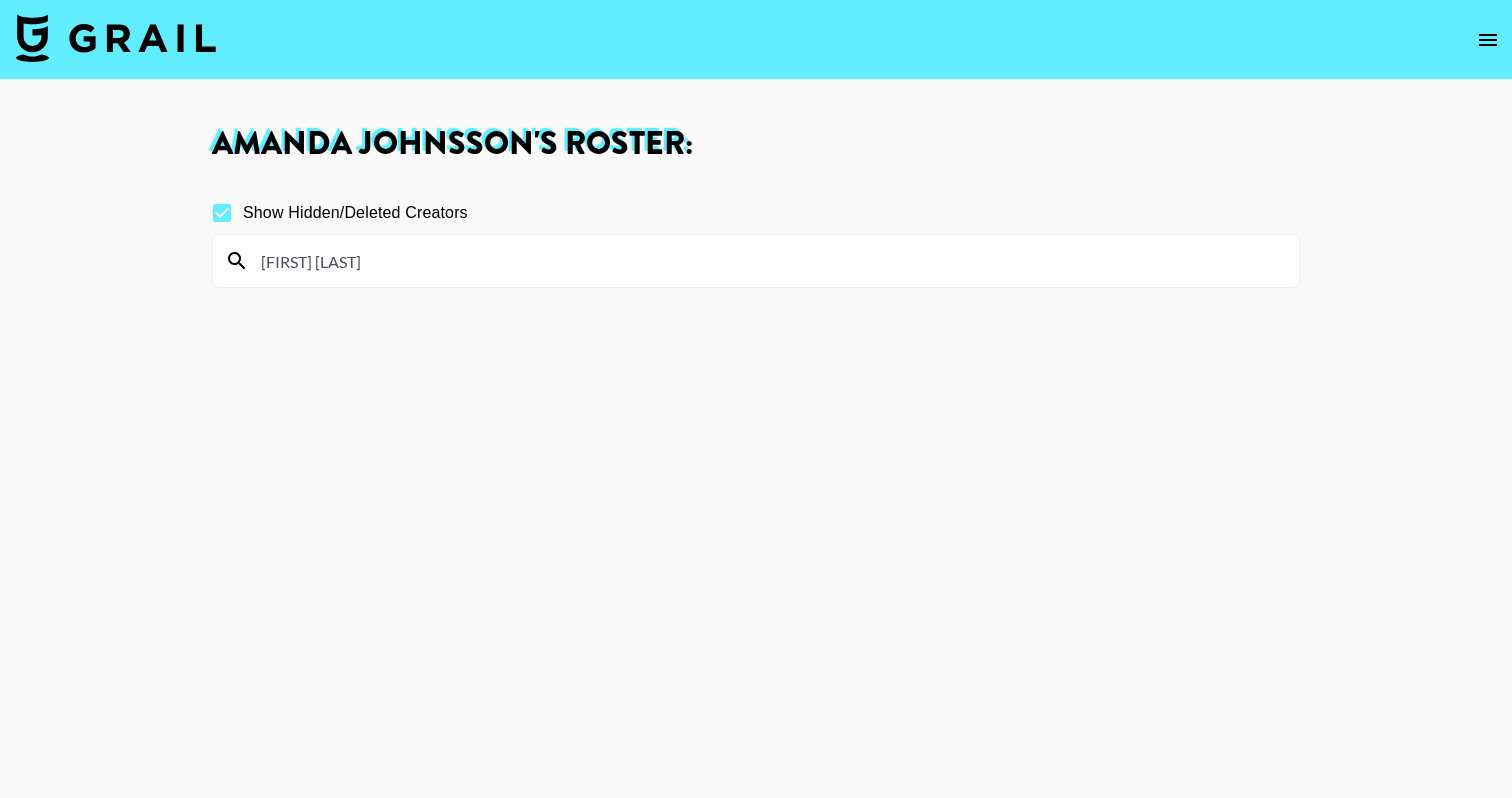 click on "[FIRST] [LAST]" at bounding box center (768, 261) 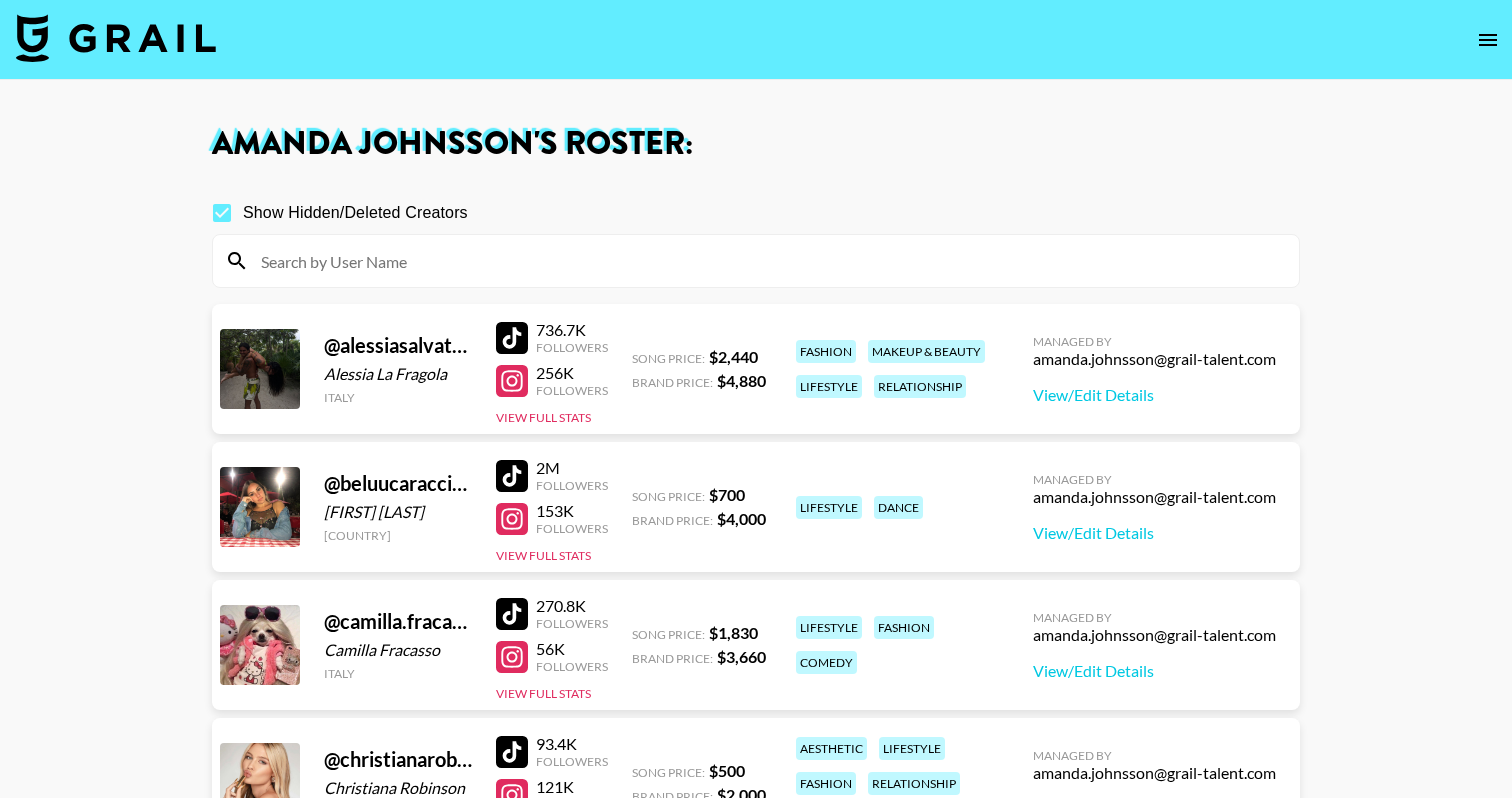type 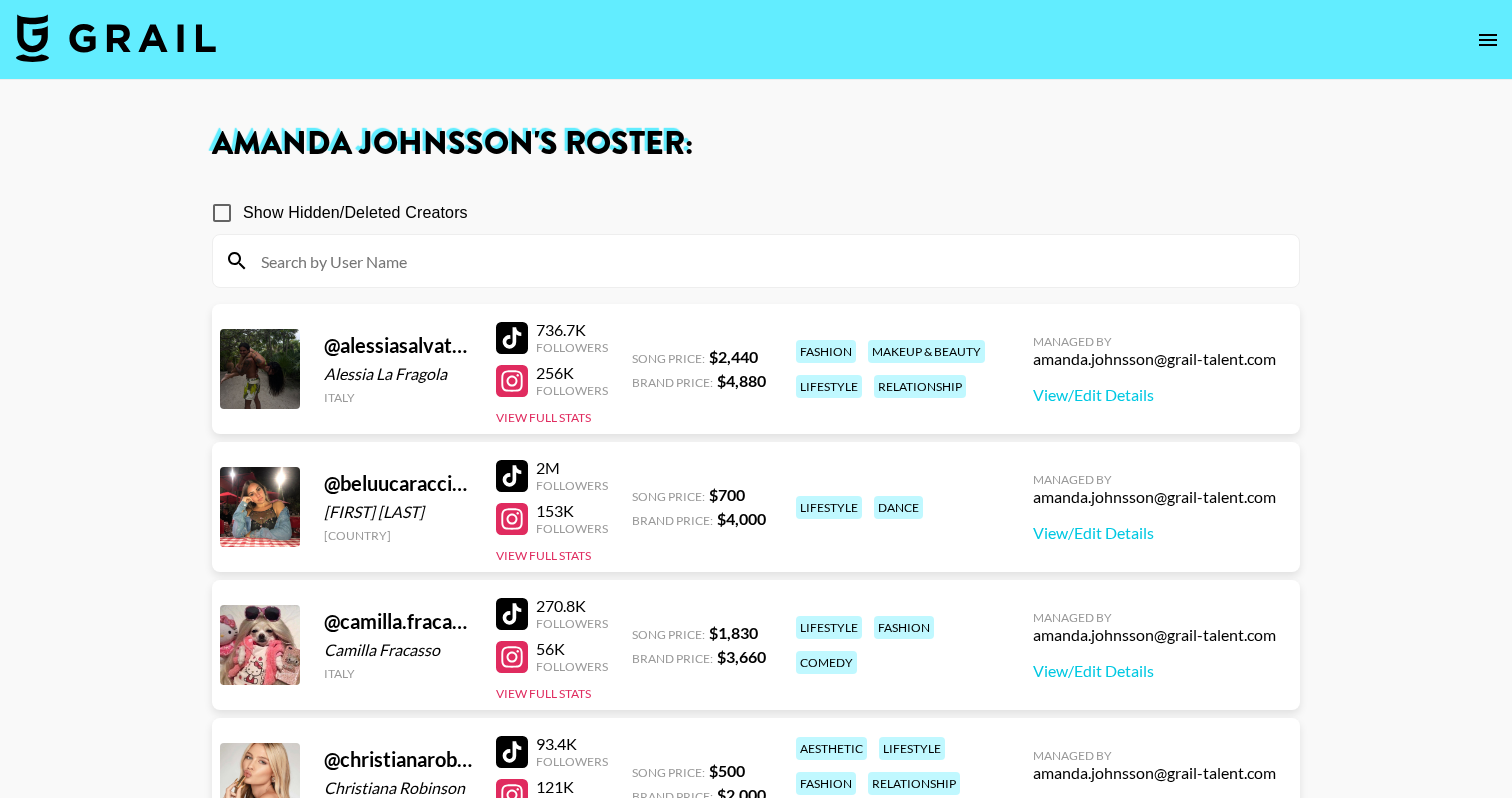 click at bounding box center [1488, 40] 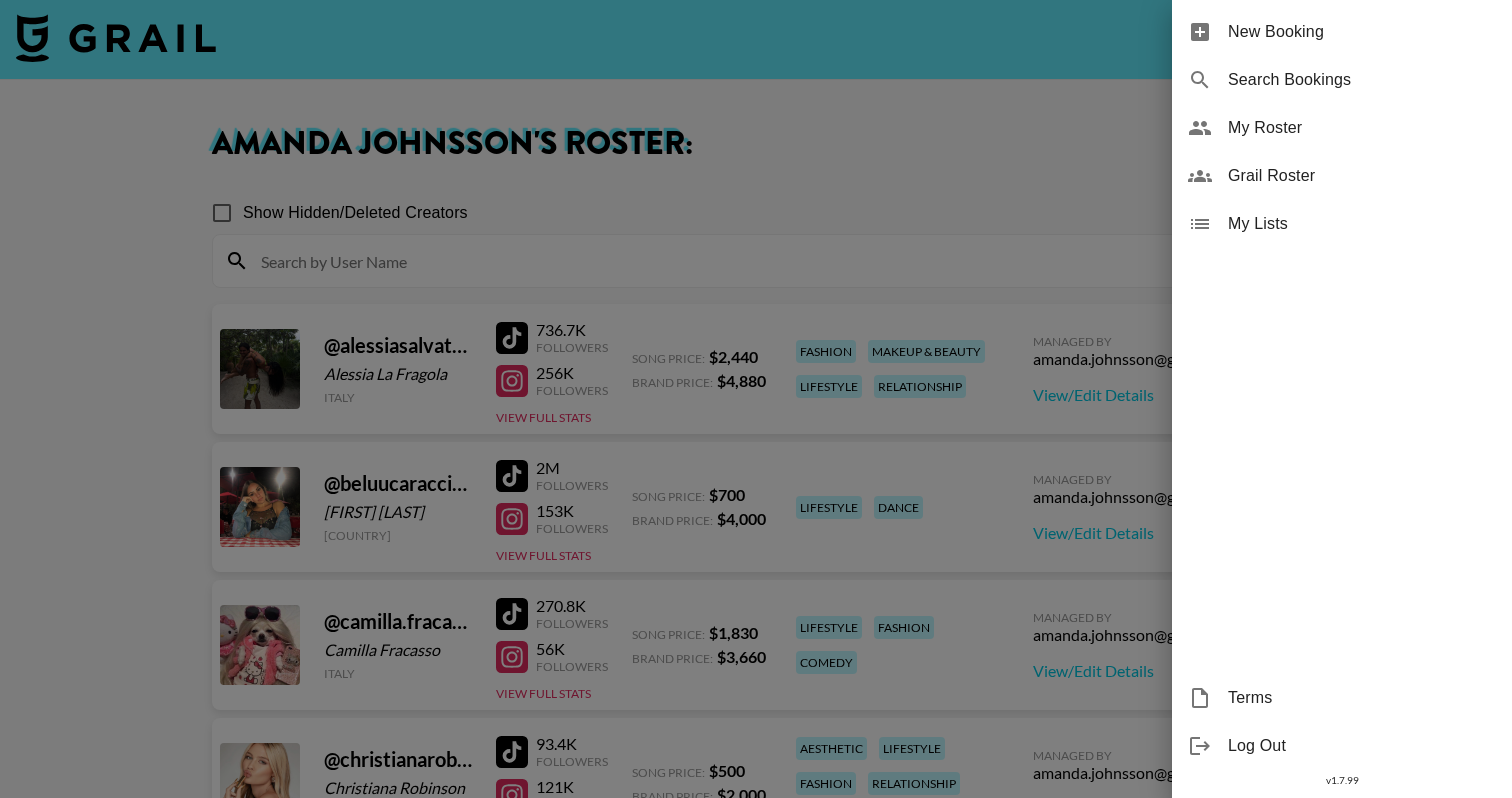 click on "Grail Roster" at bounding box center (1342, 176) 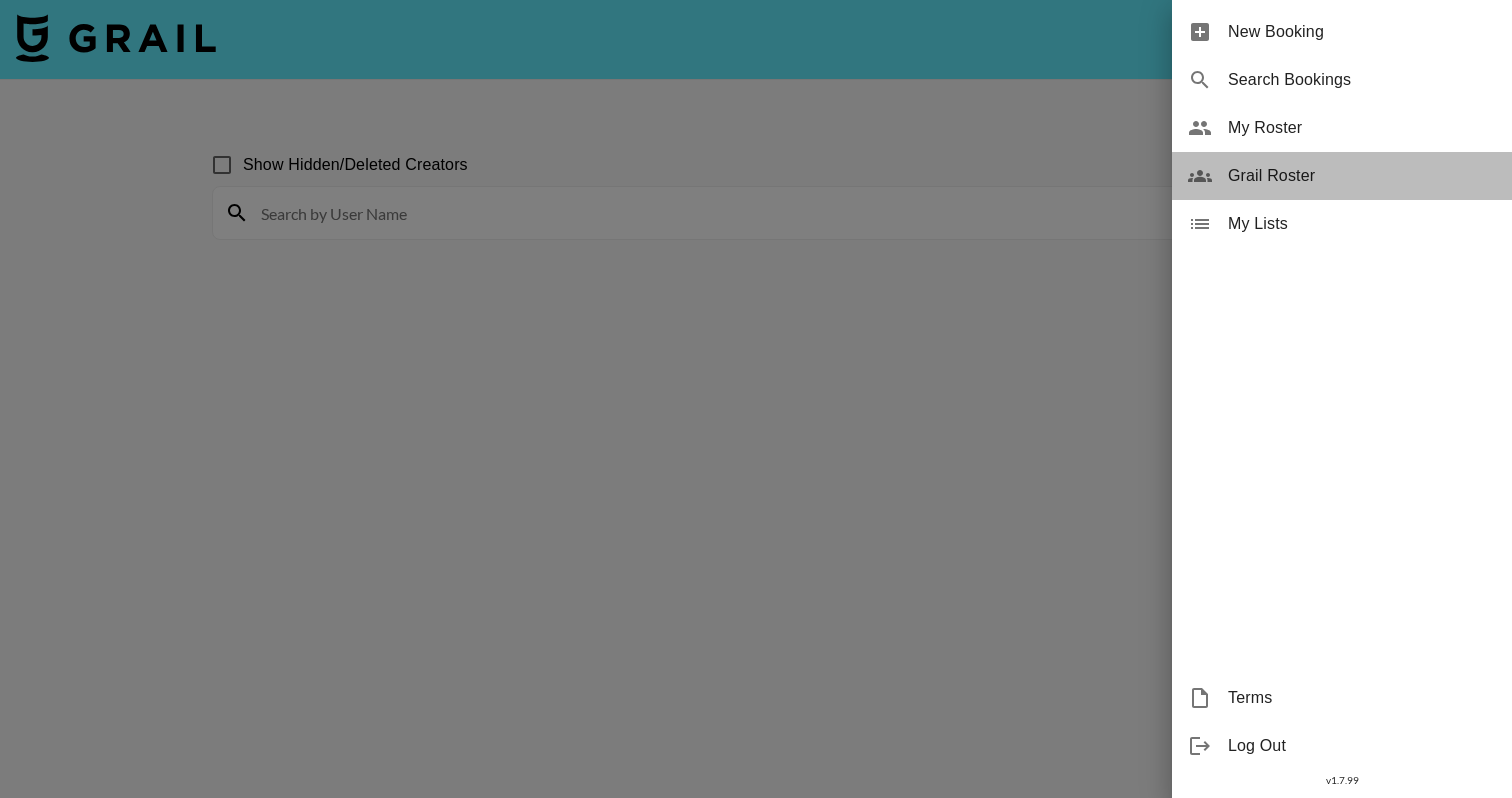 click on "Grail Roster" at bounding box center [1342, 176] 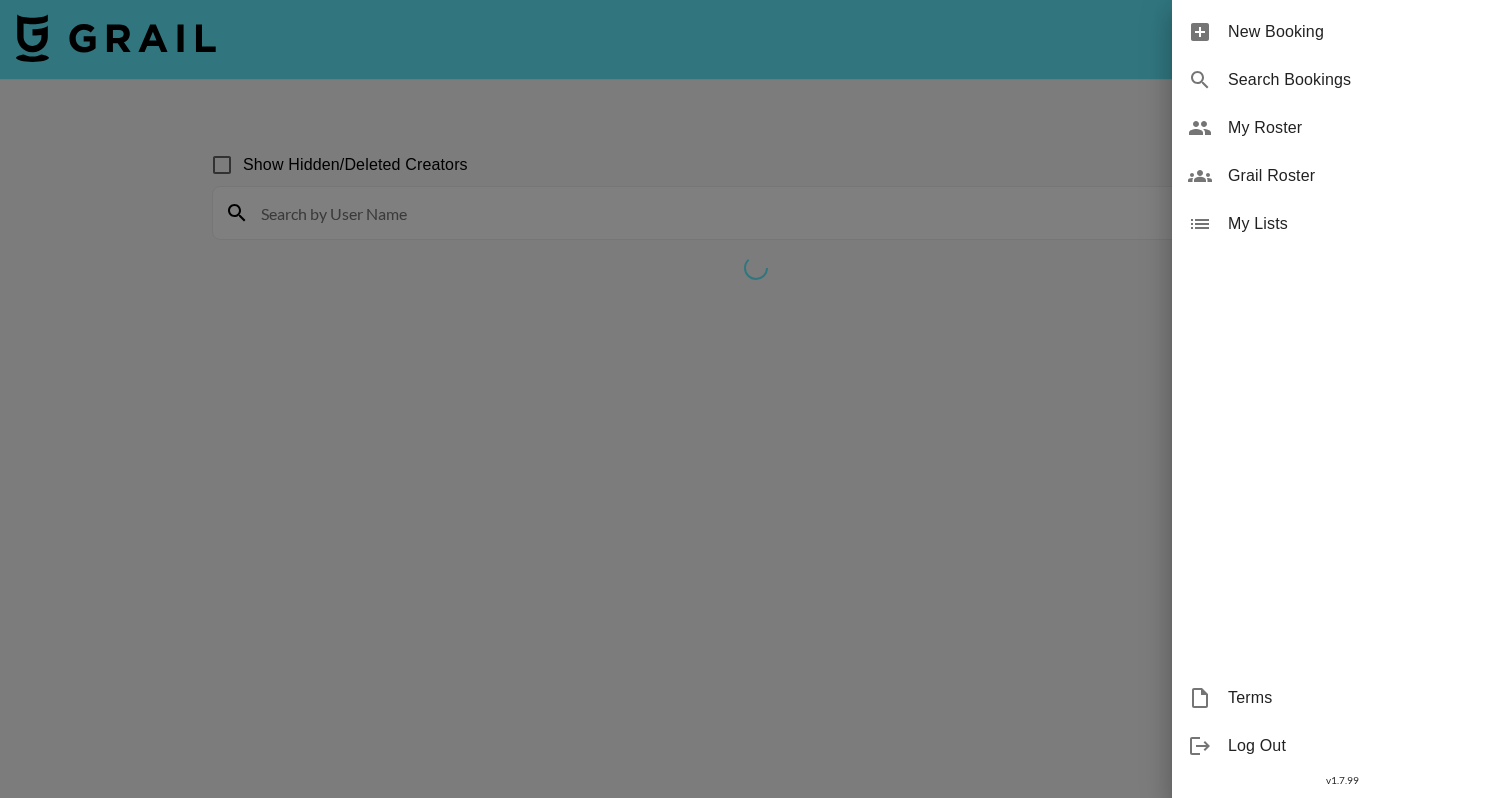 click at bounding box center (756, 399) 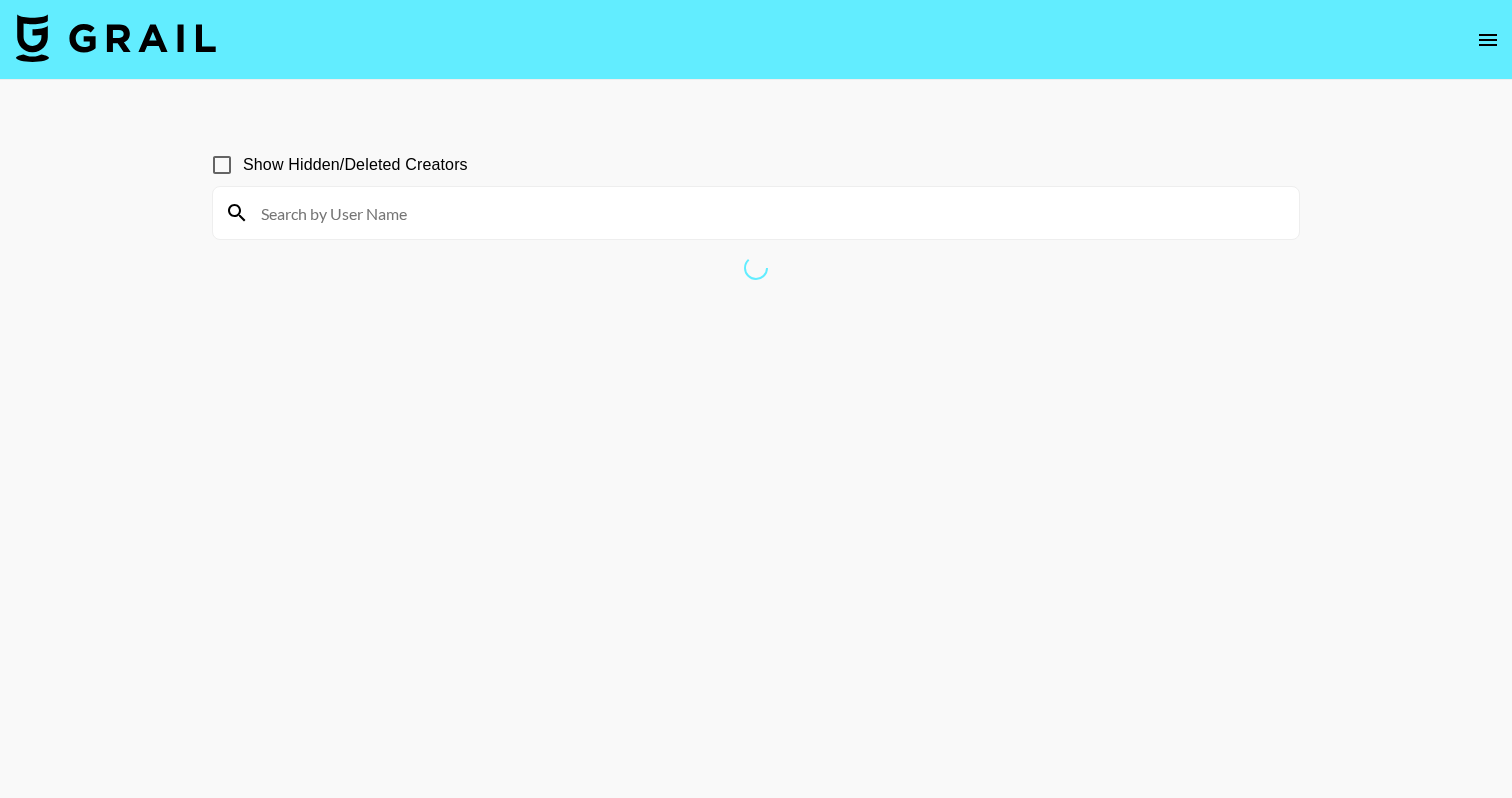 click at bounding box center [768, 213] 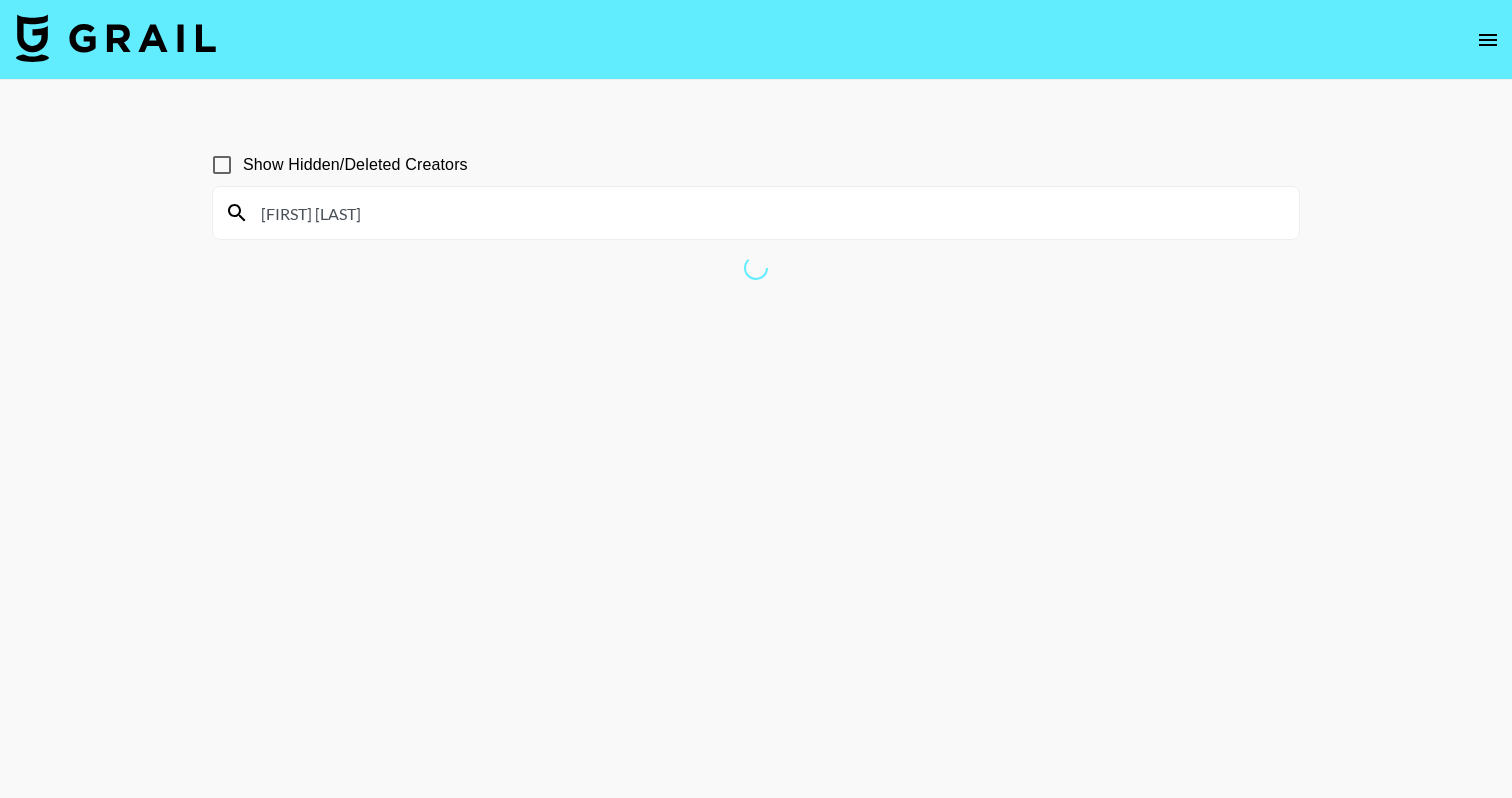 type on "Teballo Nkone" 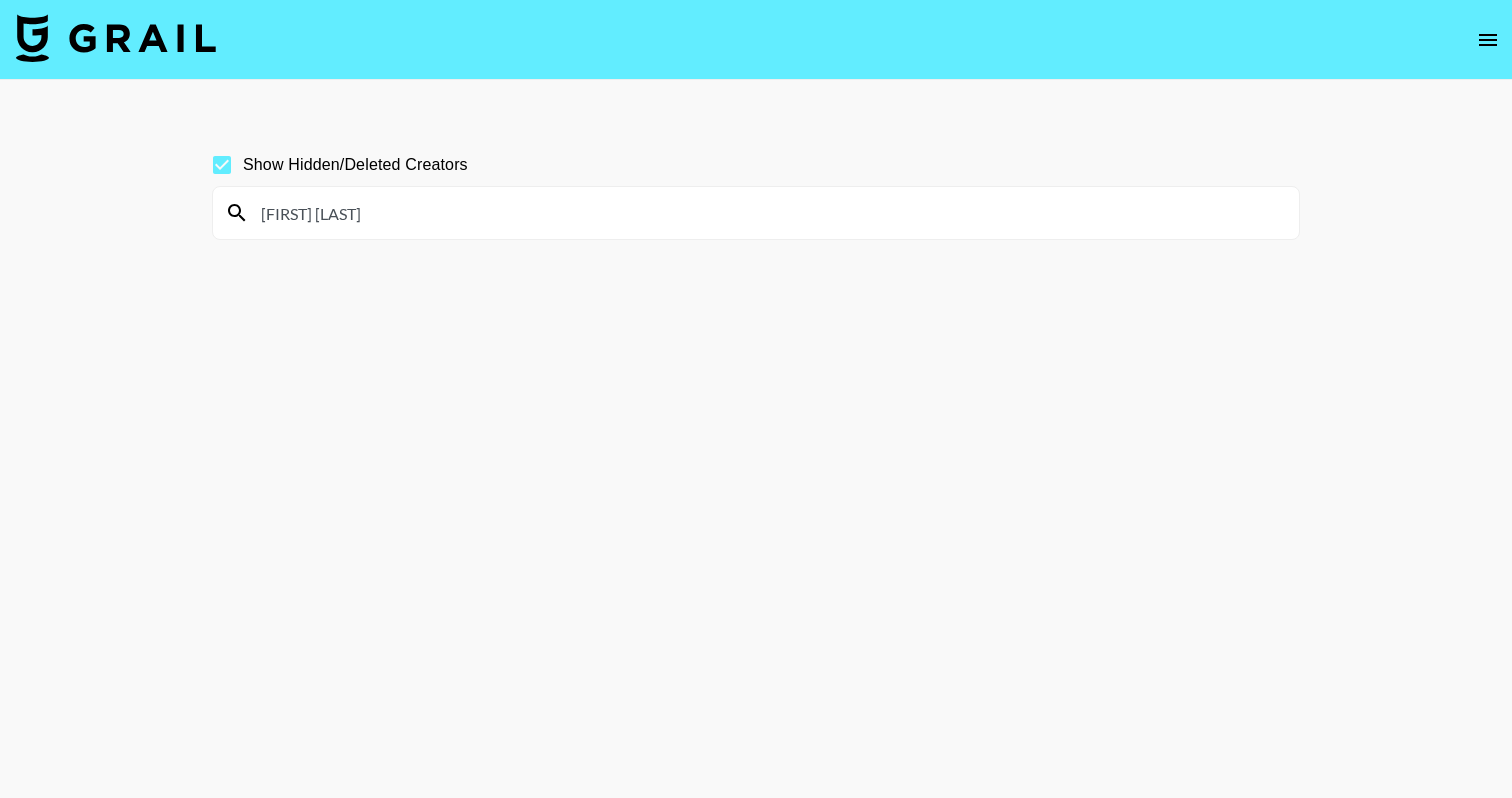 click on "Teballo Nkone" at bounding box center [768, 213] 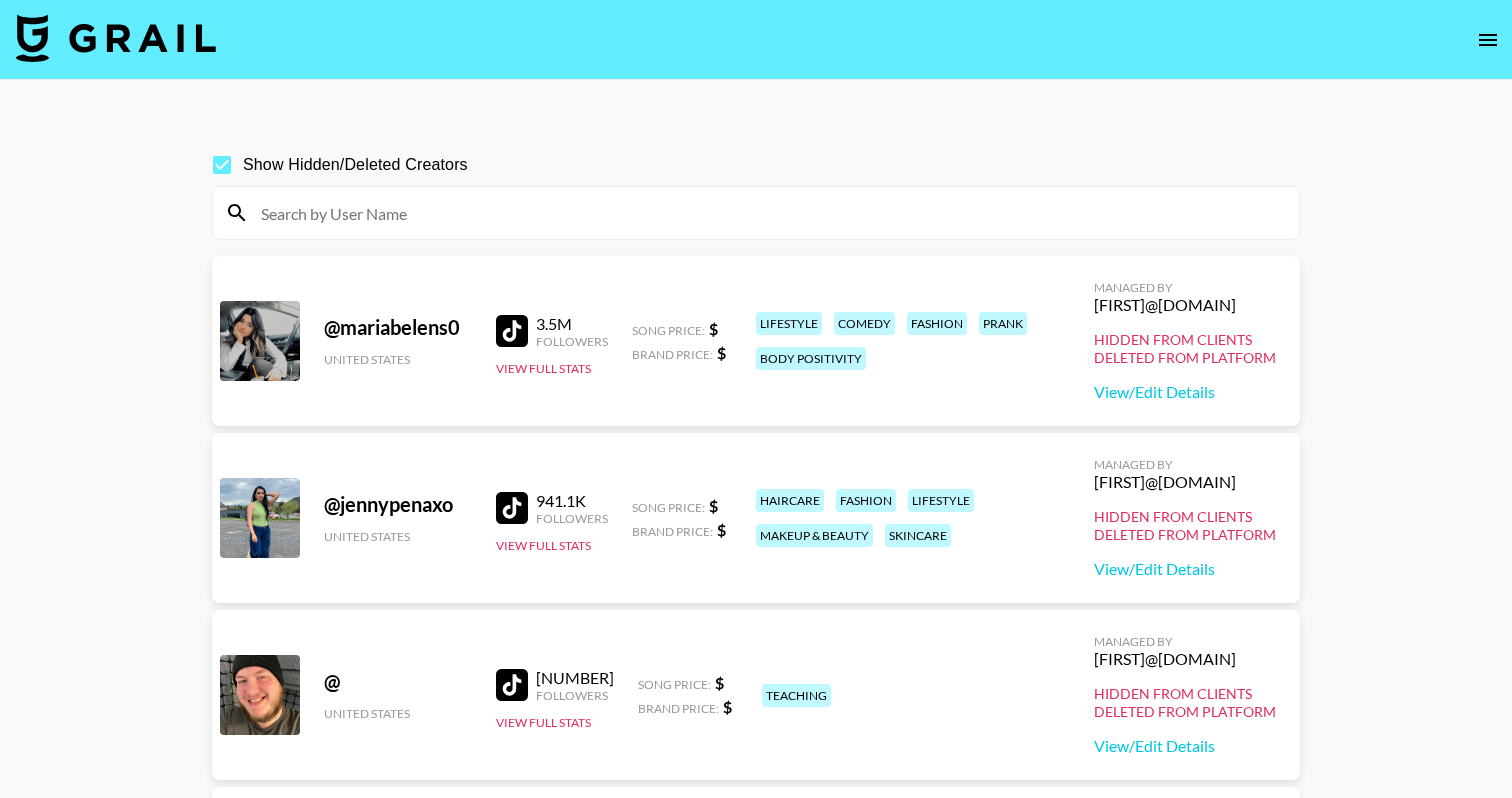 type 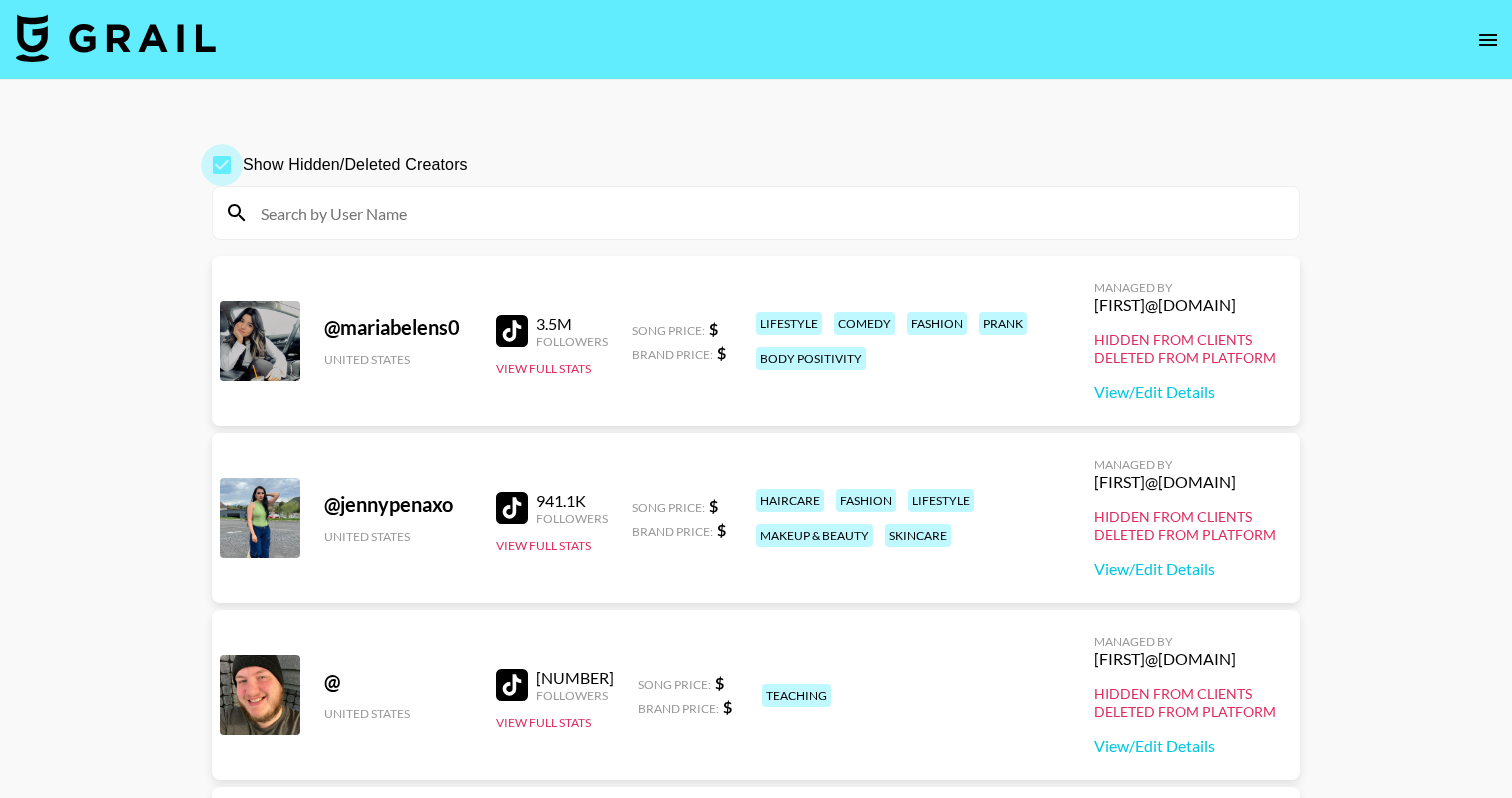 click on "Show Hidden/Deleted Creators" at bounding box center [222, 165] 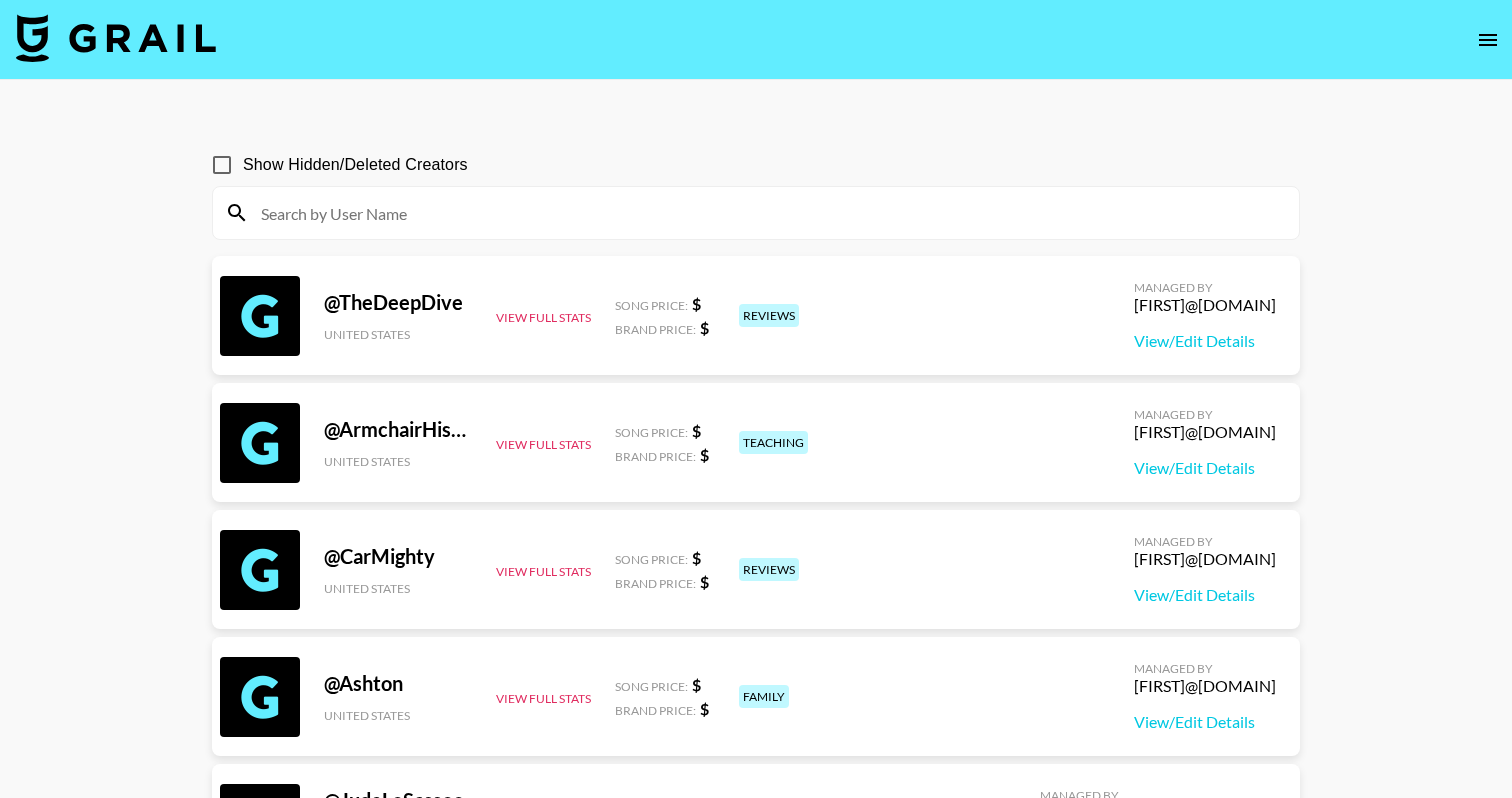 scroll, scrollTop: 0, scrollLeft: 0, axis: both 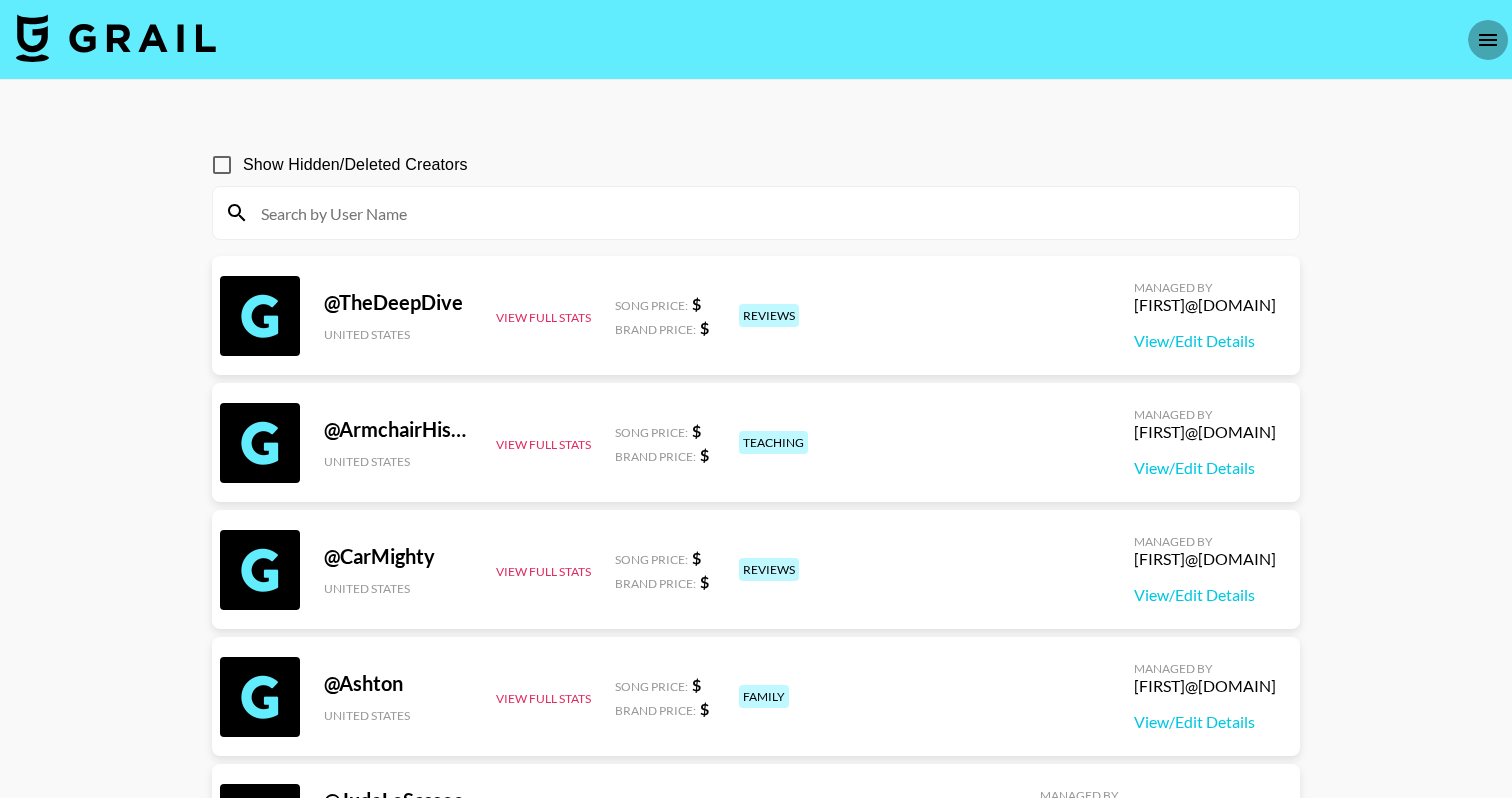 click 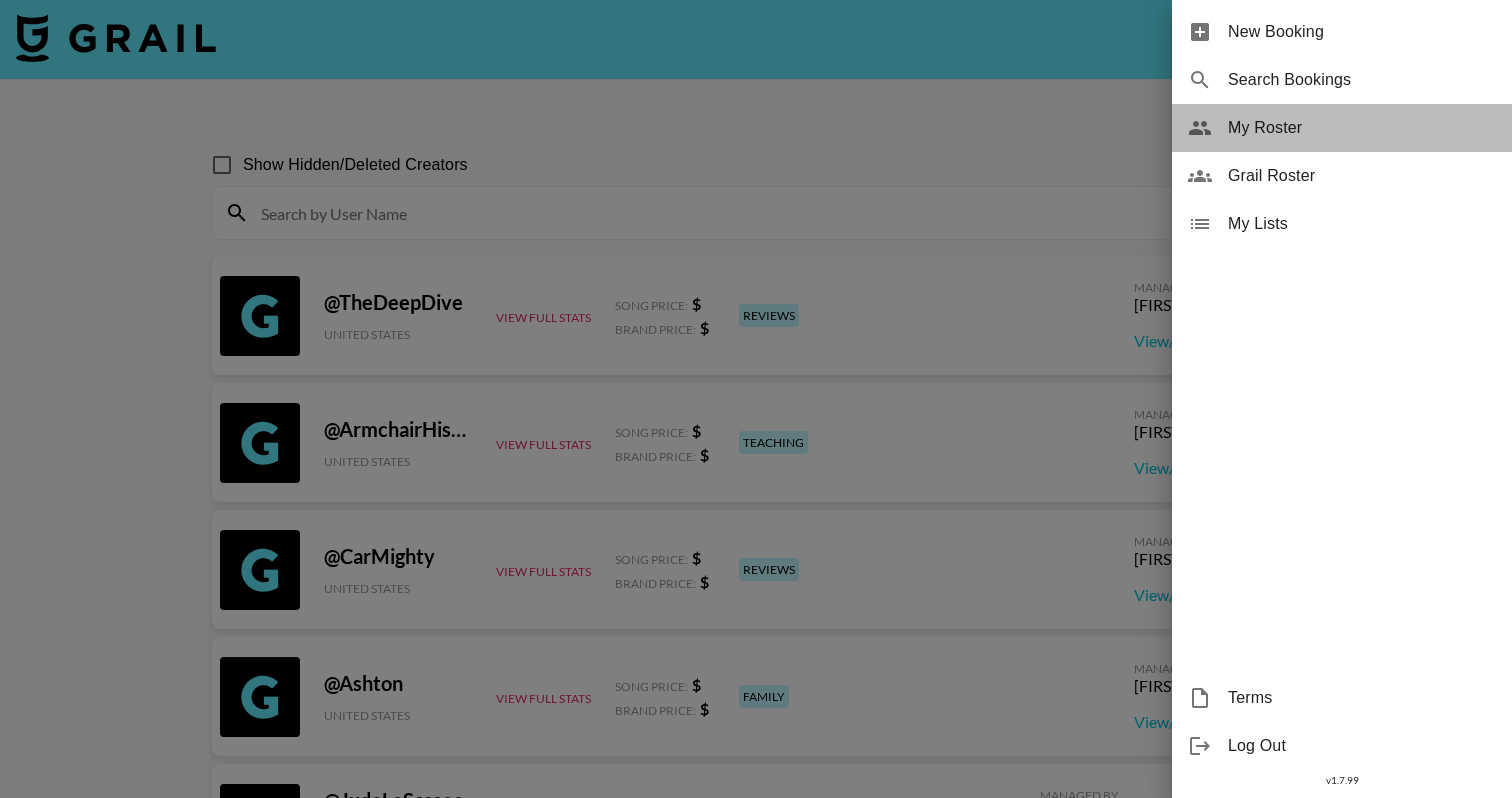 click on "My Roster" at bounding box center [1342, 128] 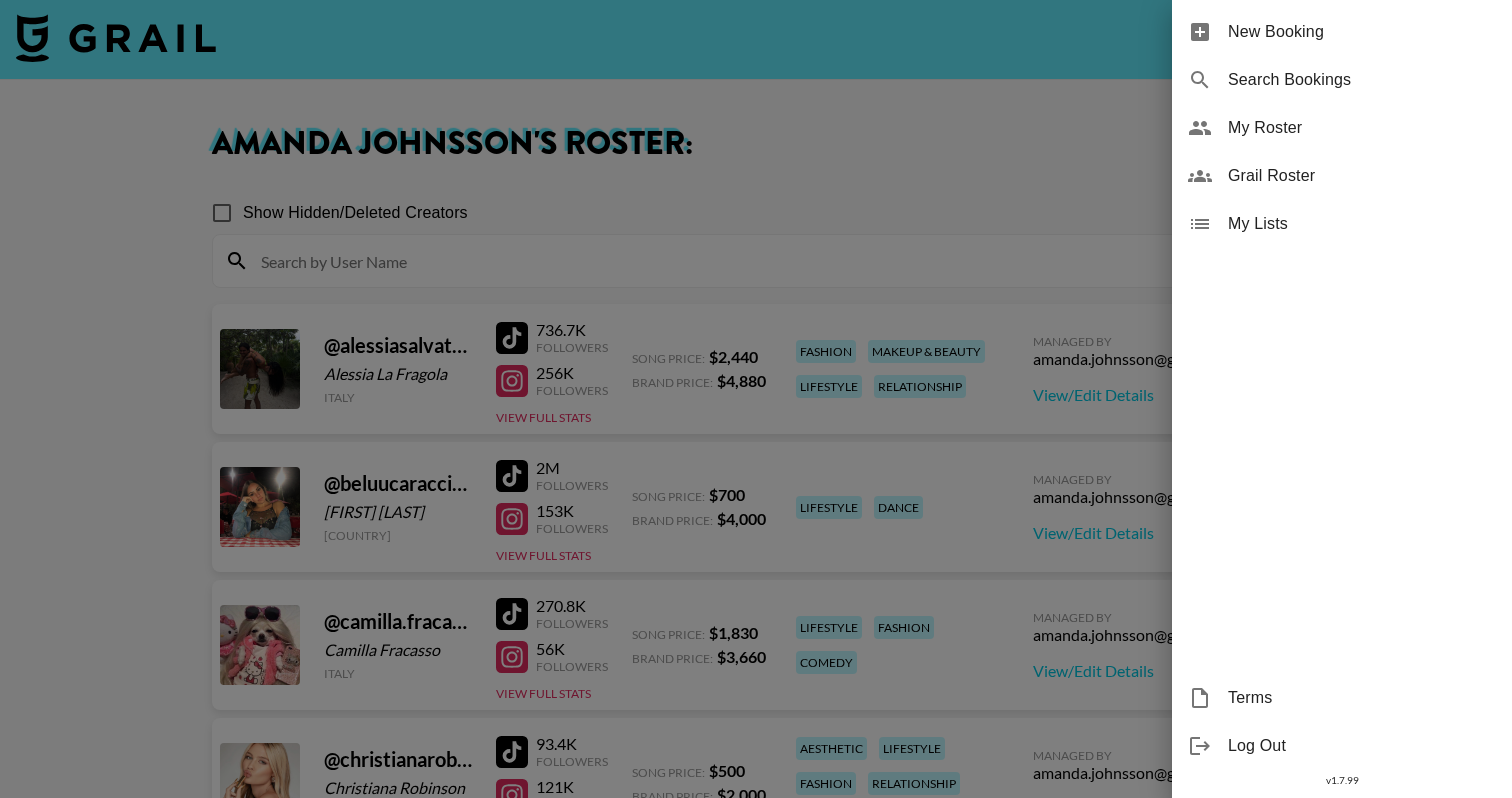 click at bounding box center (756, 399) 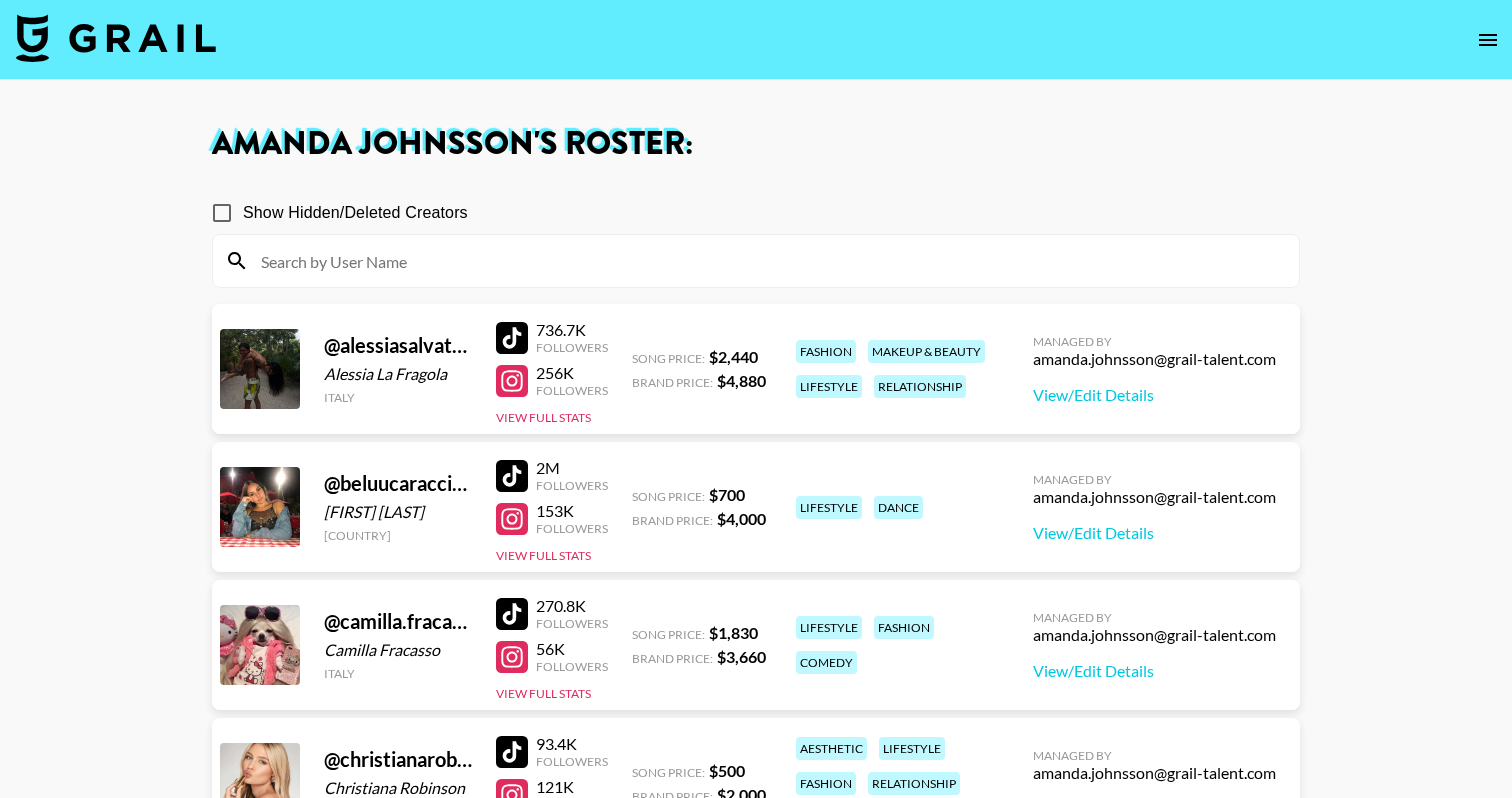 click 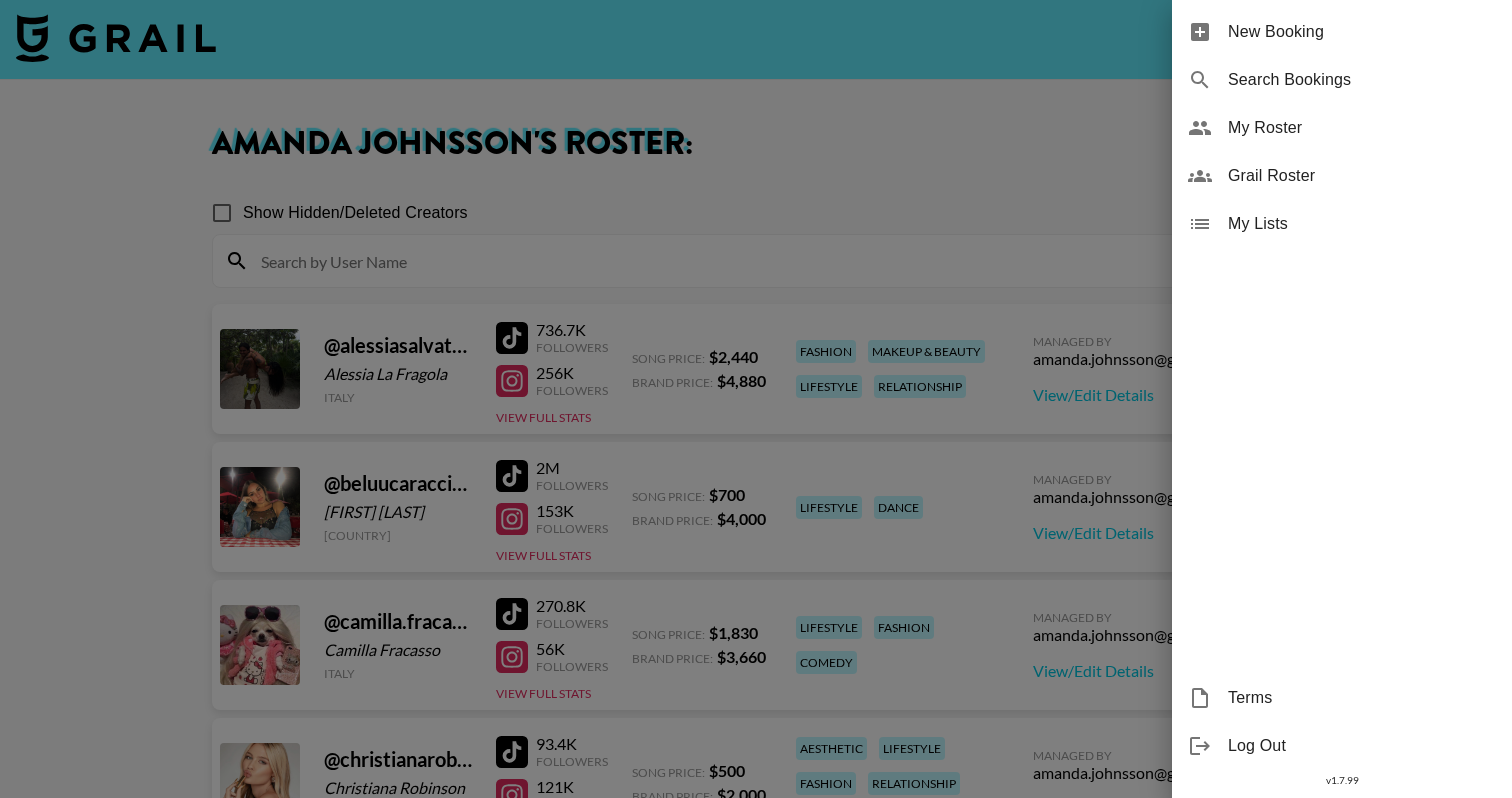 click on "New Booking" at bounding box center (1362, 32) 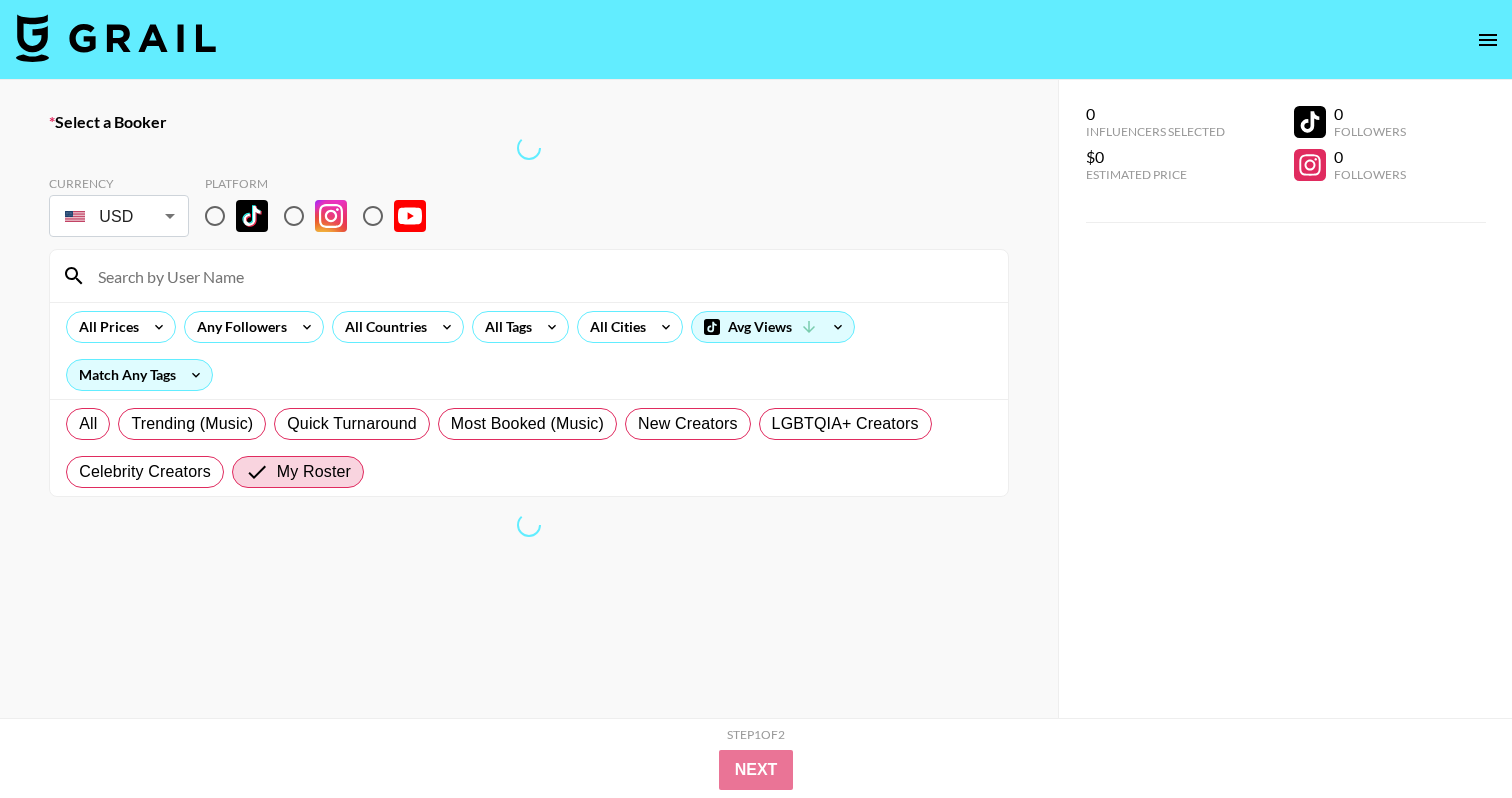 click at bounding box center [541, 276] 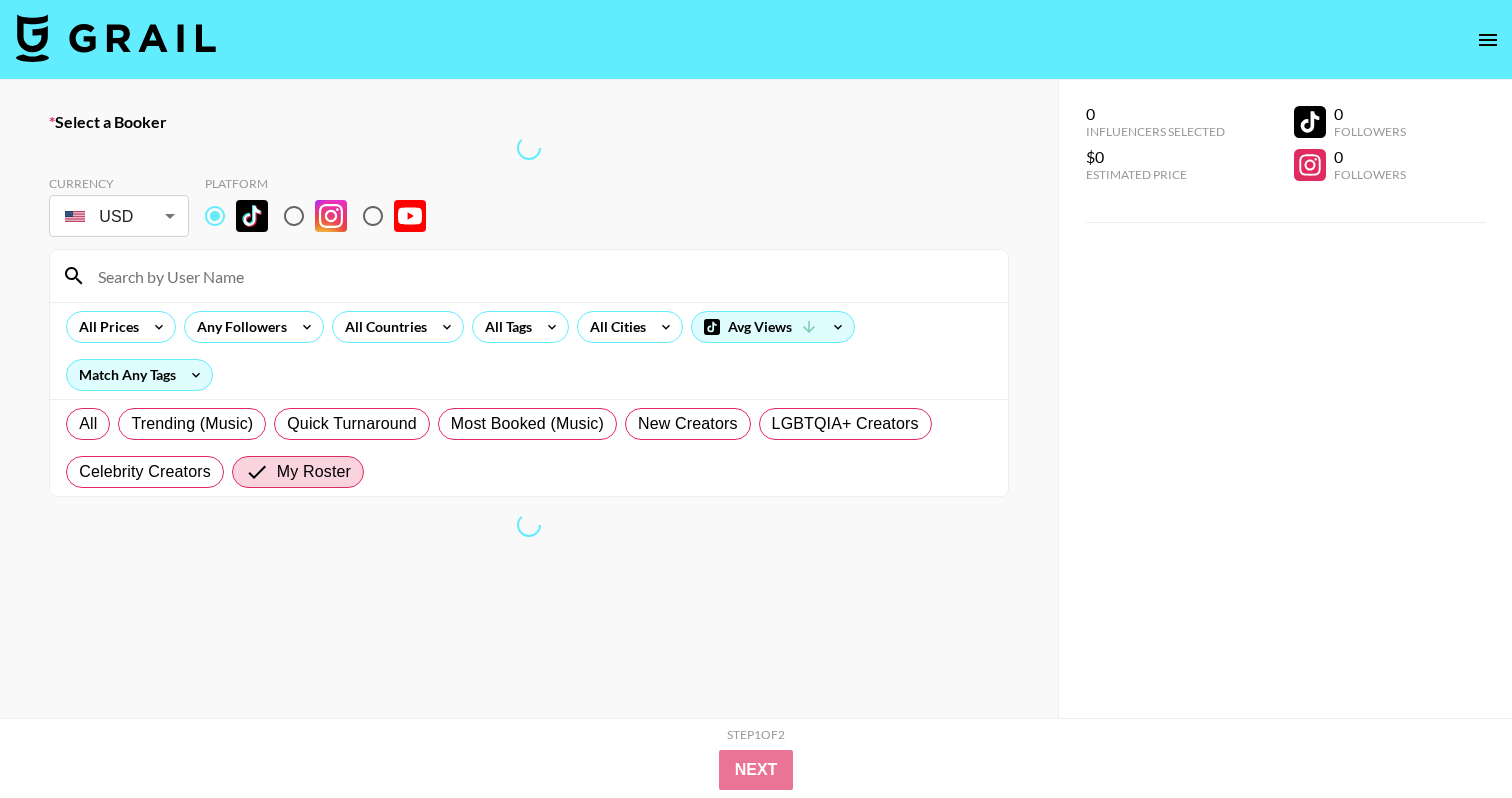click at bounding box center (541, 276) 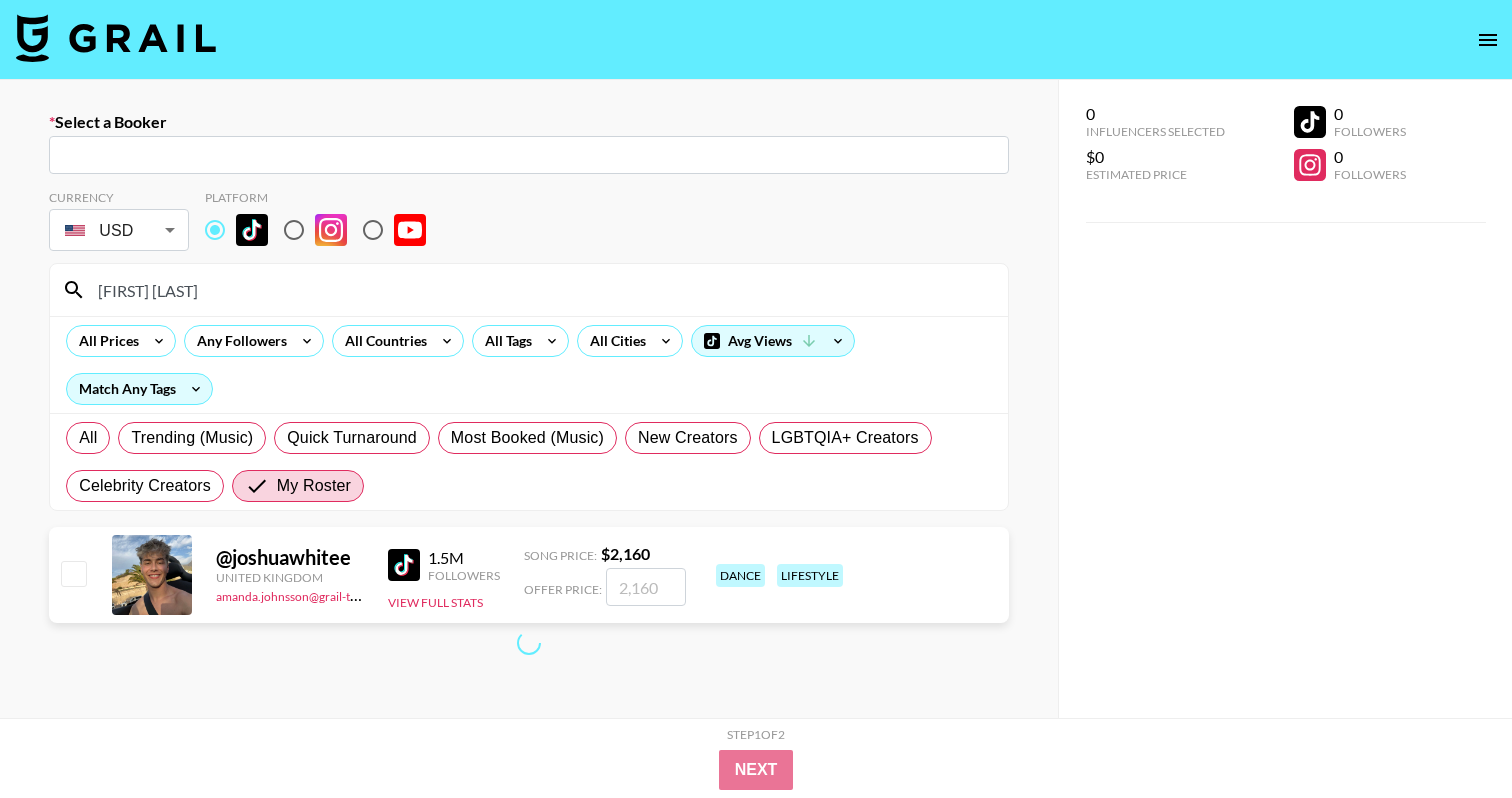 type on "joshuawhite" 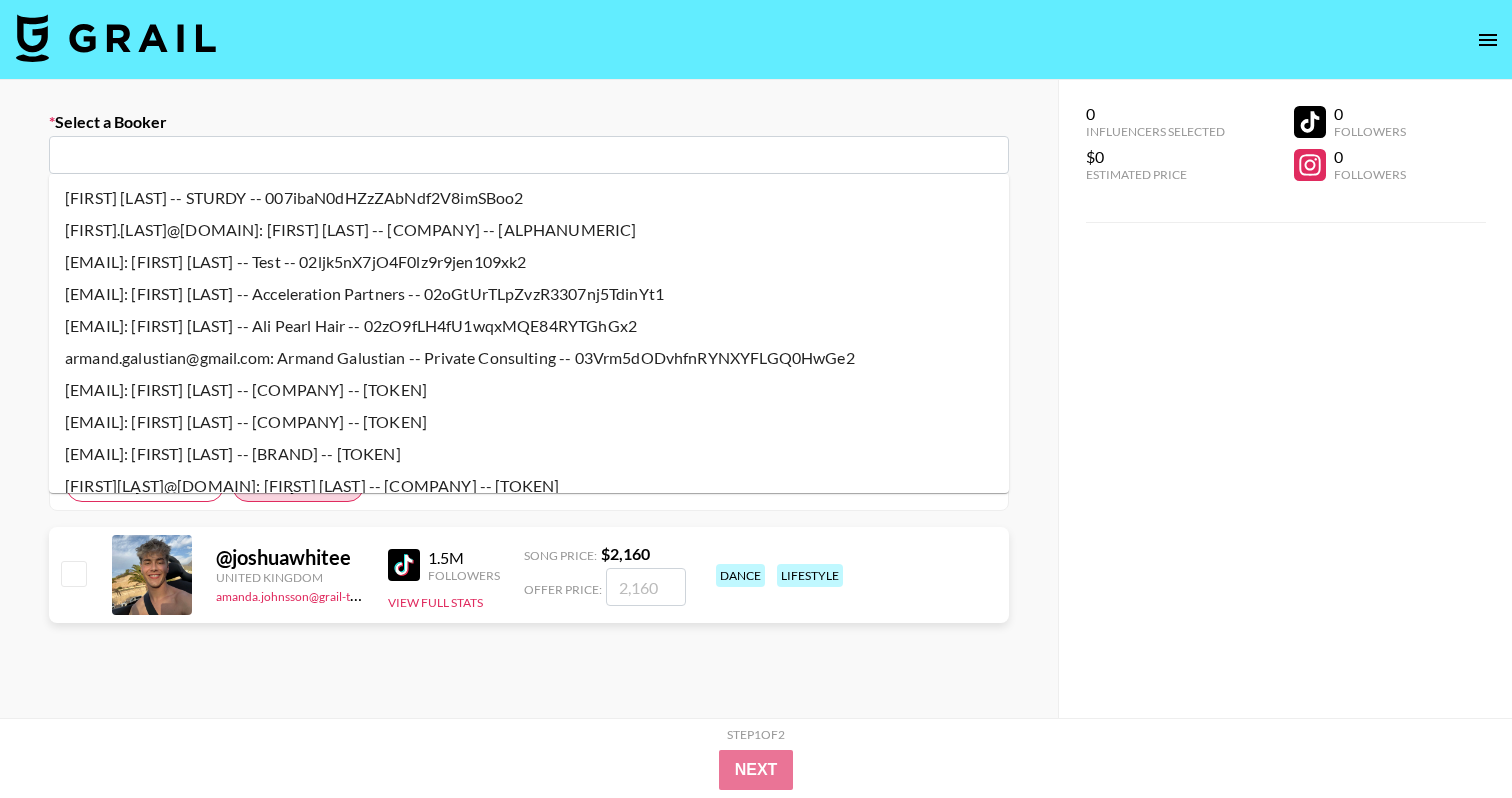 click at bounding box center (529, 155) 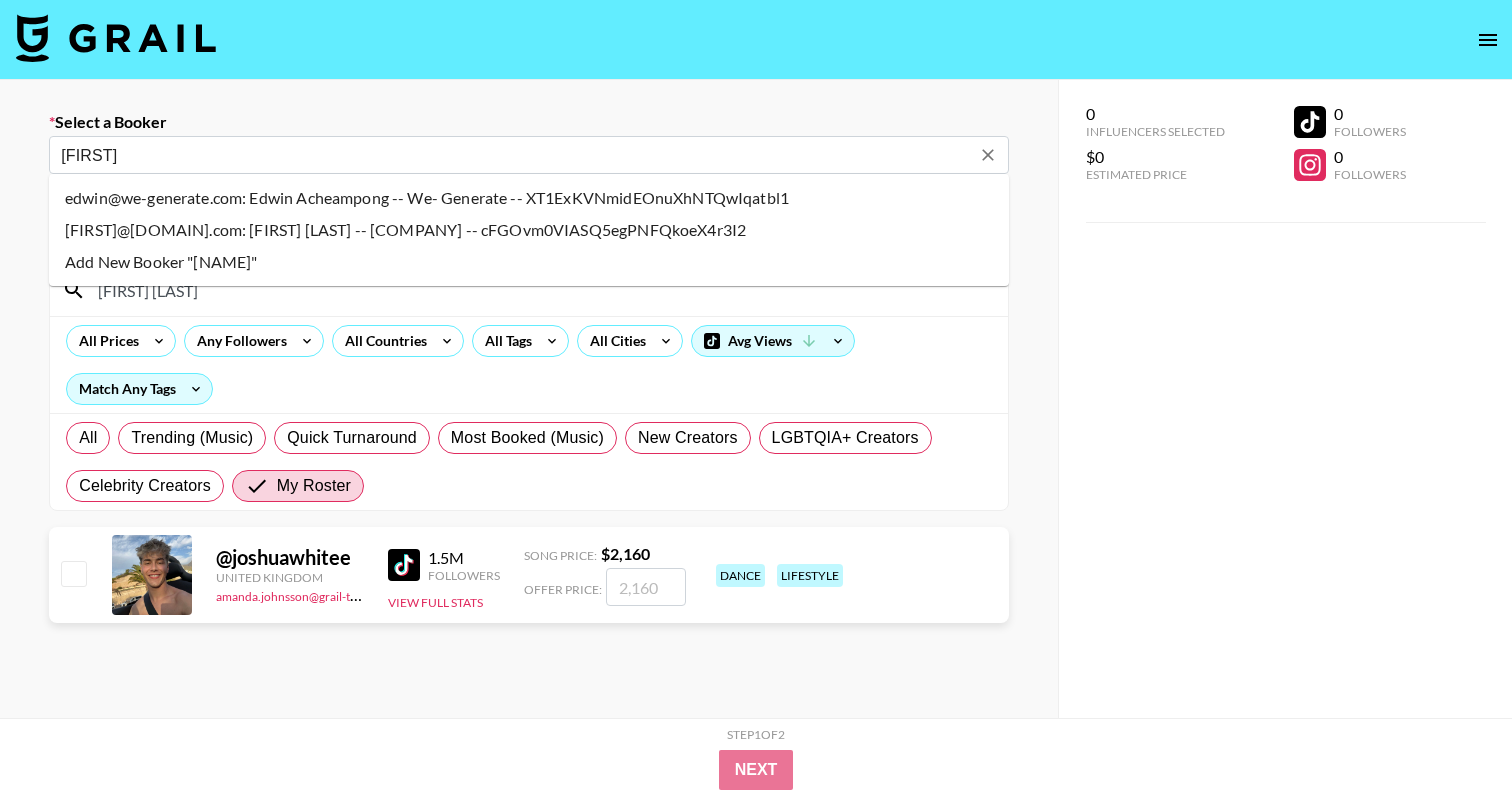 click on "[EMAIL]: [FIRST] [LAST] -- Get Engaged Media -- cFGOvm0VIASQ5egPNFQkoeX4r3I2" at bounding box center [529, 230] 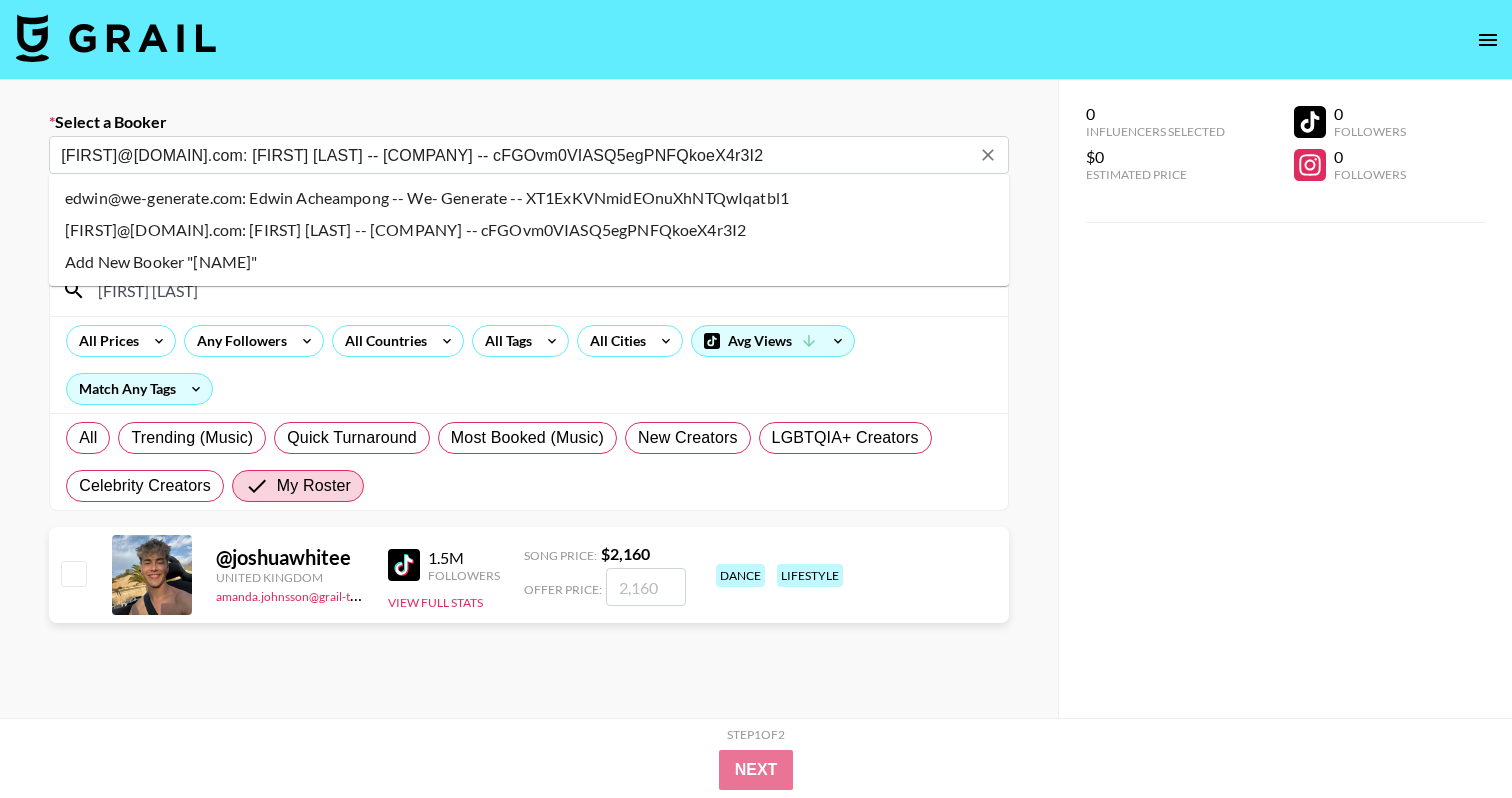 select on "Song" 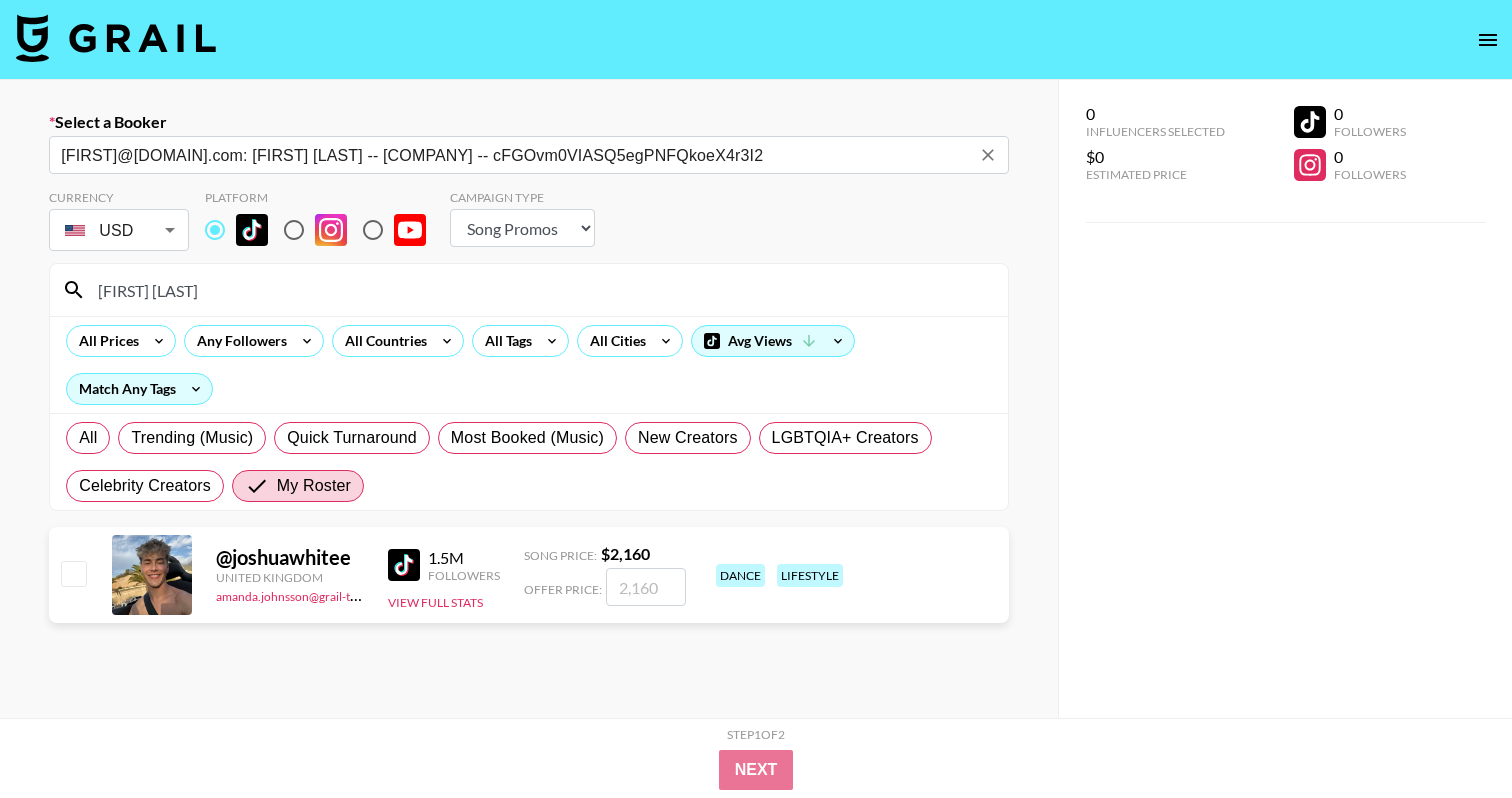 click at bounding box center [646, 587] 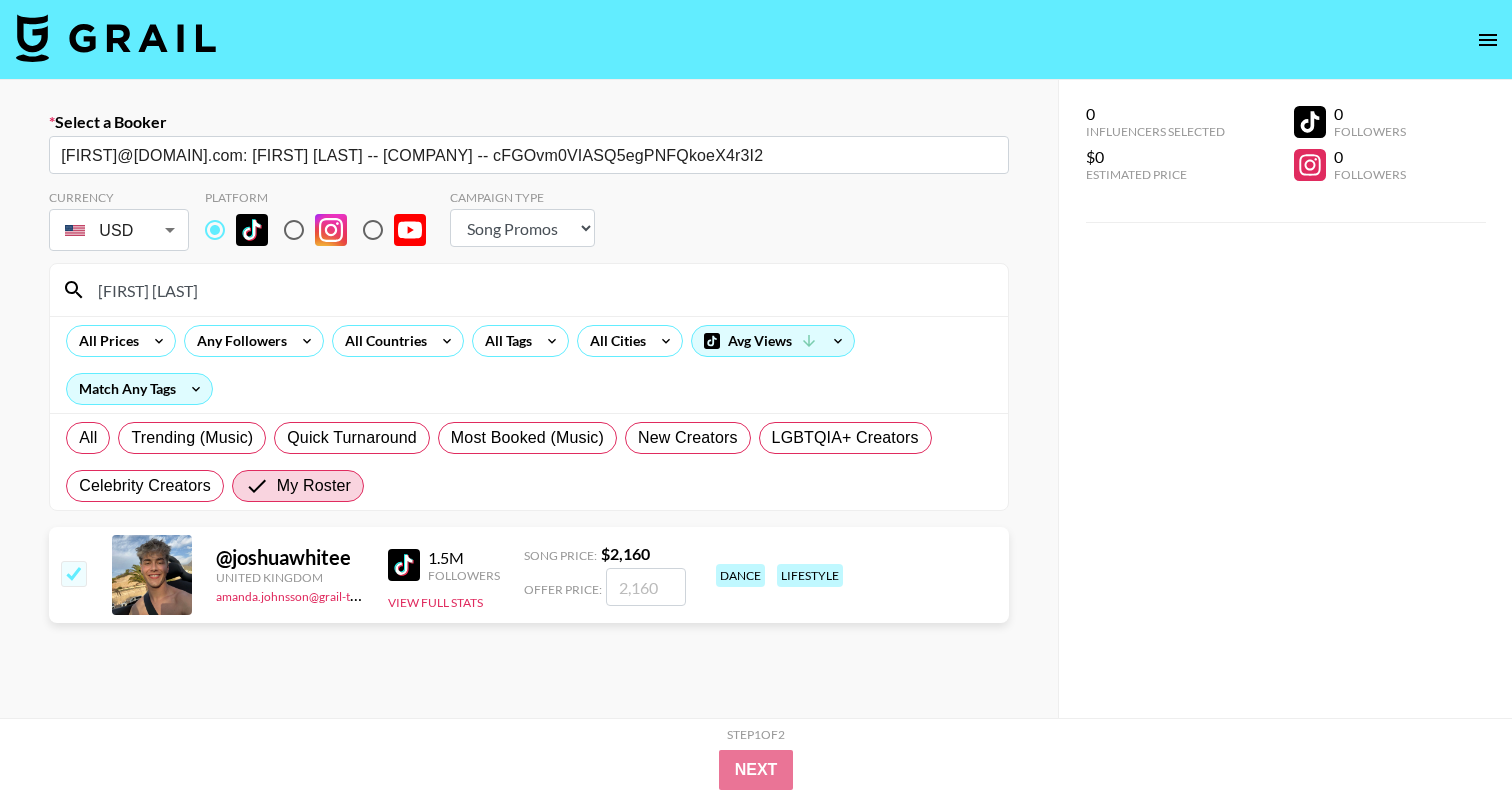 checkbox on "true" 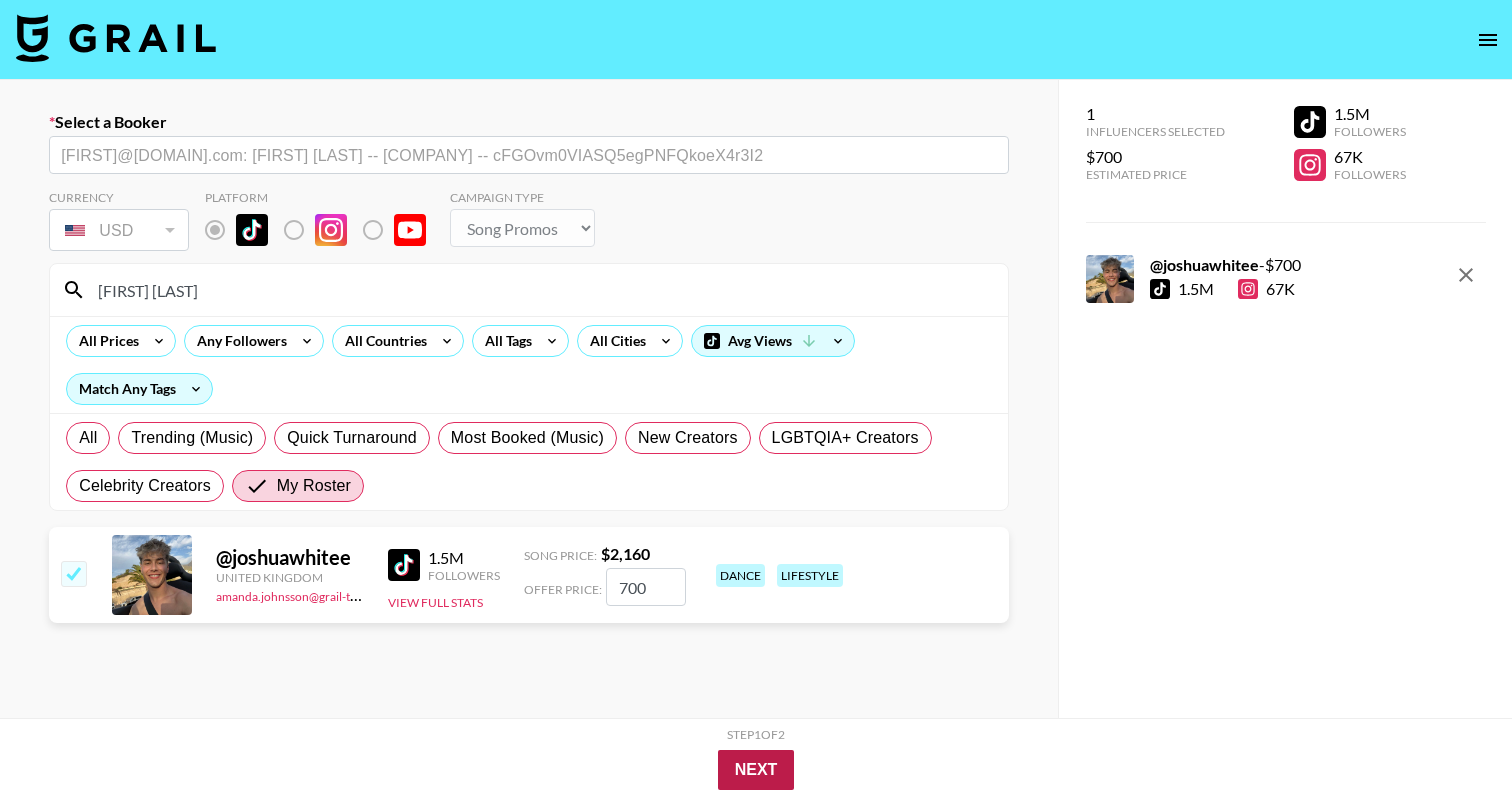 type on "700" 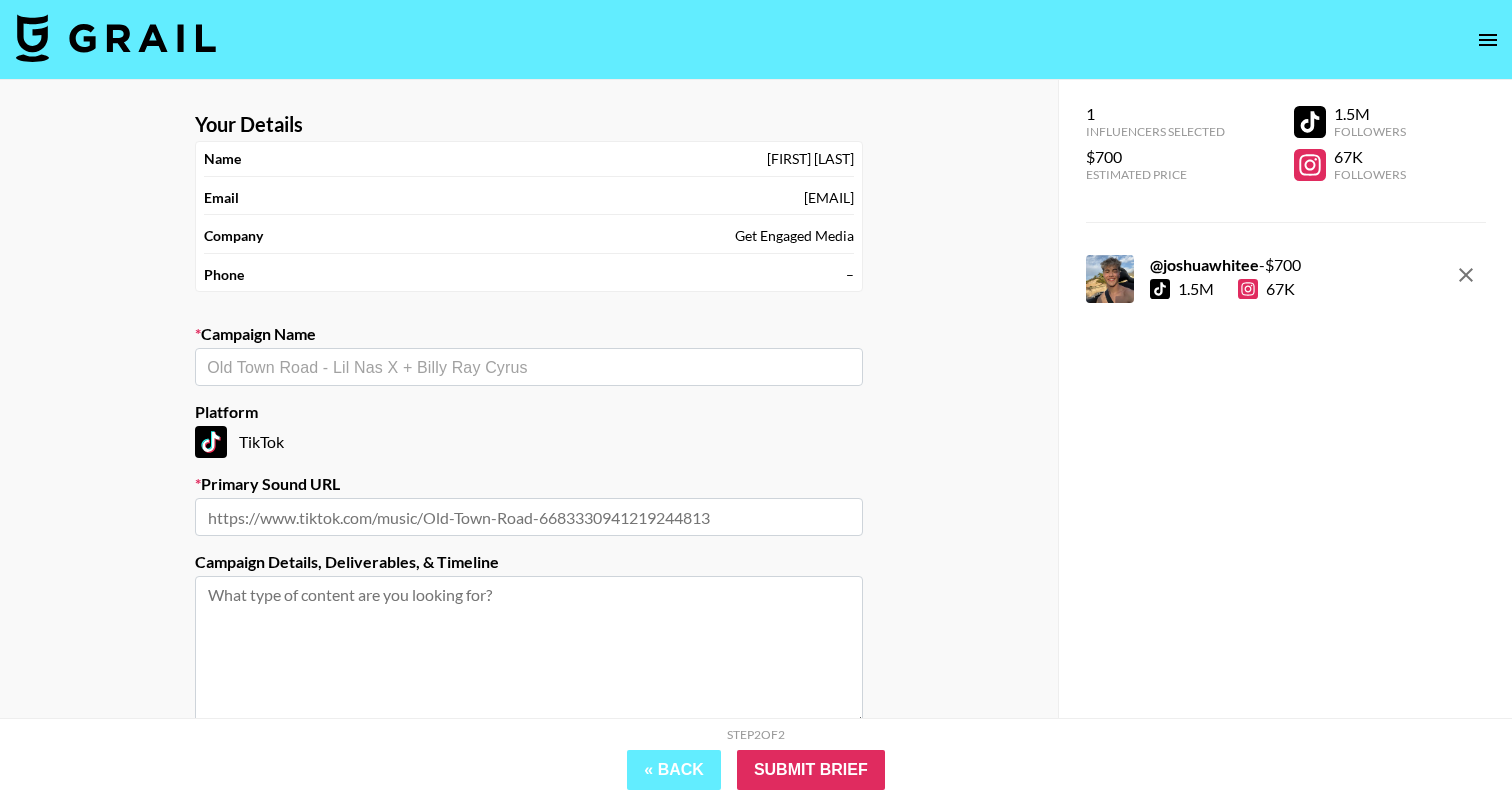 click at bounding box center (529, 367) 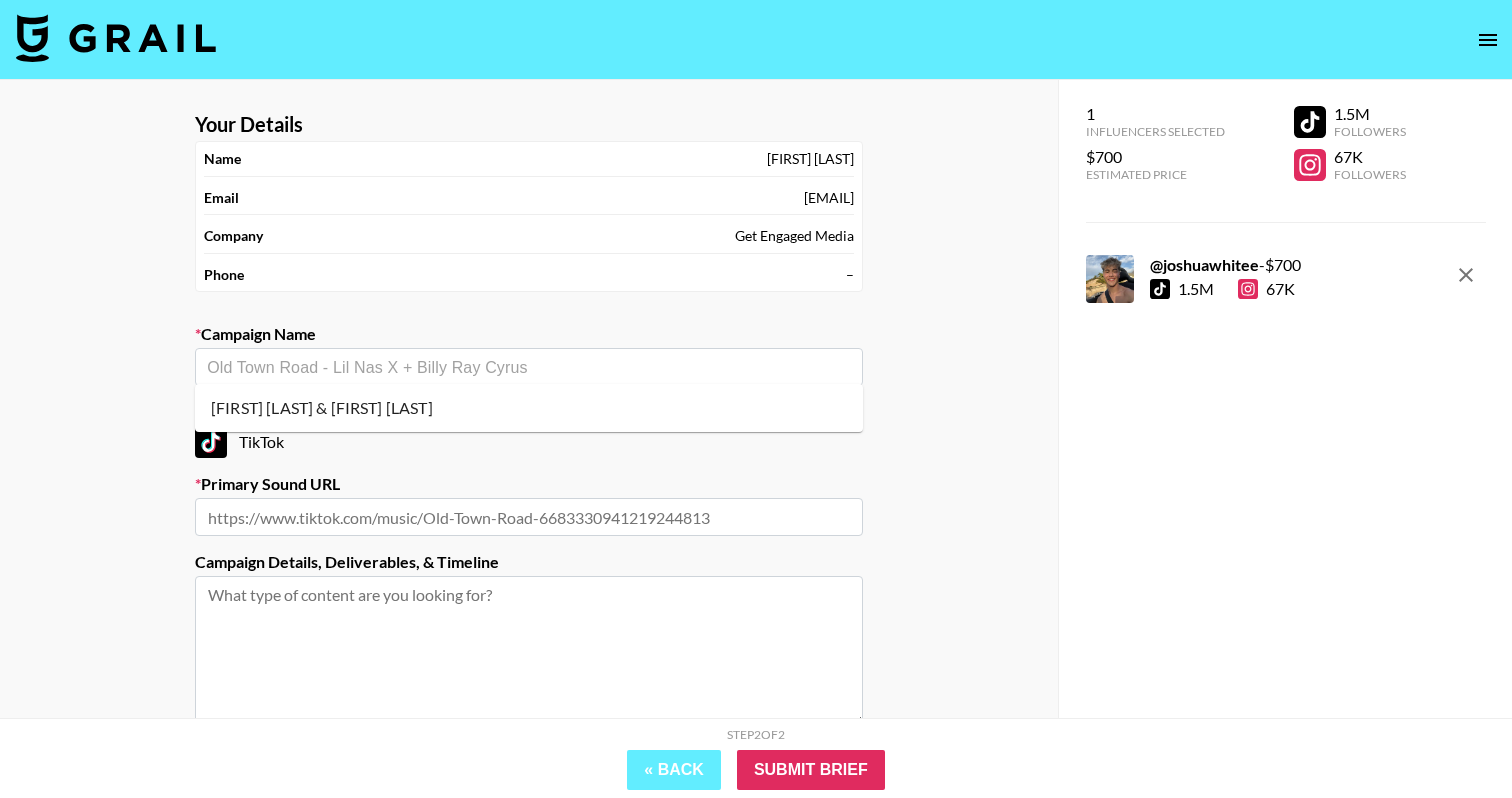 paste on "https://www.tiktok.com/music/talk-about-7506682326588328735" 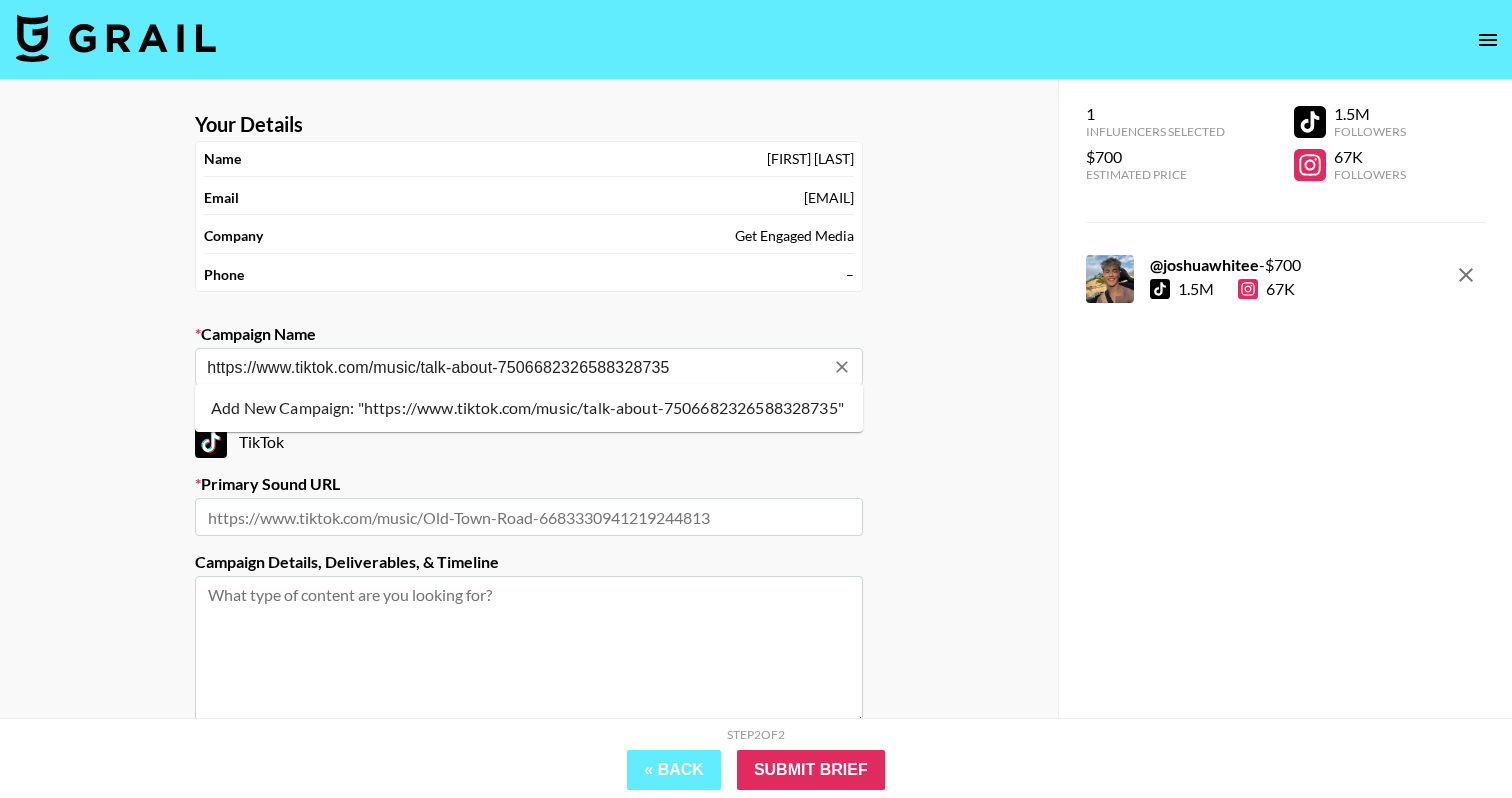 type on "https://www.tiktok.com/music/talk-about-7506682326588328735" 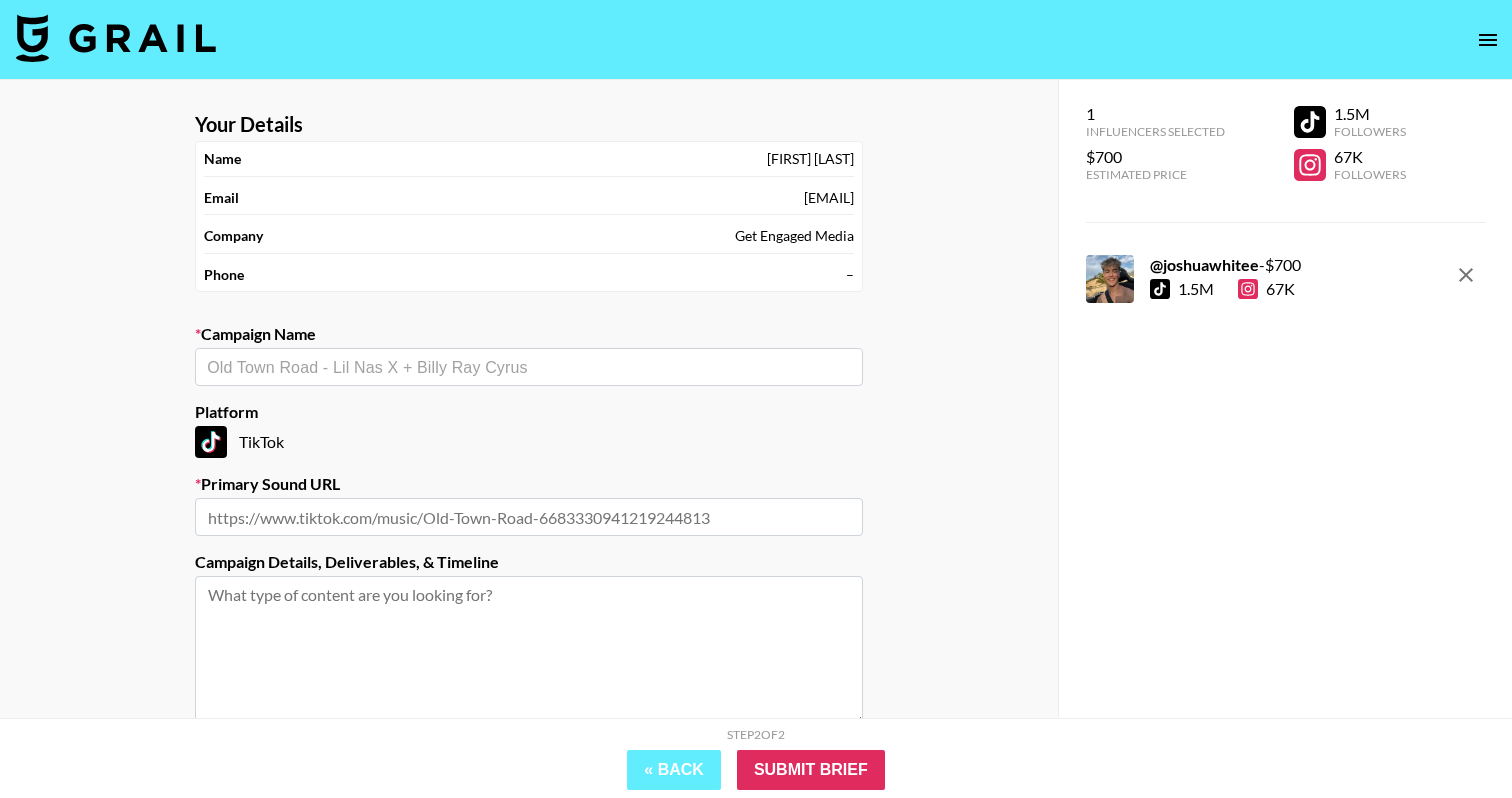 click at bounding box center [529, 517] 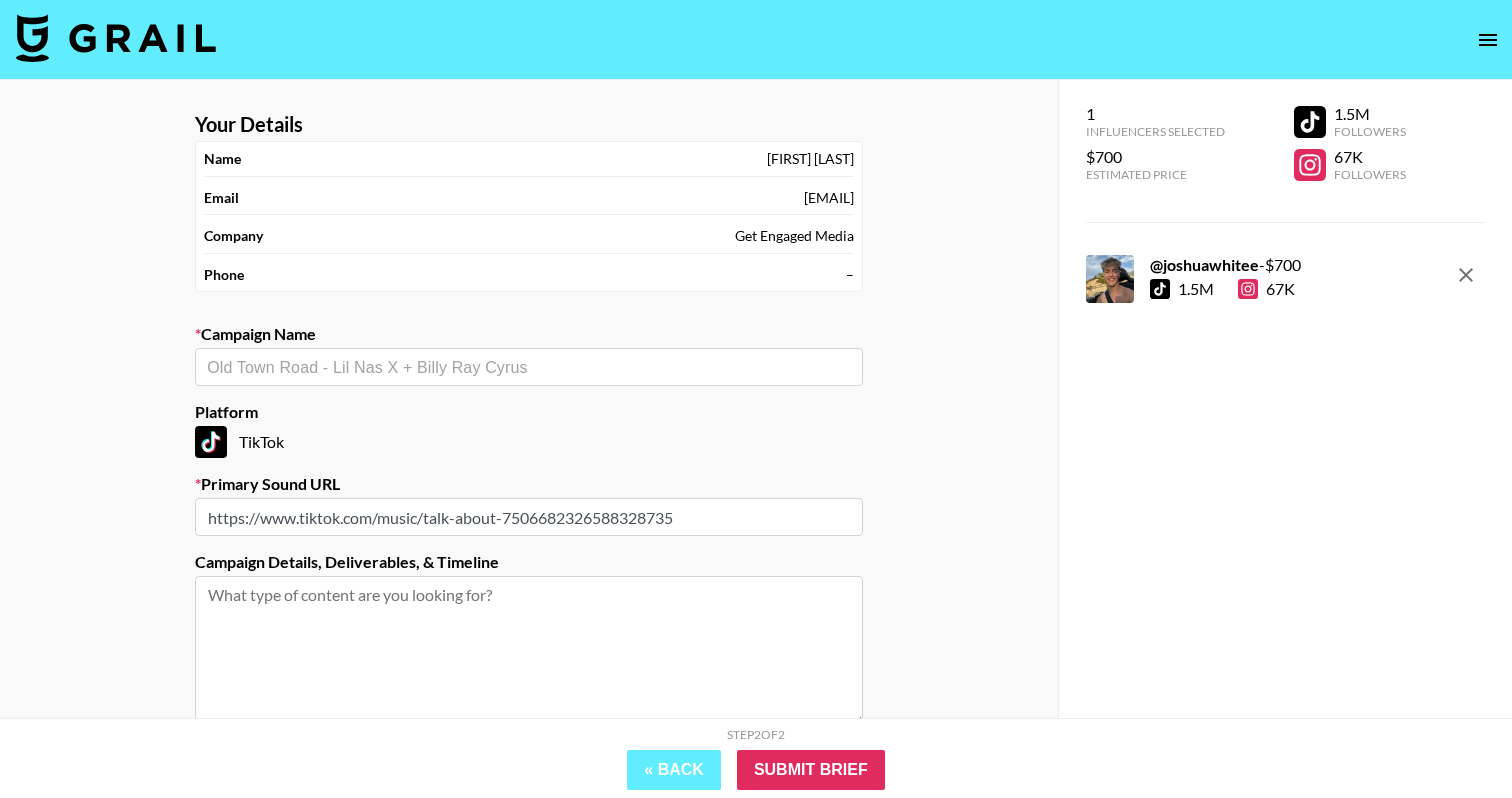 type on "https://www.tiktok.com/music/talk-about-7506682326588328735" 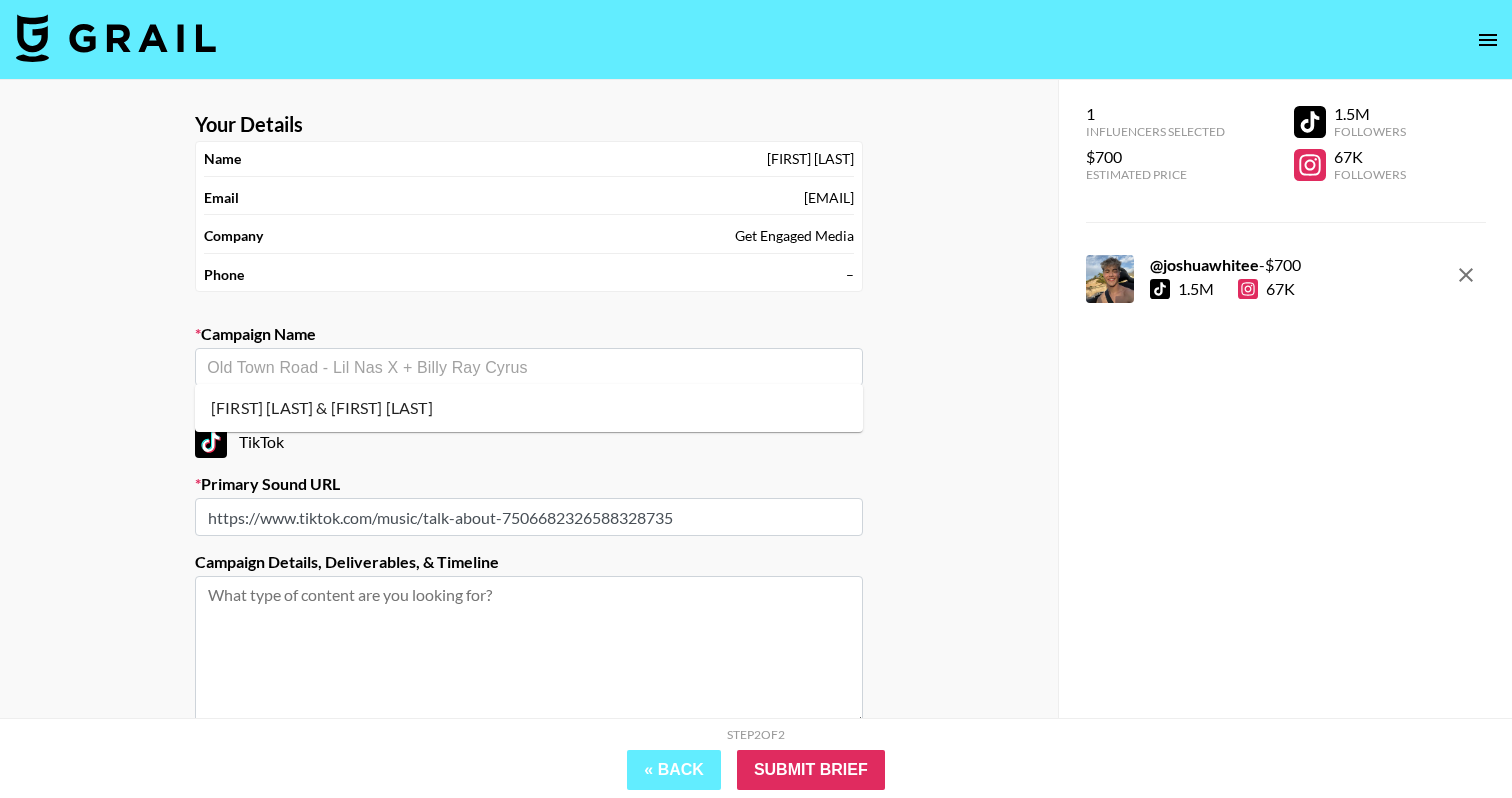 paste on "talk about Ashley Cooke" 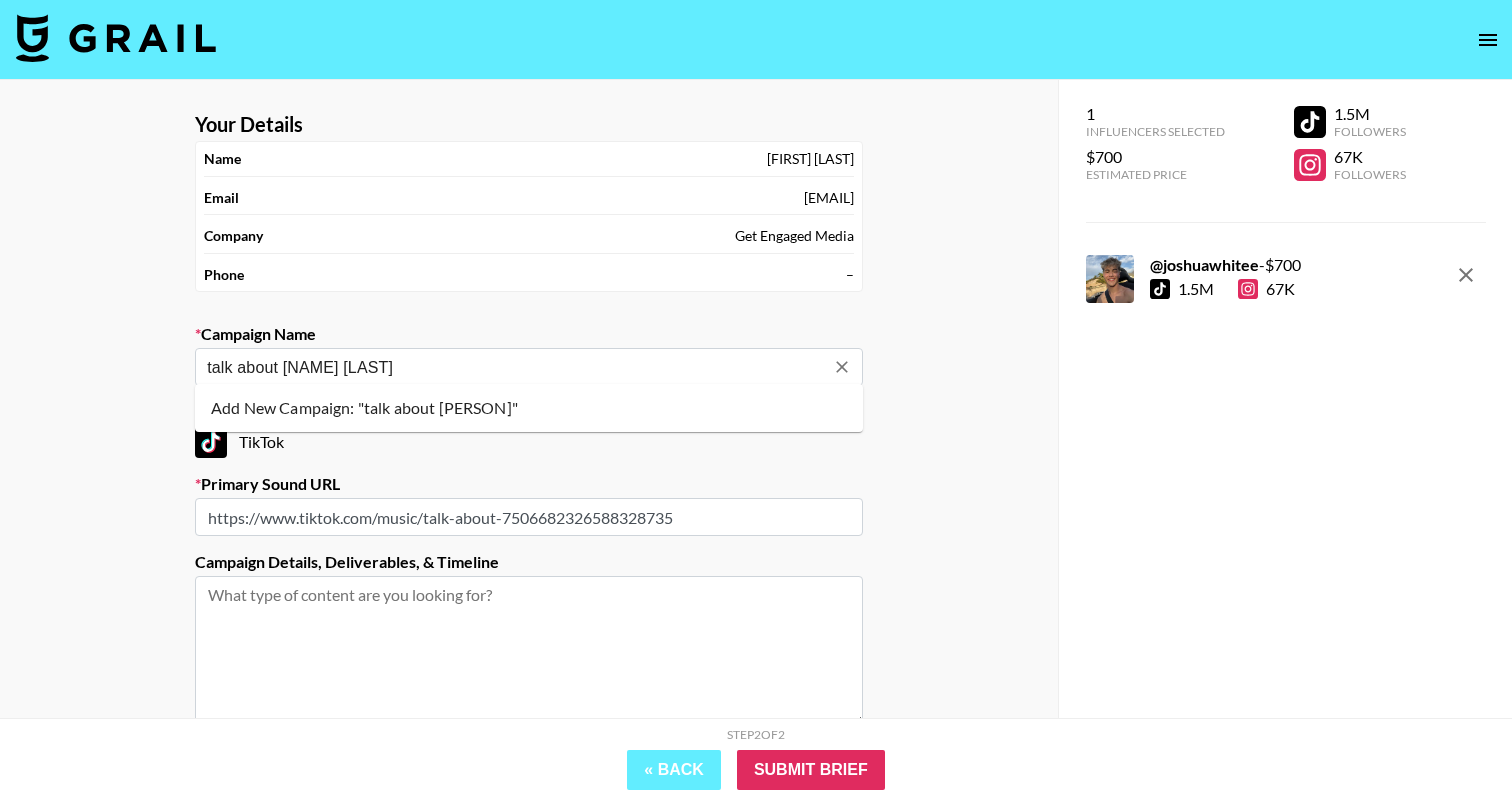 drag, startPoint x: 285, startPoint y: 363, endPoint x: 143, endPoint y: 363, distance: 142 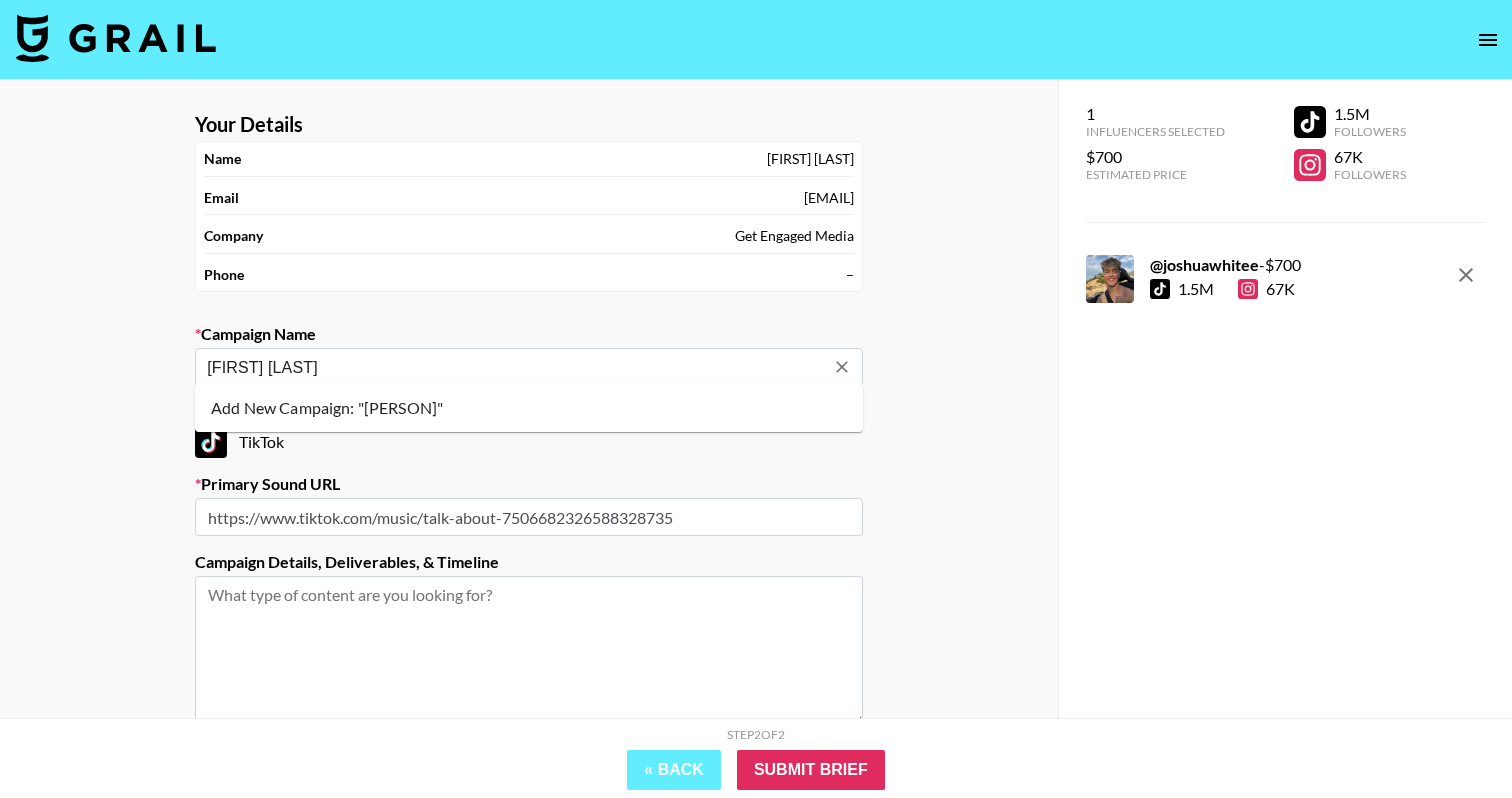 click on "Ashley Cooke" at bounding box center (515, 367) 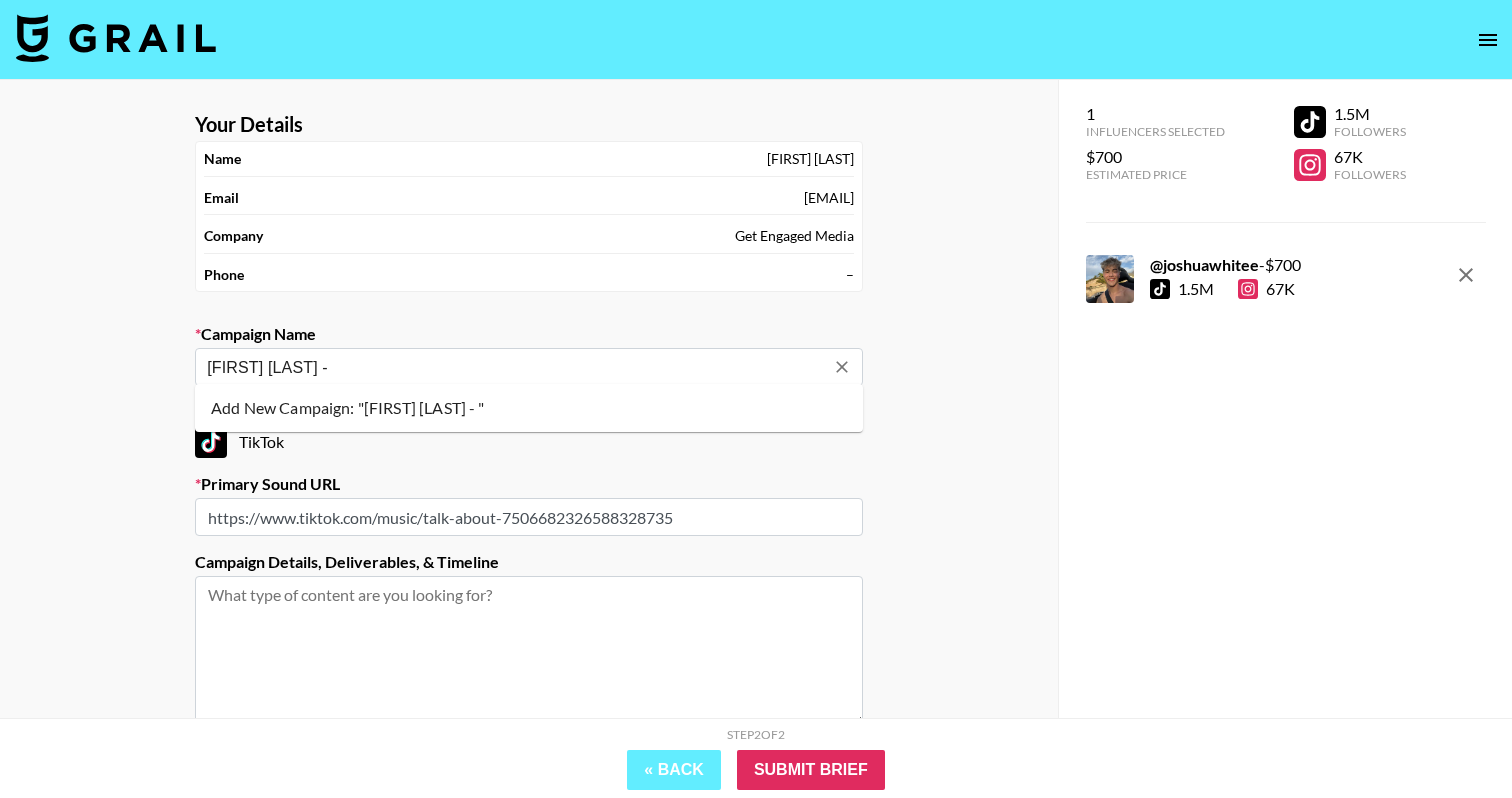paste on "talk about" 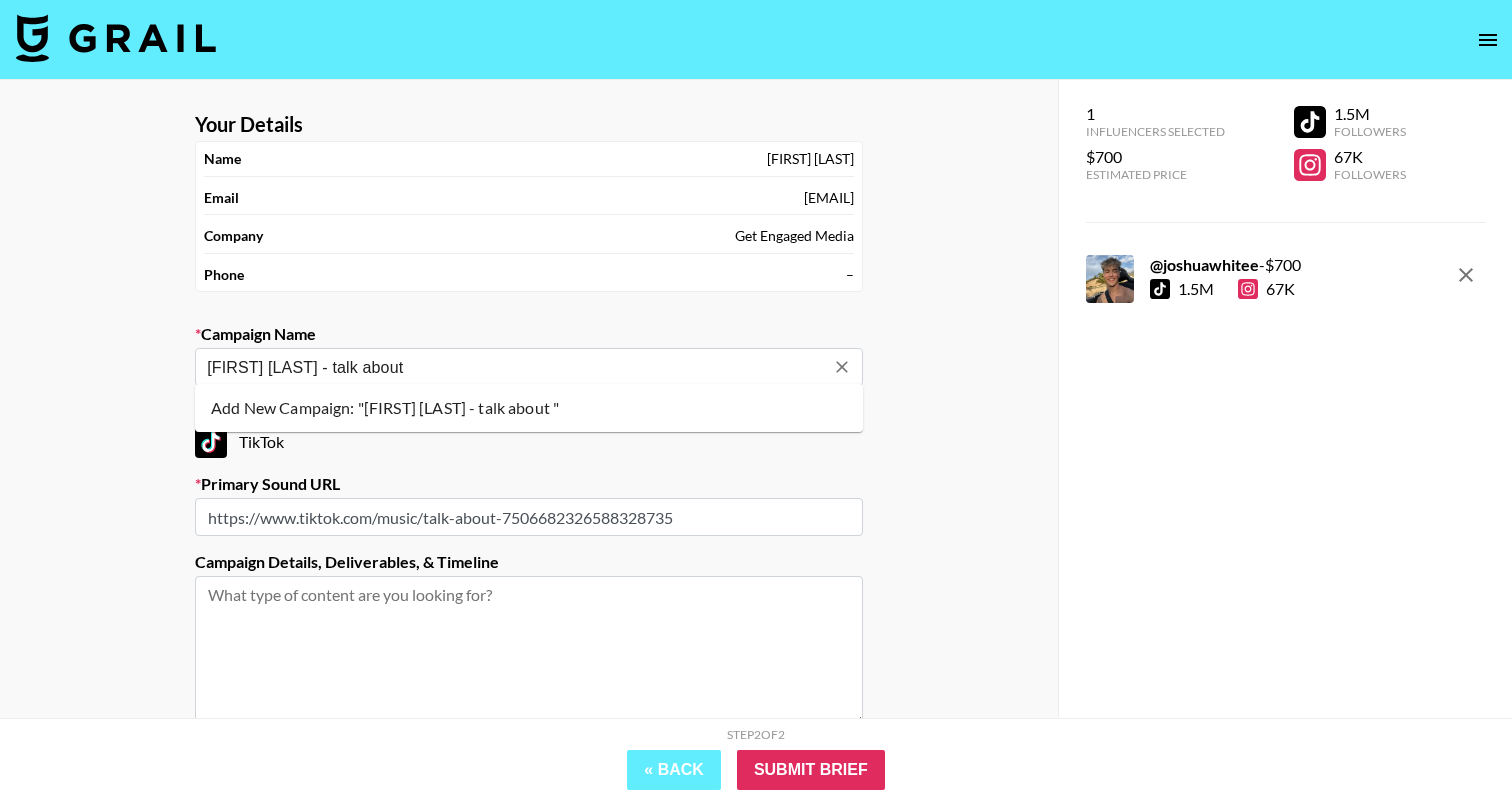 click on "Ashley Cooke - talk about" at bounding box center [515, 367] 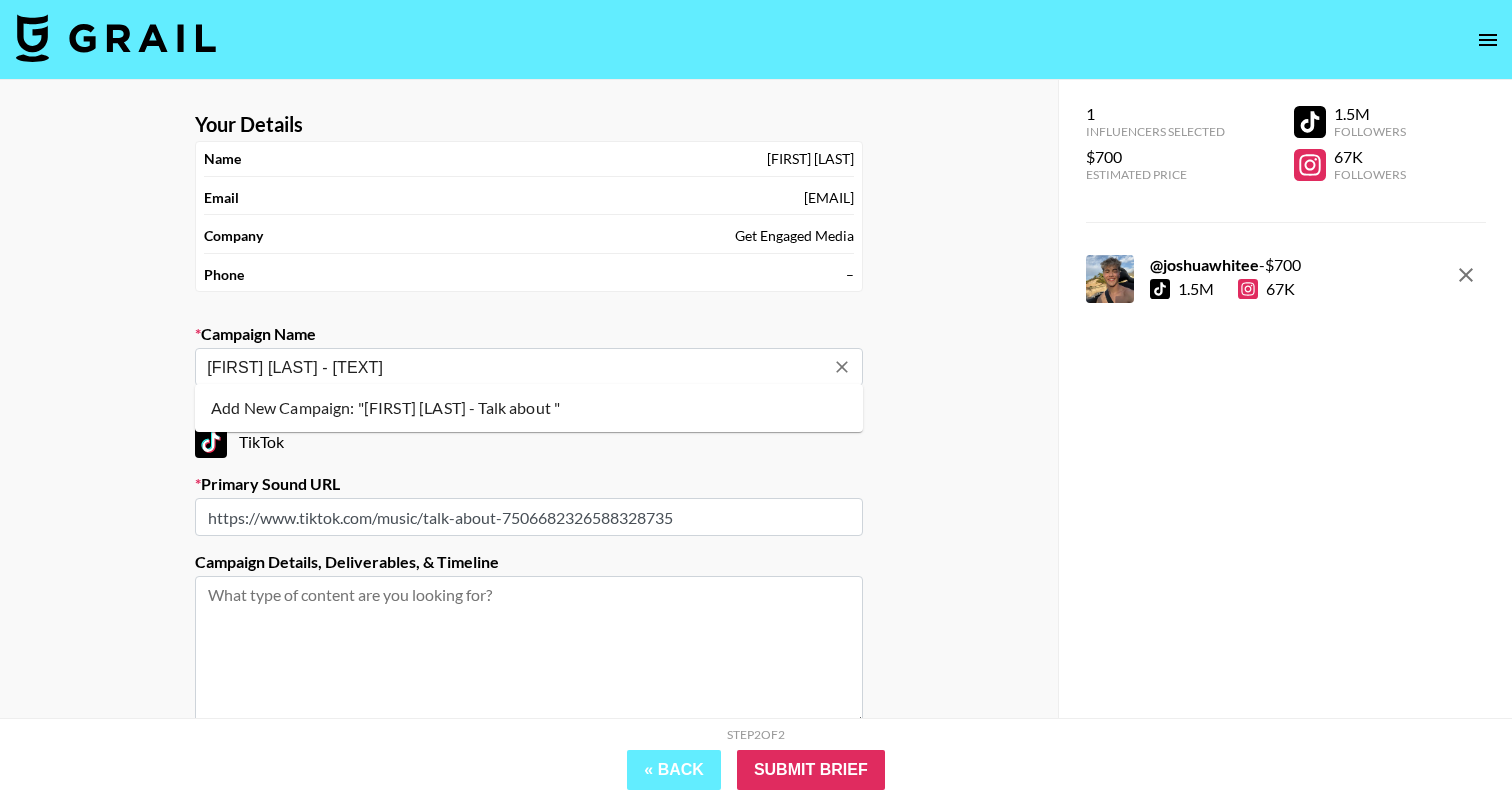 click on "Add New Campaign: "Ashley Cooke - Talk about "" at bounding box center [529, 408] 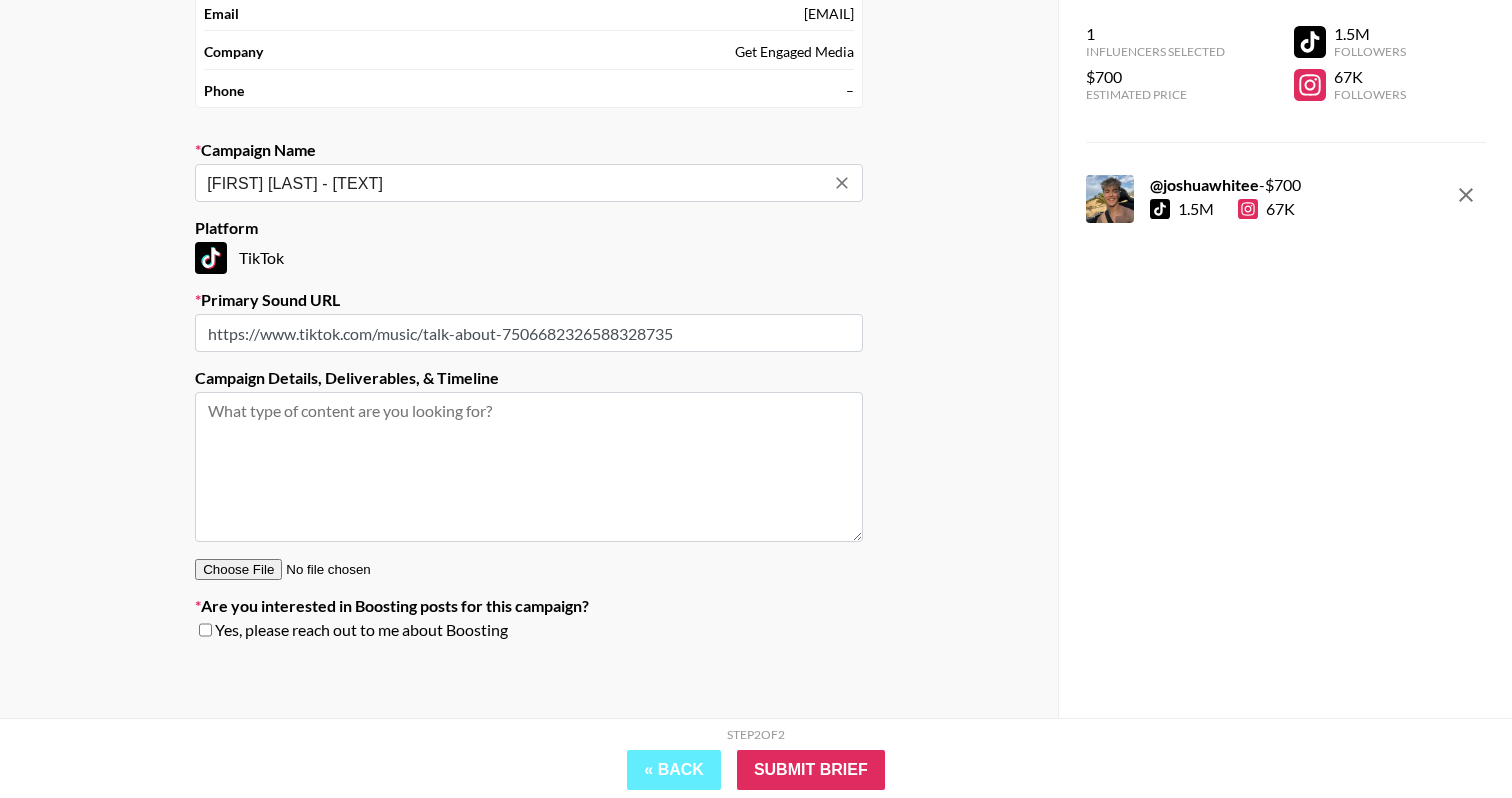 type on "[FIRST] [LAST] - [TEXT]" 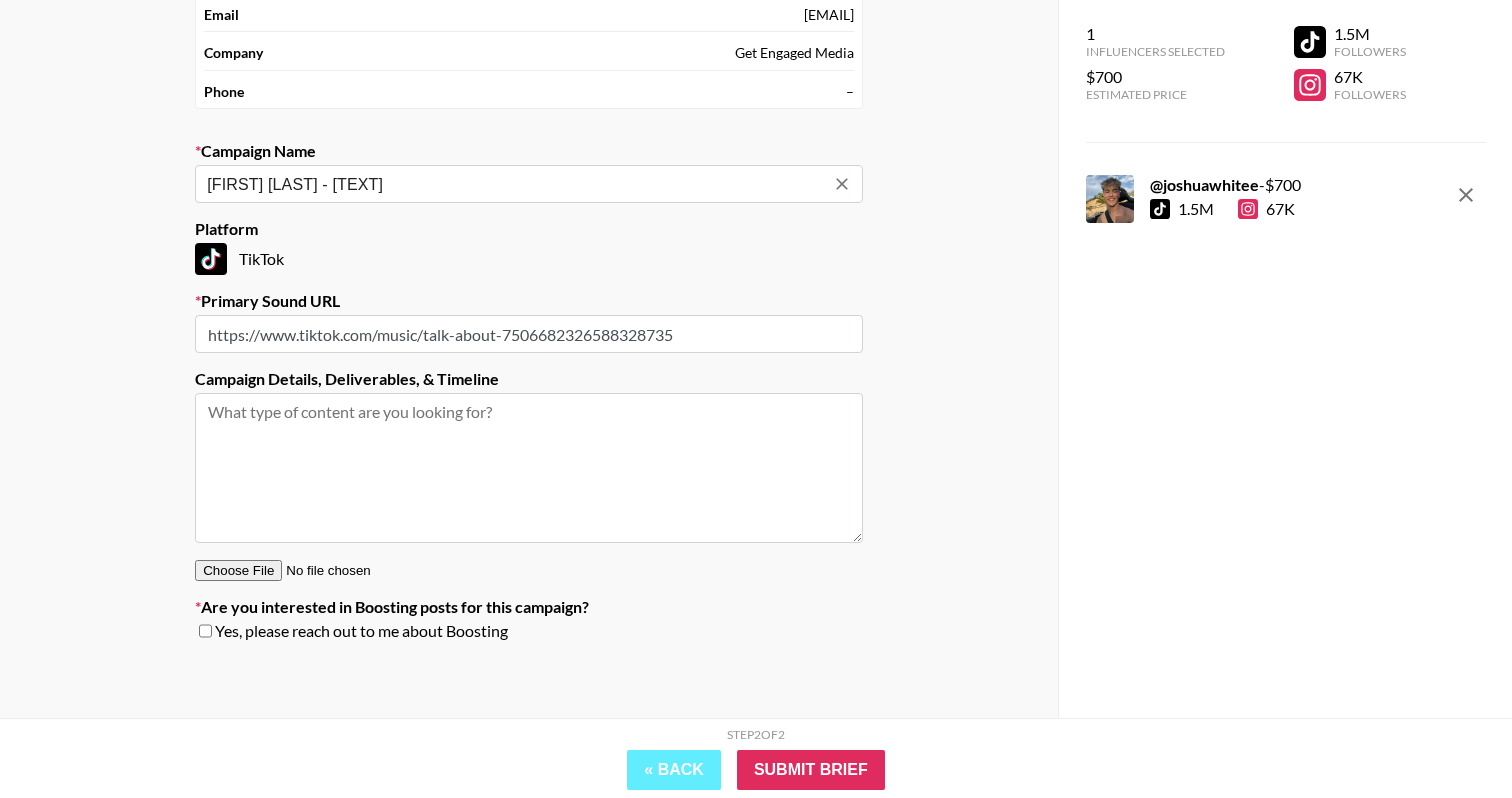 click at bounding box center (529, 468) 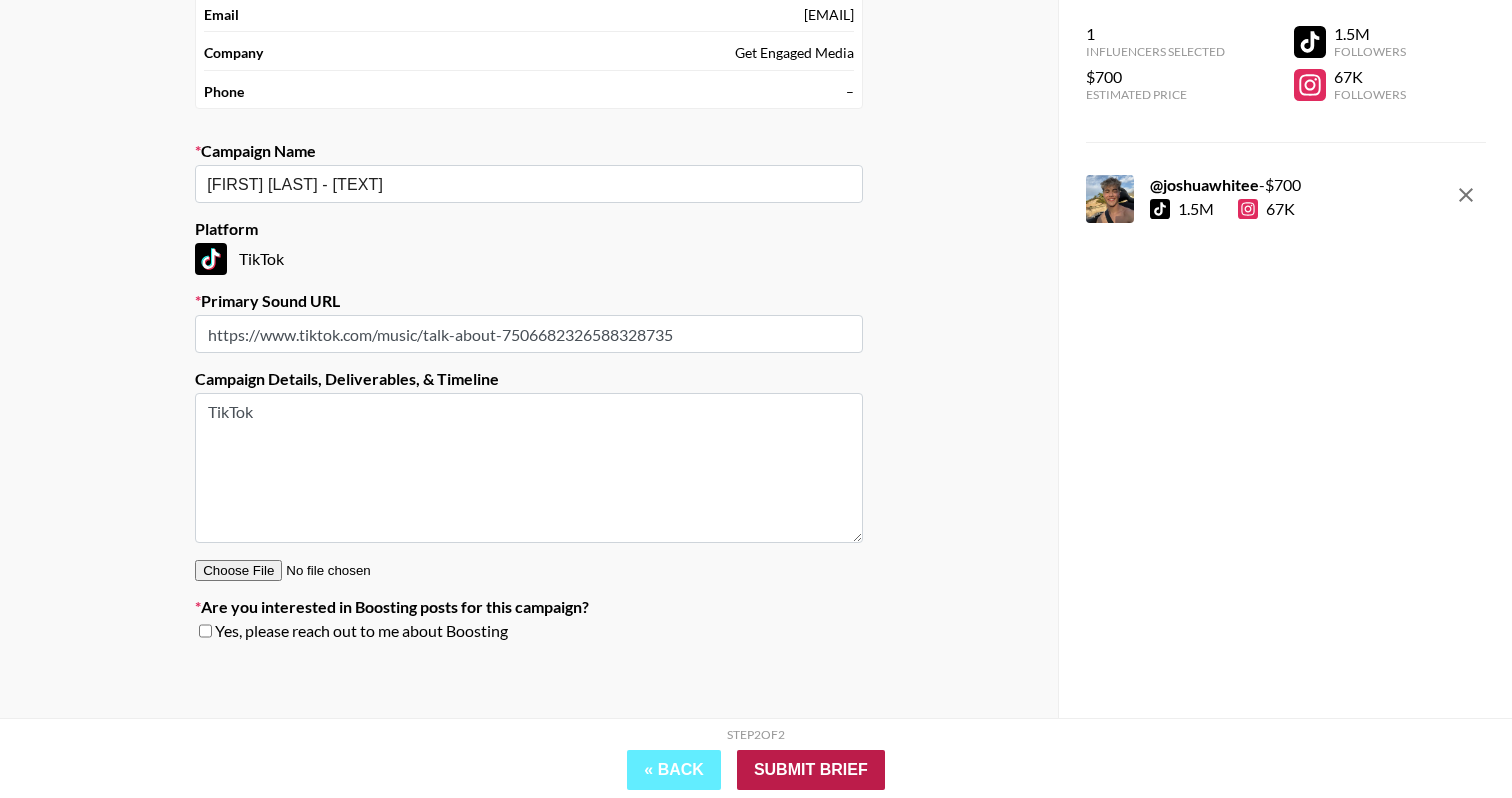 type on "TikTok" 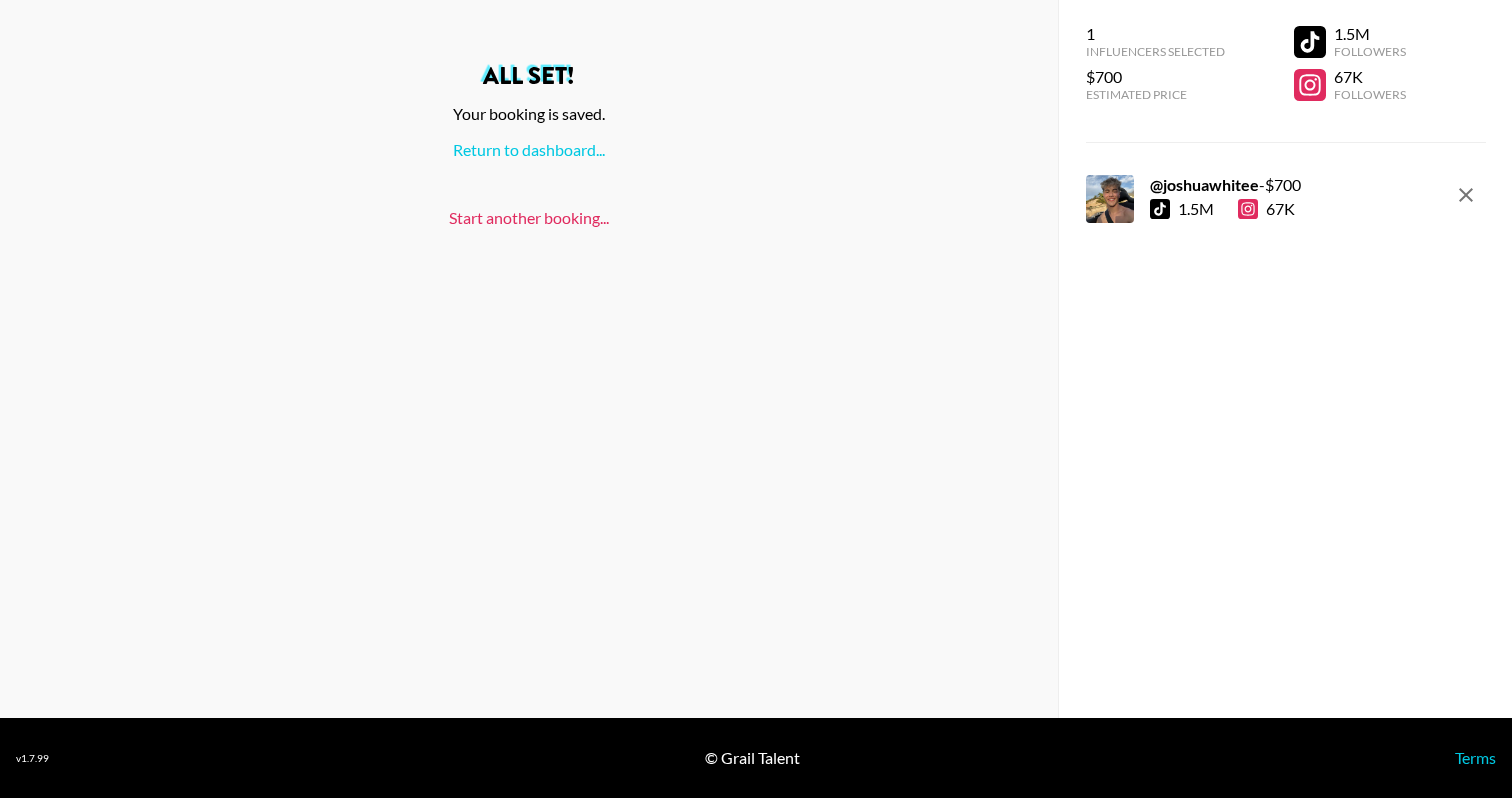 click on "Start another booking..." at bounding box center (529, 217) 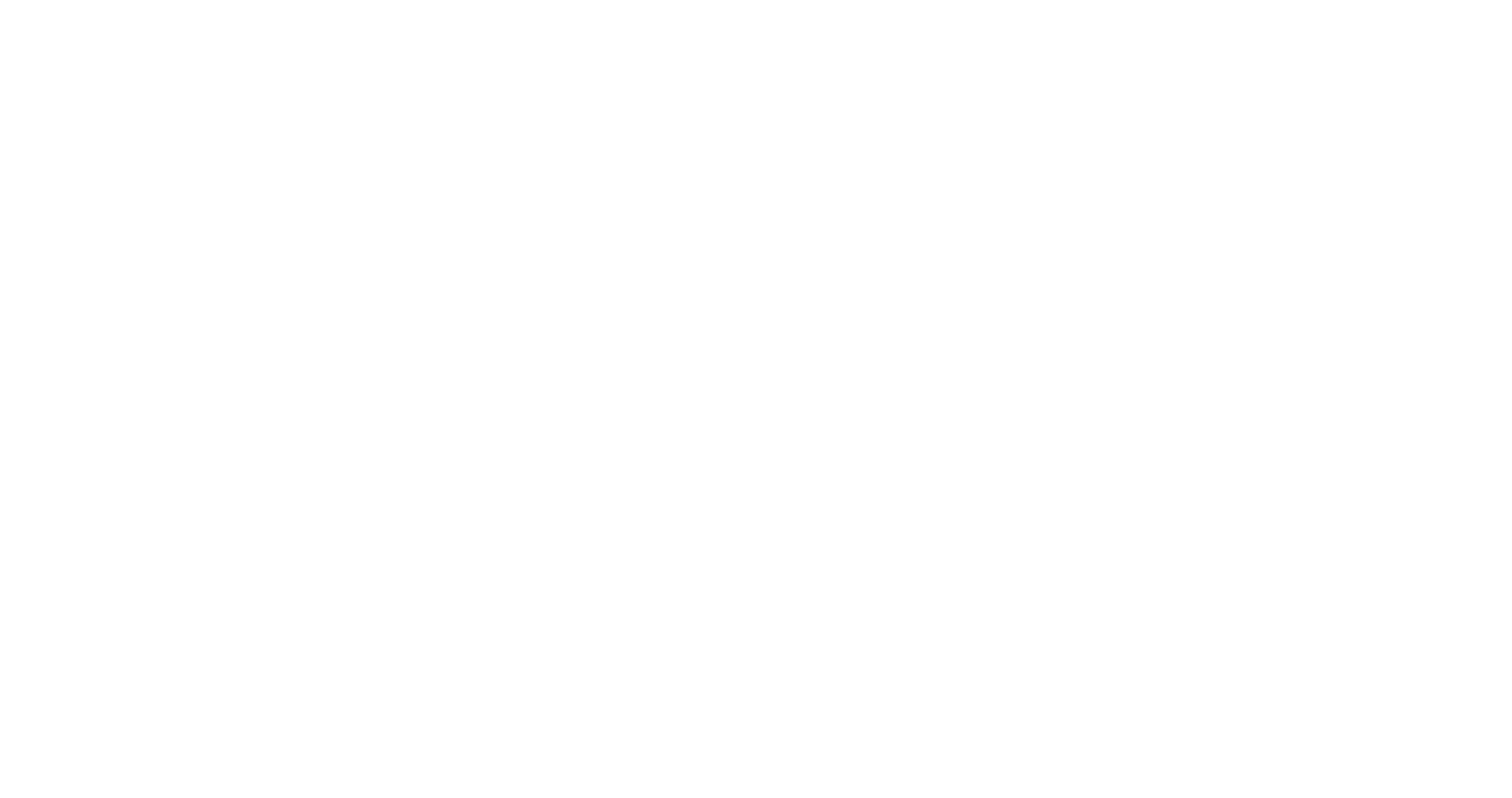 scroll, scrollTop: 0, scrollLeft: 0, axis: both 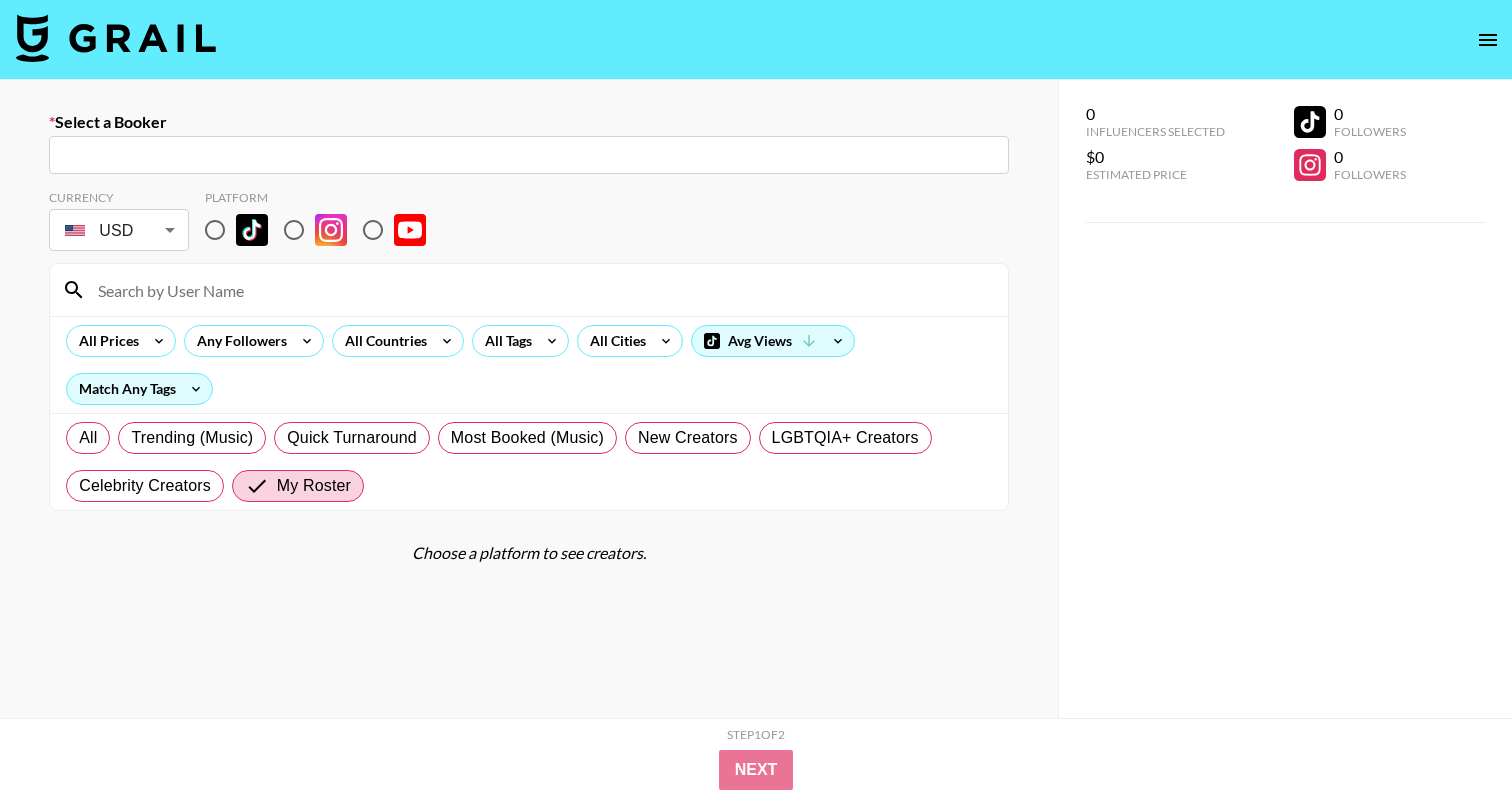 click on "​" at bounding box center (529, 155) 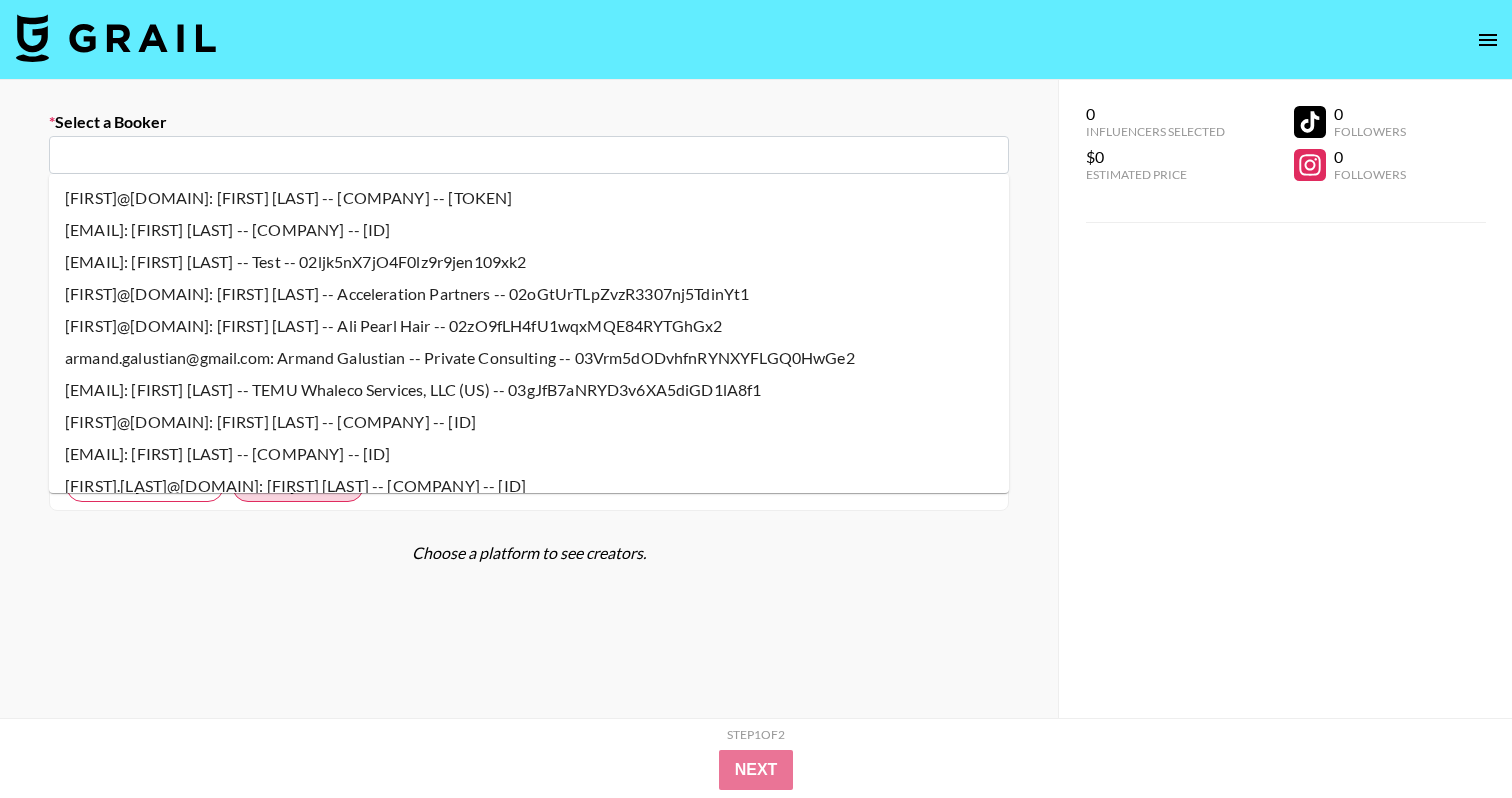 click at bounding box center (529, 155) 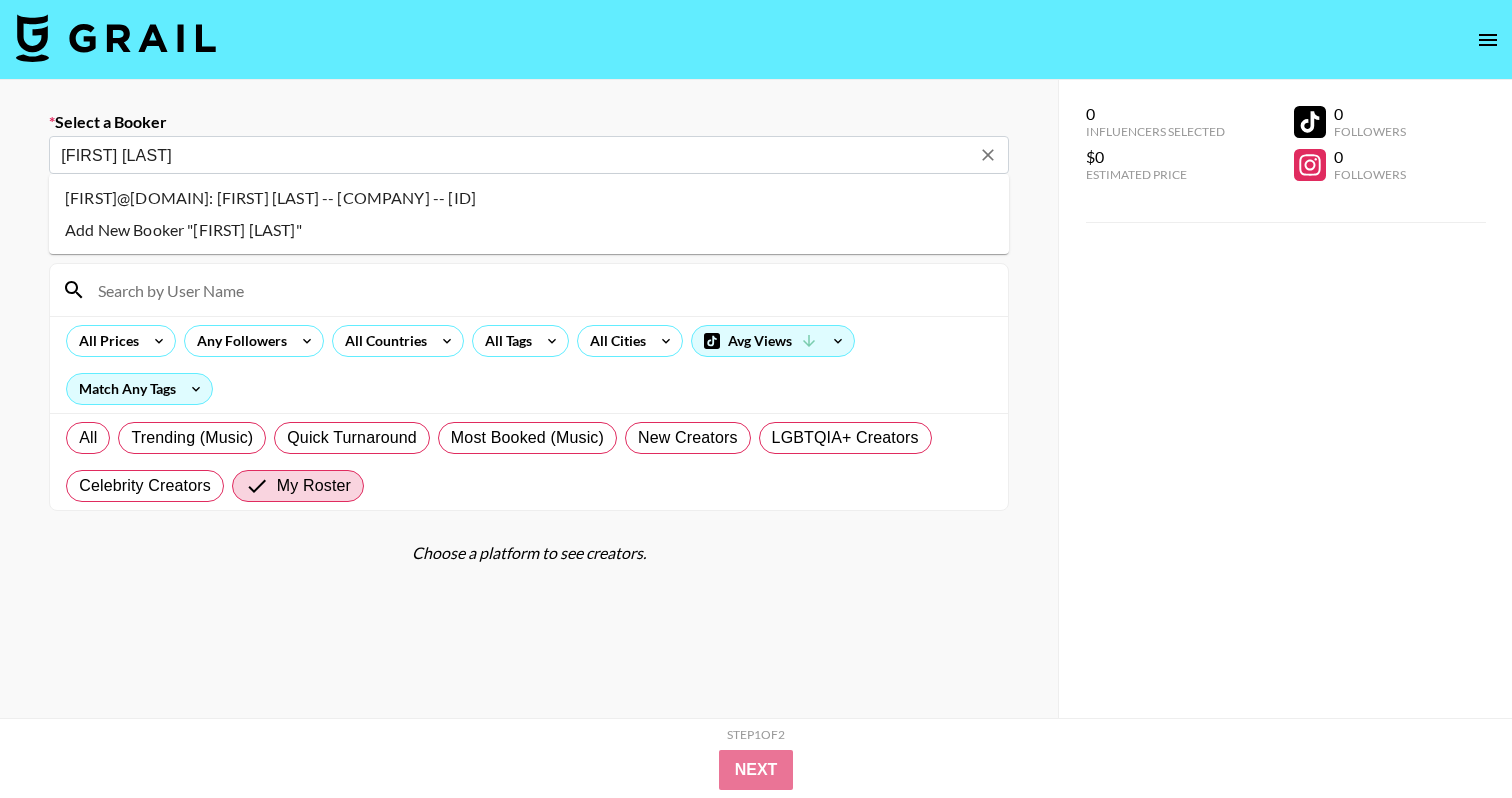 type on "[NAME]" 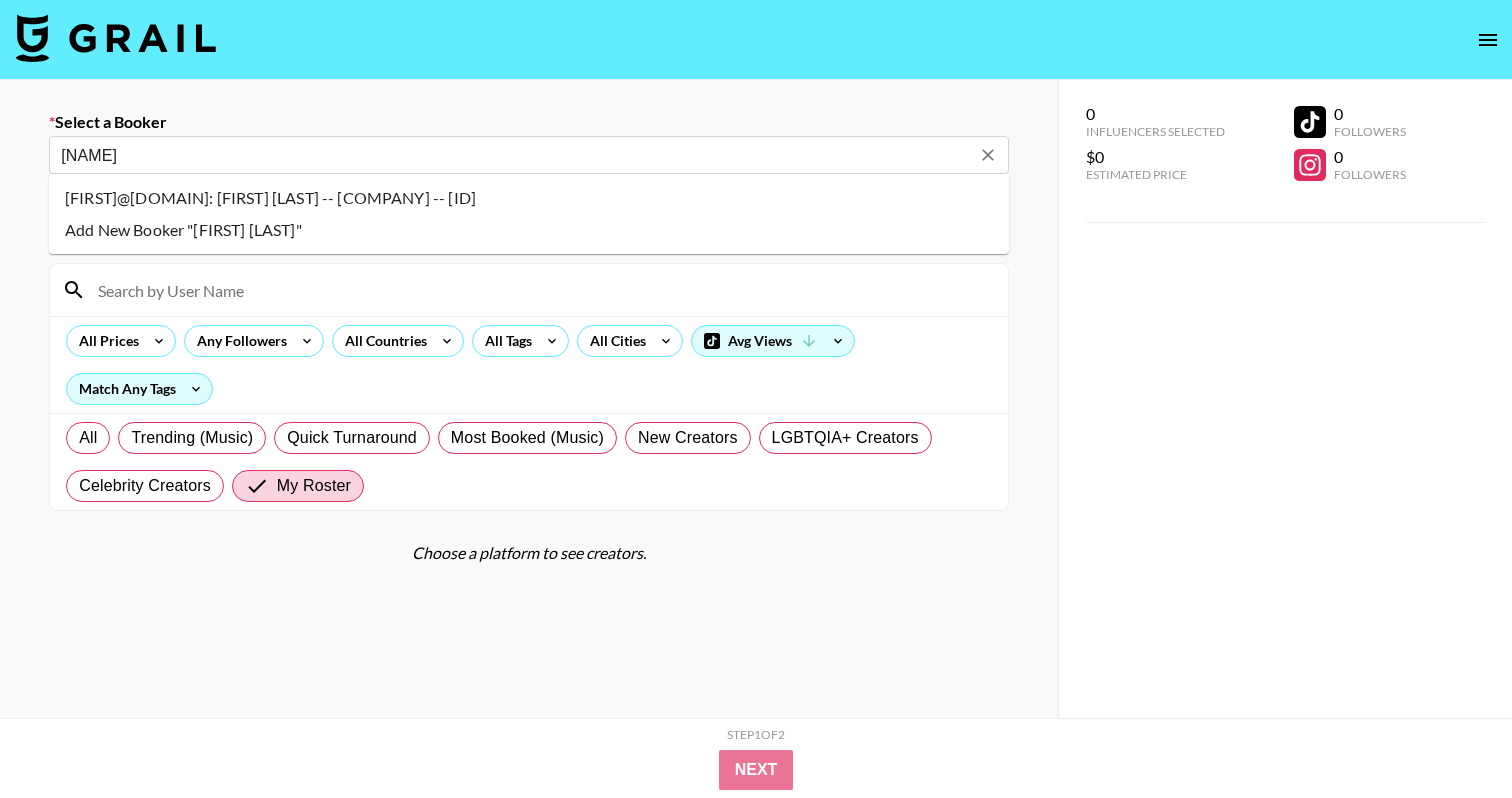 click on "[FIRST]@[DOMAIN]: [FIRST] [LAST] -- [COMPANY] -- [ID]" at bounding box center [529, 198] 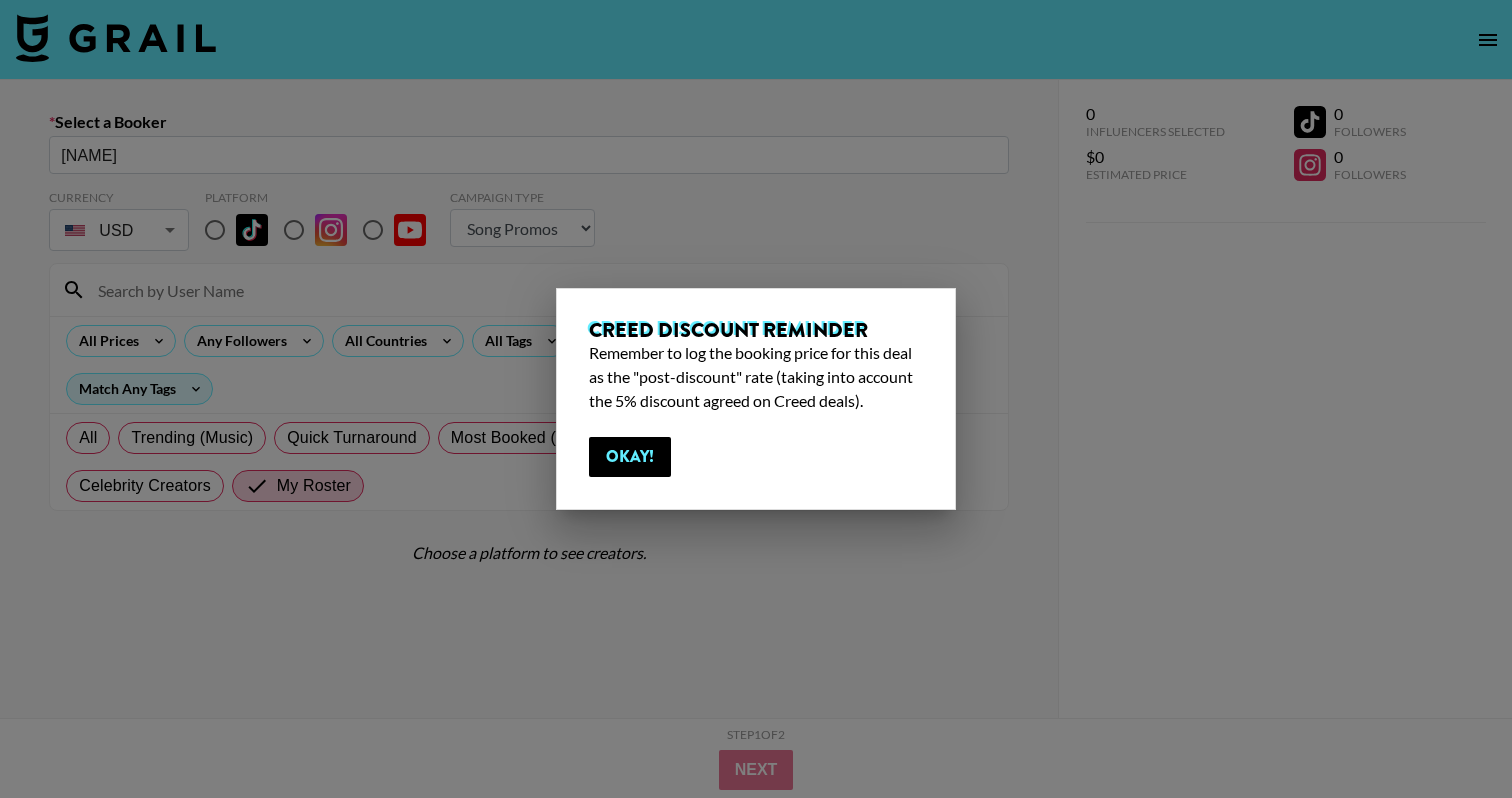 type on "[FIRST]@[DOMAIN]: [FIRST] [LAST] -- [COMPANY] -- [ID]" 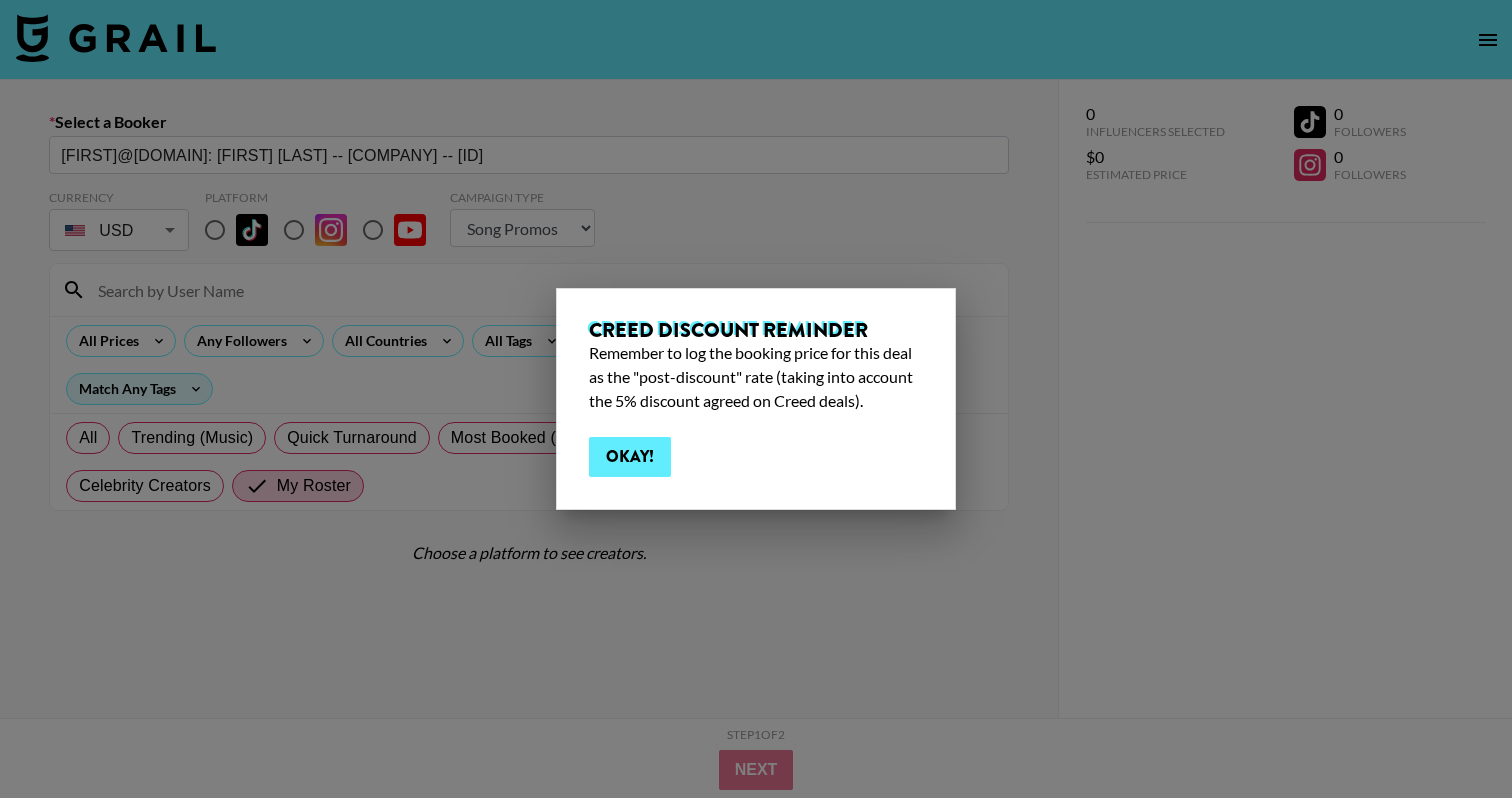 click on "Okay!" at bounding box center (630, 457) 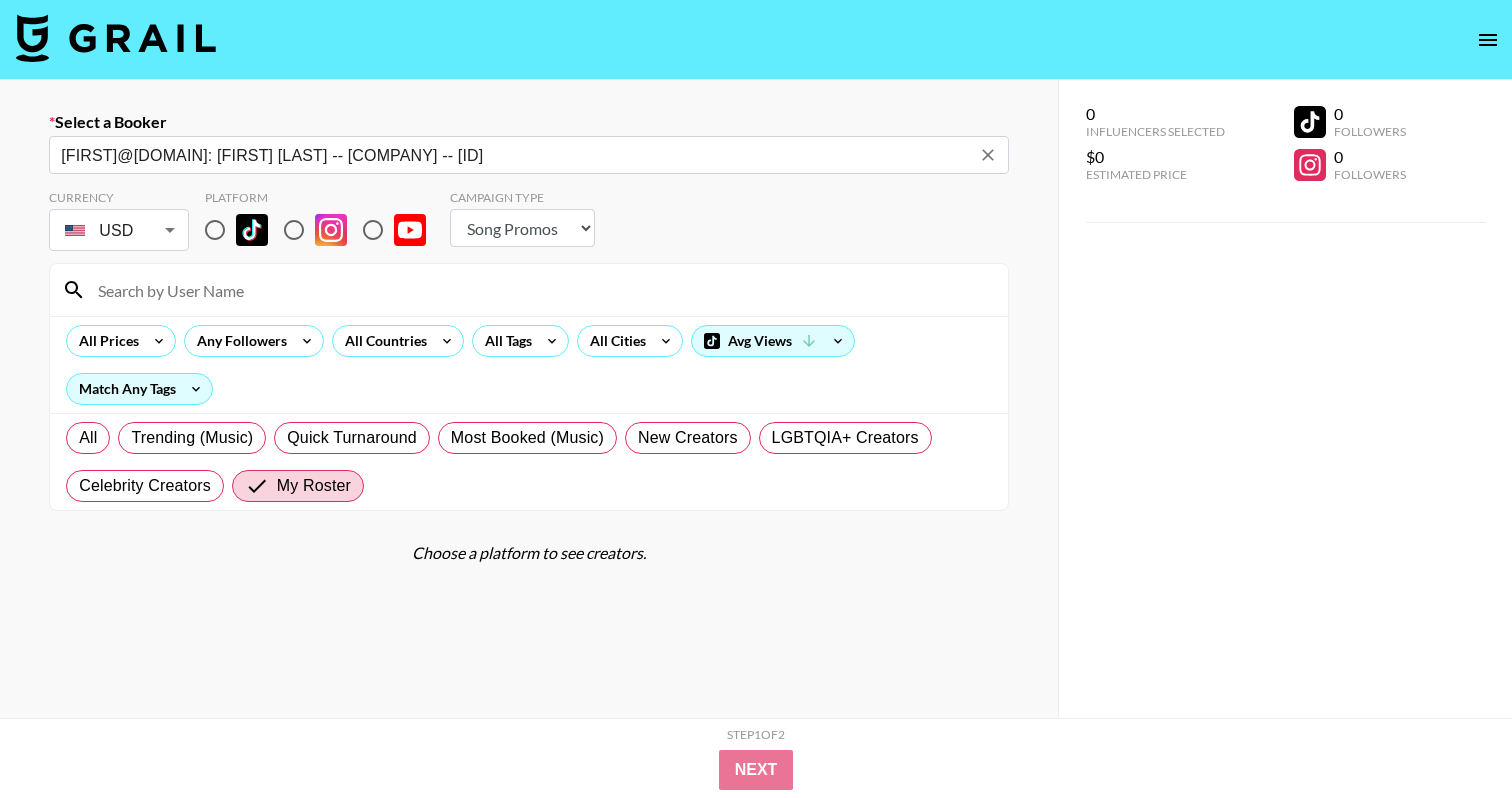 click at bounding box center [215, 230] 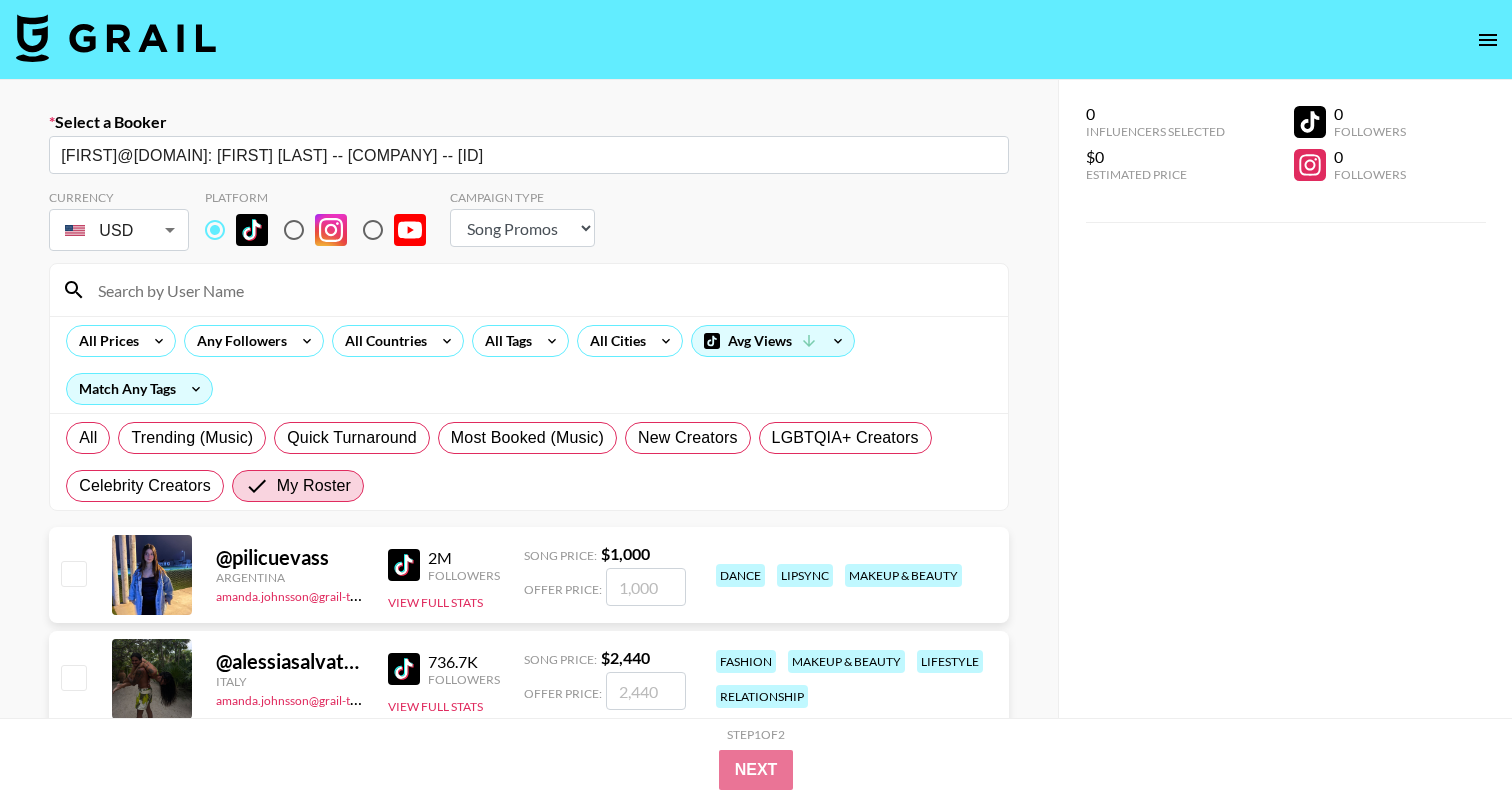 click at bounding box center [541, 290] 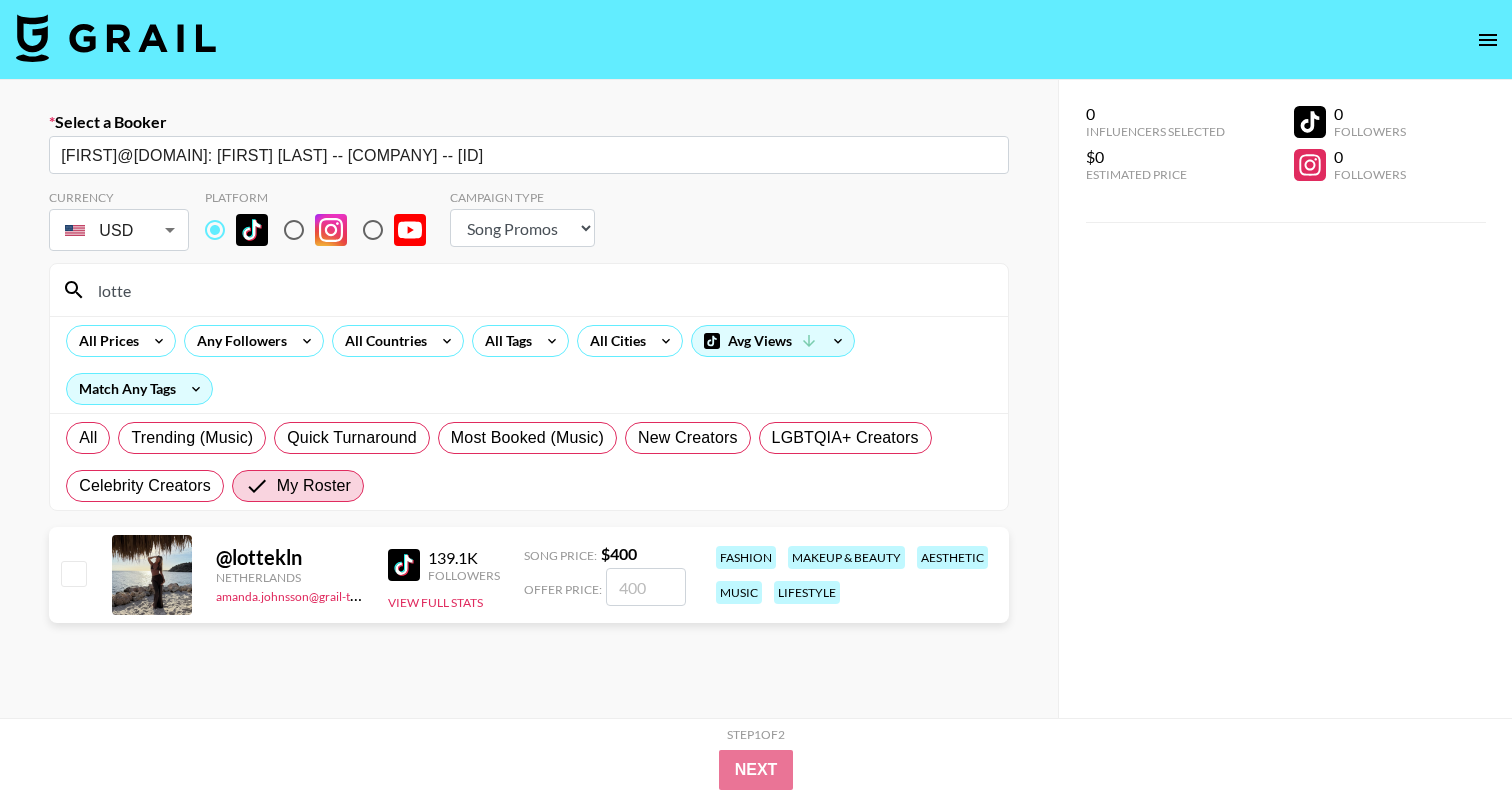 type on "lotte" 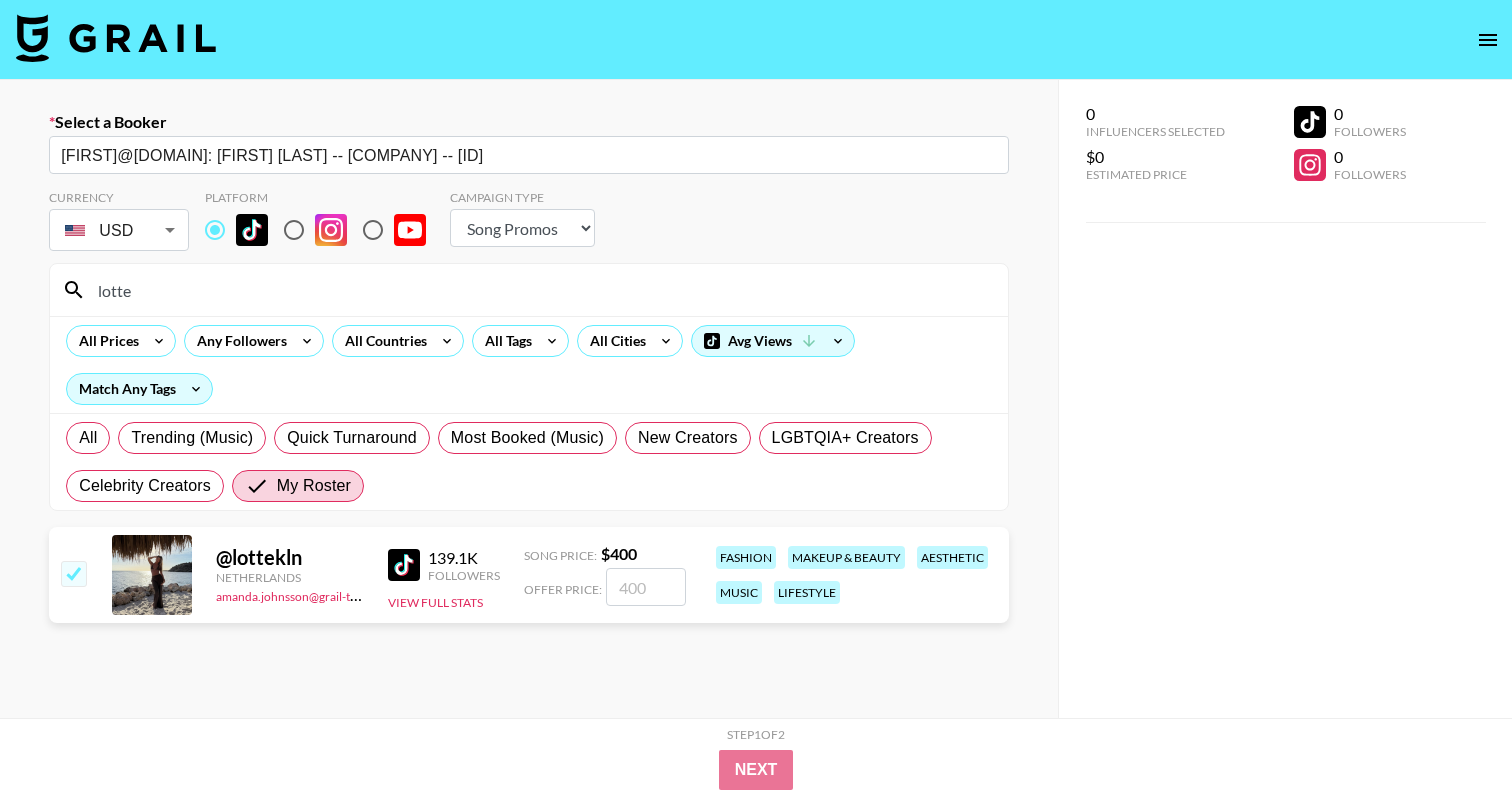 checkbox on "true" 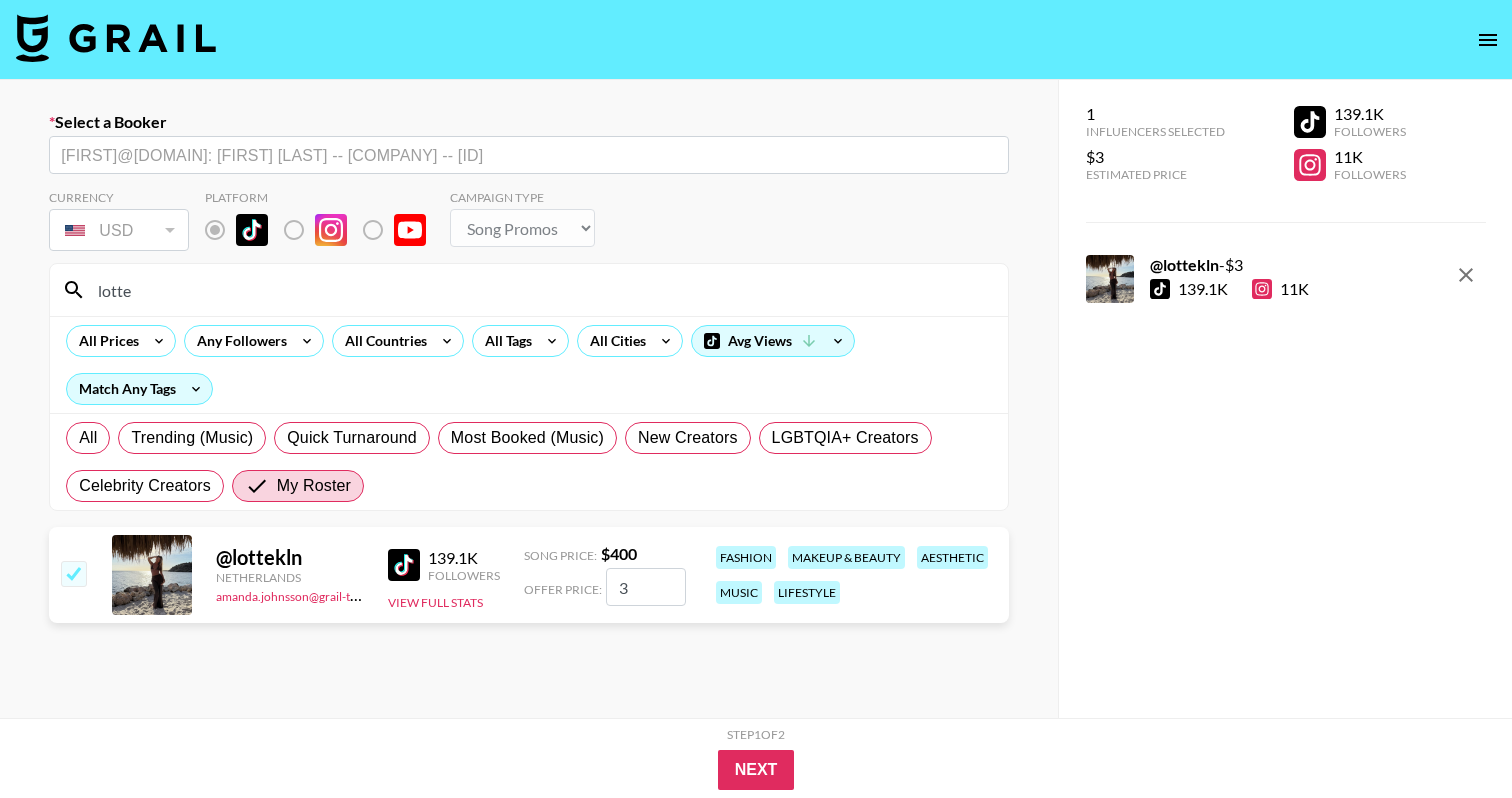 click on "3" at bounding box center [646, 587] 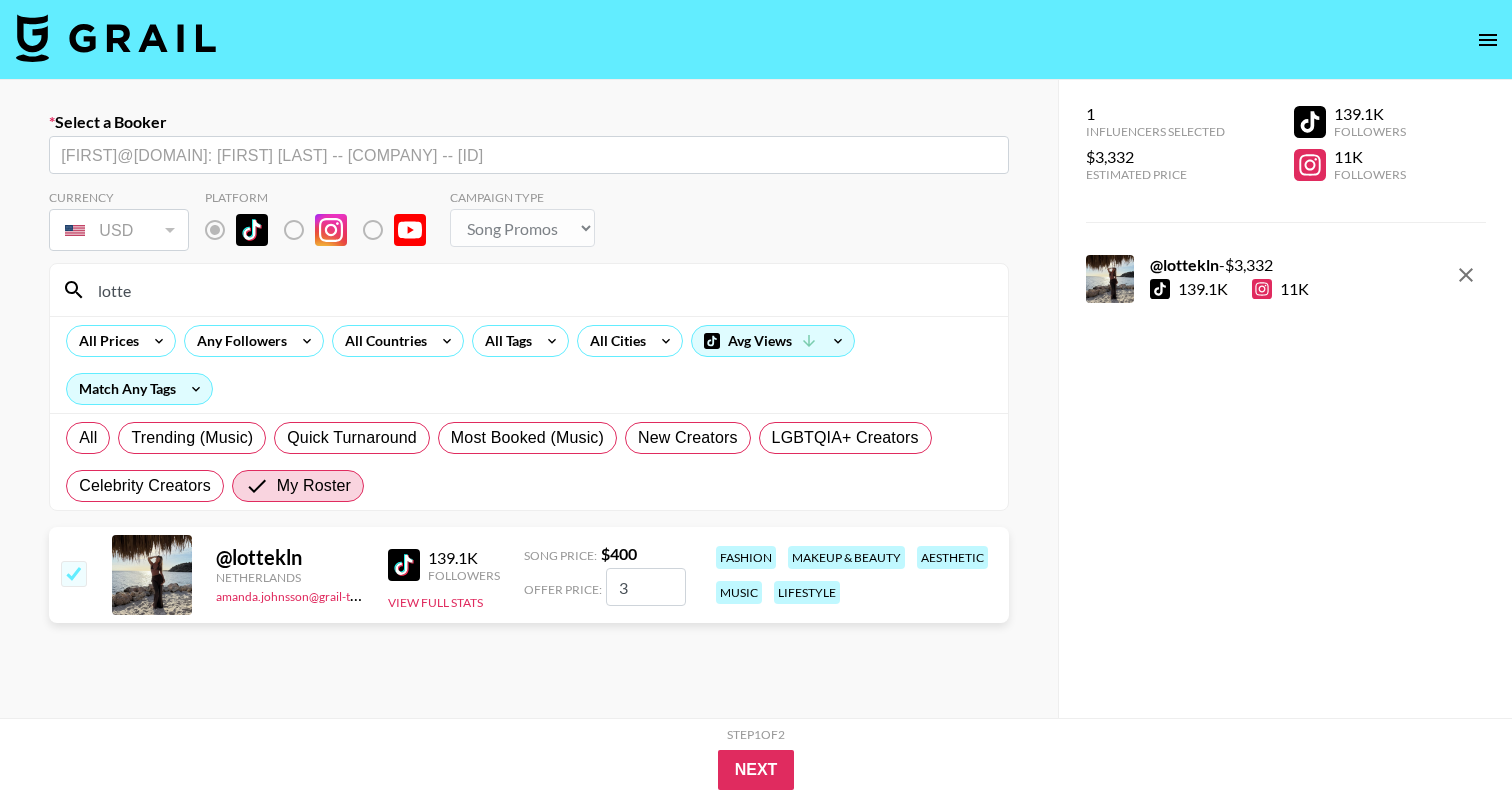 click on "[NUMBER]" at bounding box center [646, 587] 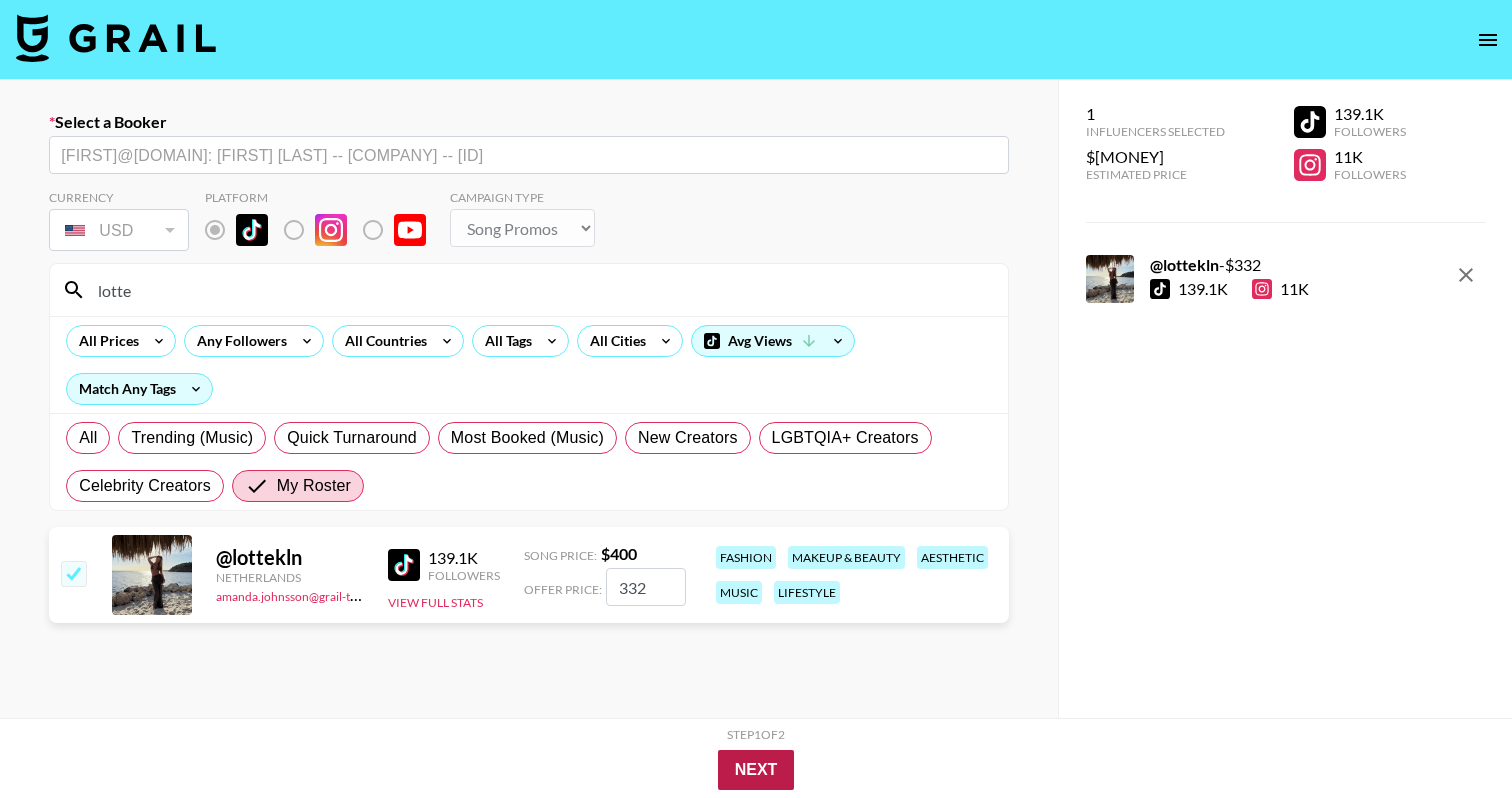 type on "332" 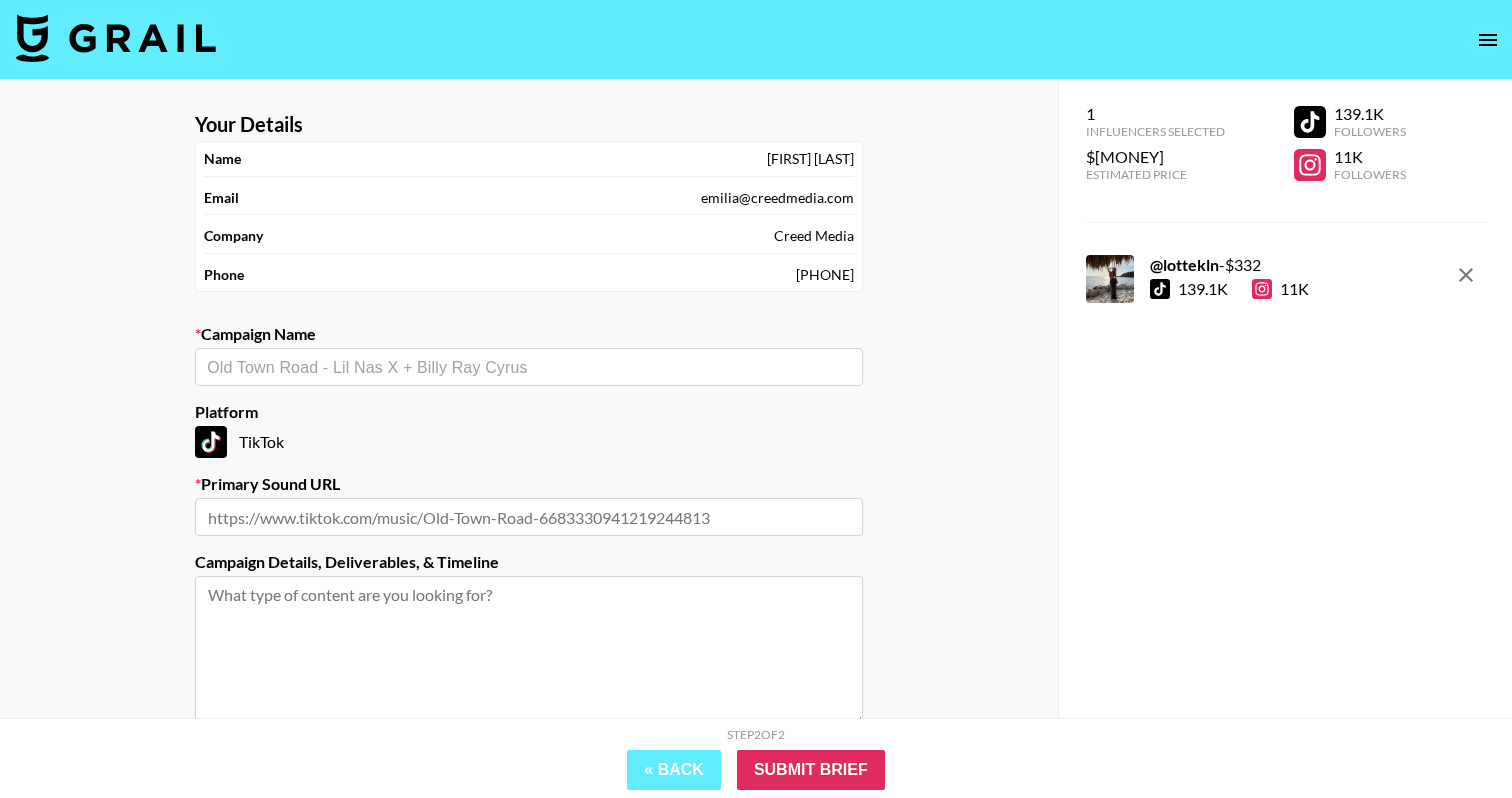 click at bounding box center (529, 367) 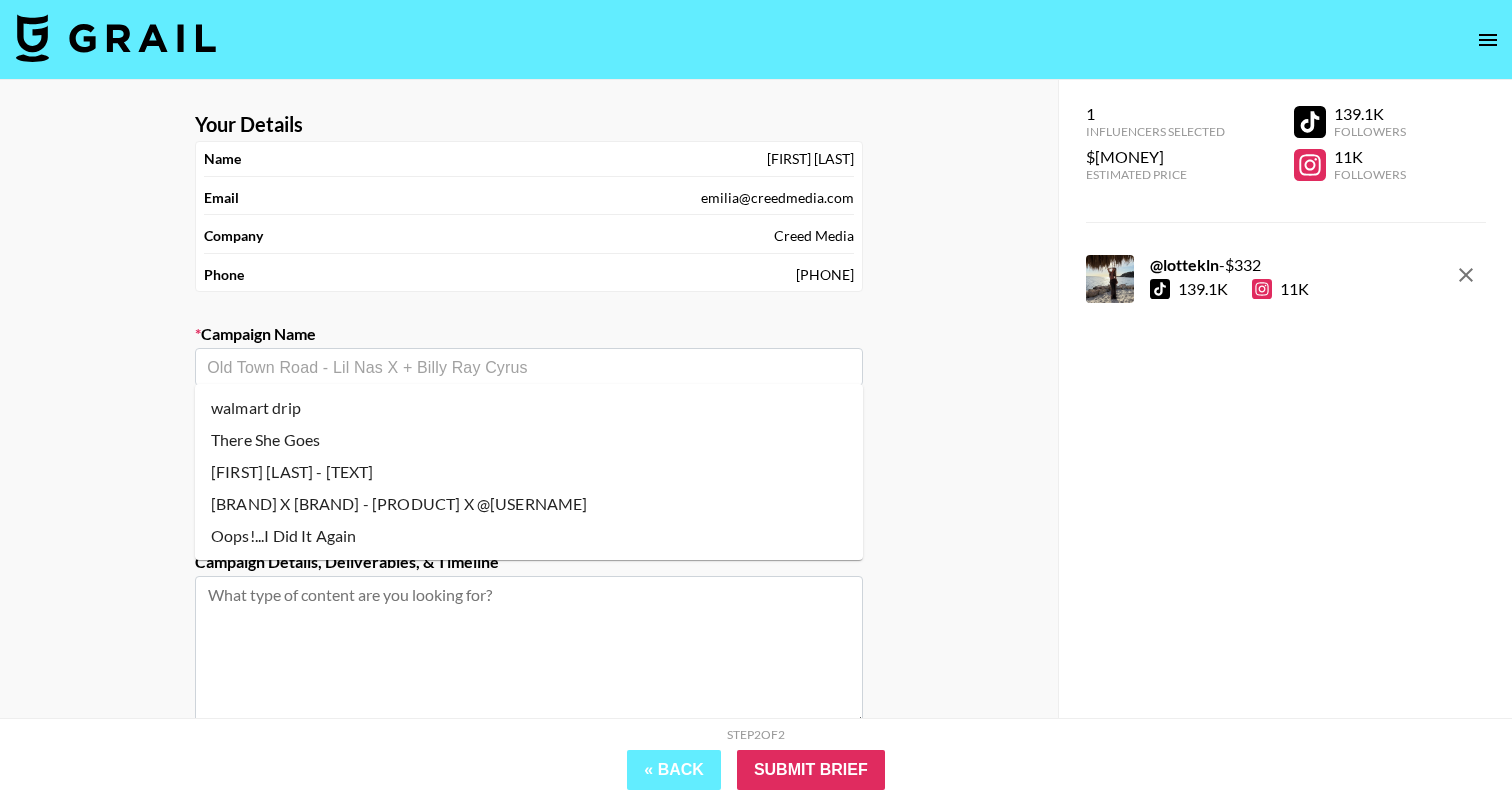 click on "[BRAND] X [BRAND] - [PRODUCT] X @[USERNAME]" at bounding box center [529, 504] 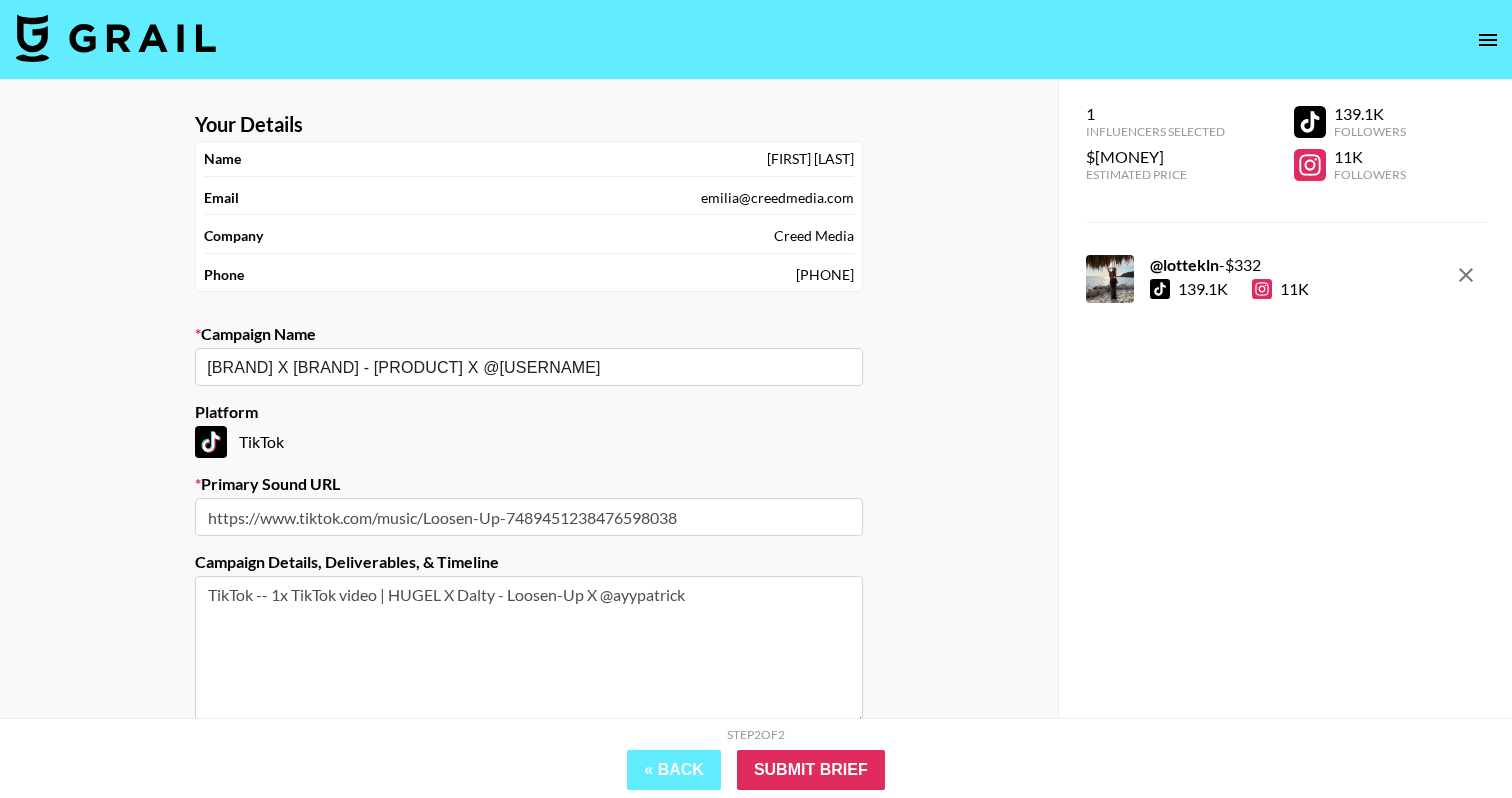click on "https://www.tiktok.com/music/Loosen-Up-7489451238476598038" at bounding box center (529, 517) 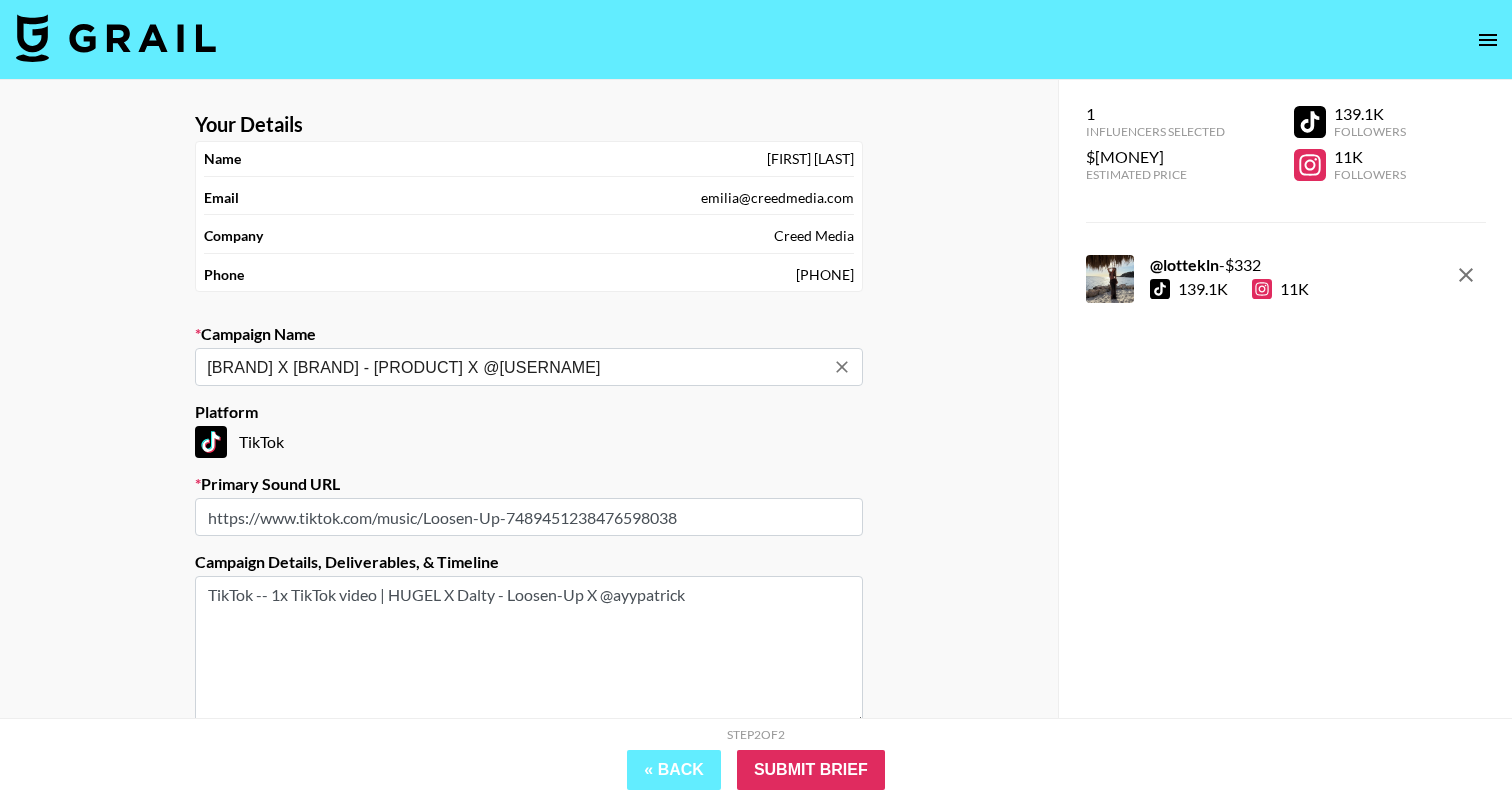click on "[BRAND] X [BRAND] - [PRODUCT] X @[USERNAME]" at bounding box center [515, 367] 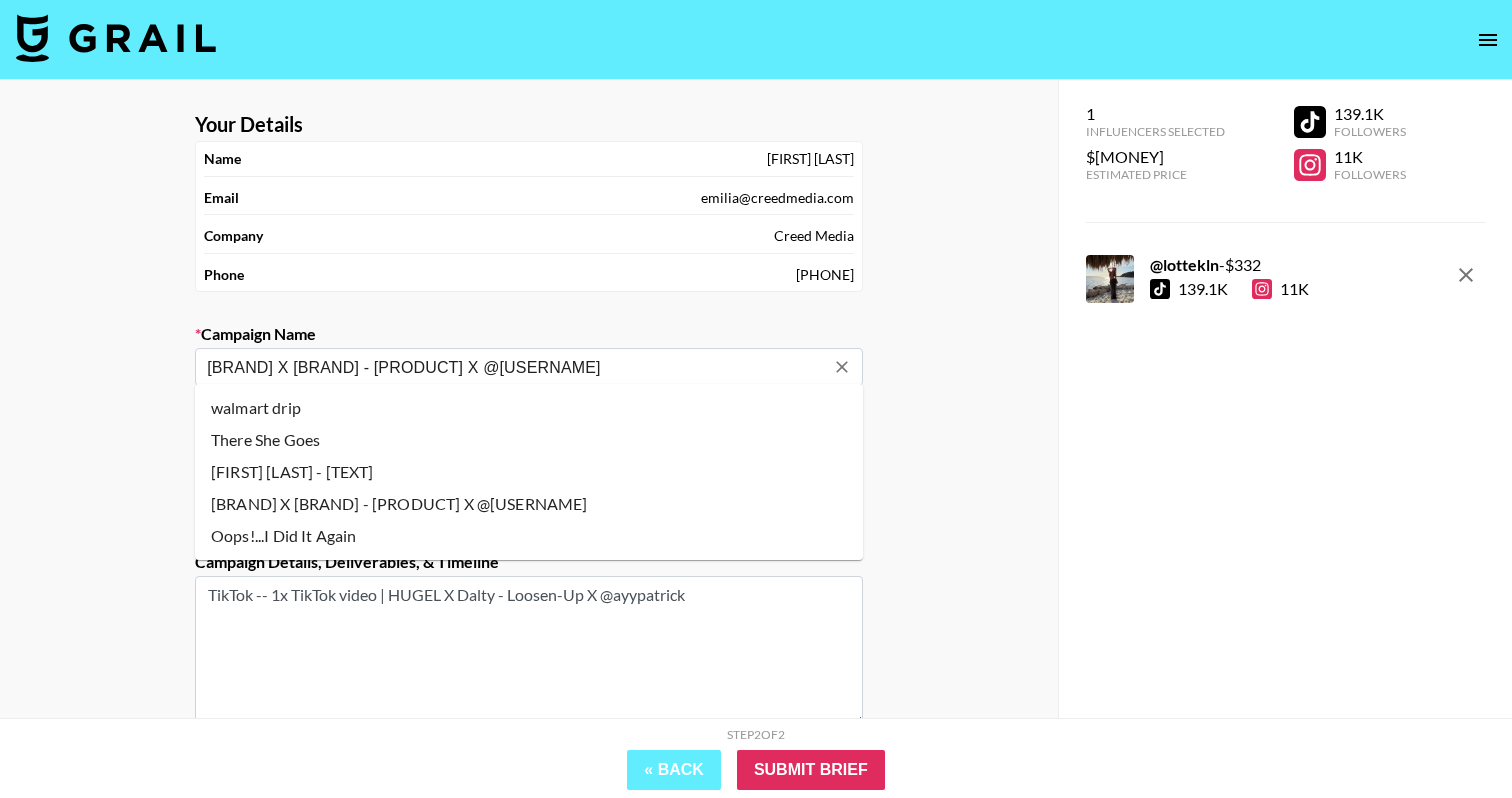 click on "[NAME] - [NAME] - [NAME]" at bounding box center [529, 367] 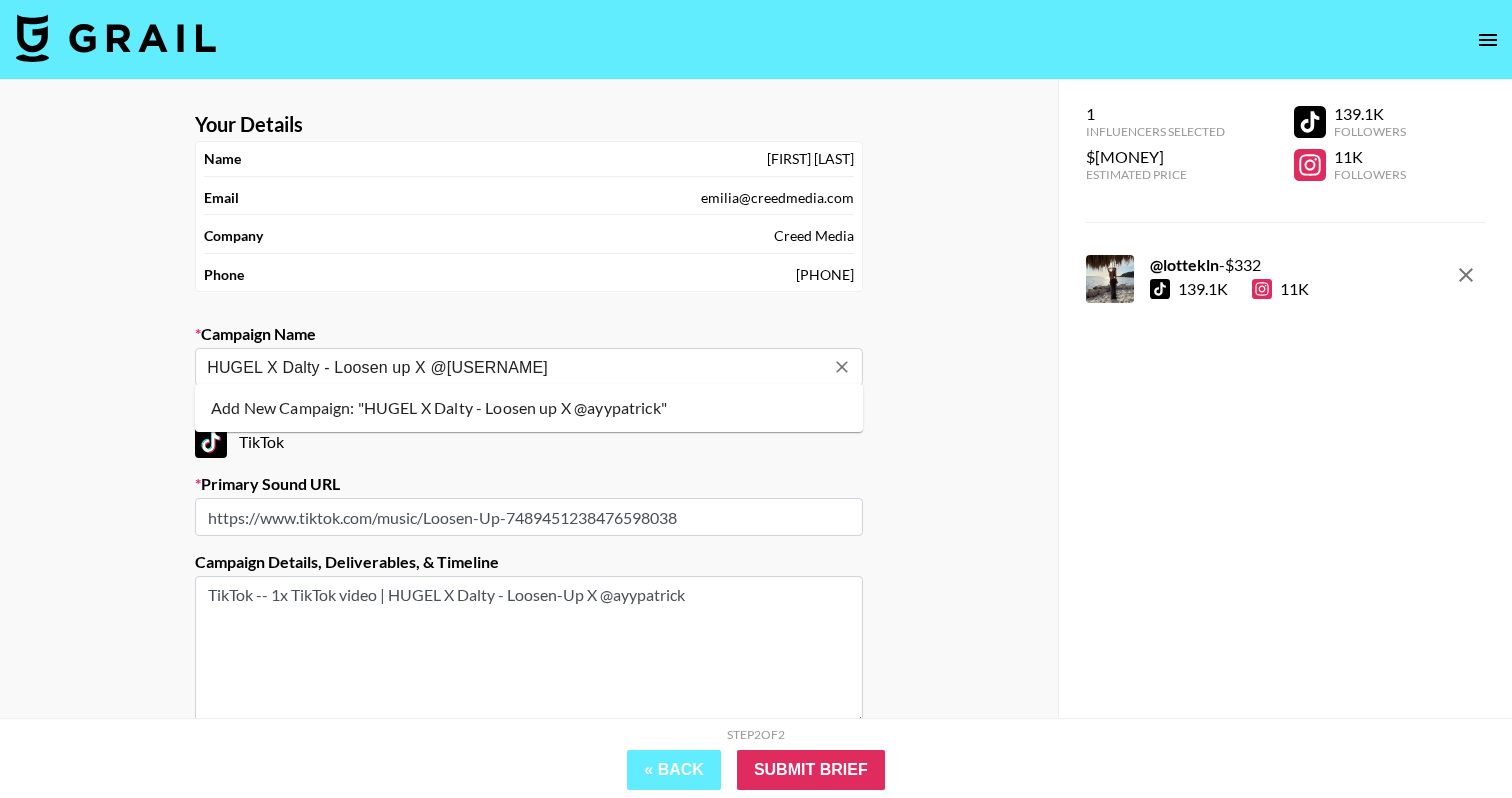 drag, startPoint x: 410, startPoint y: 367, endPoint x: 599, endPoint y: 363, distance: 189.04233 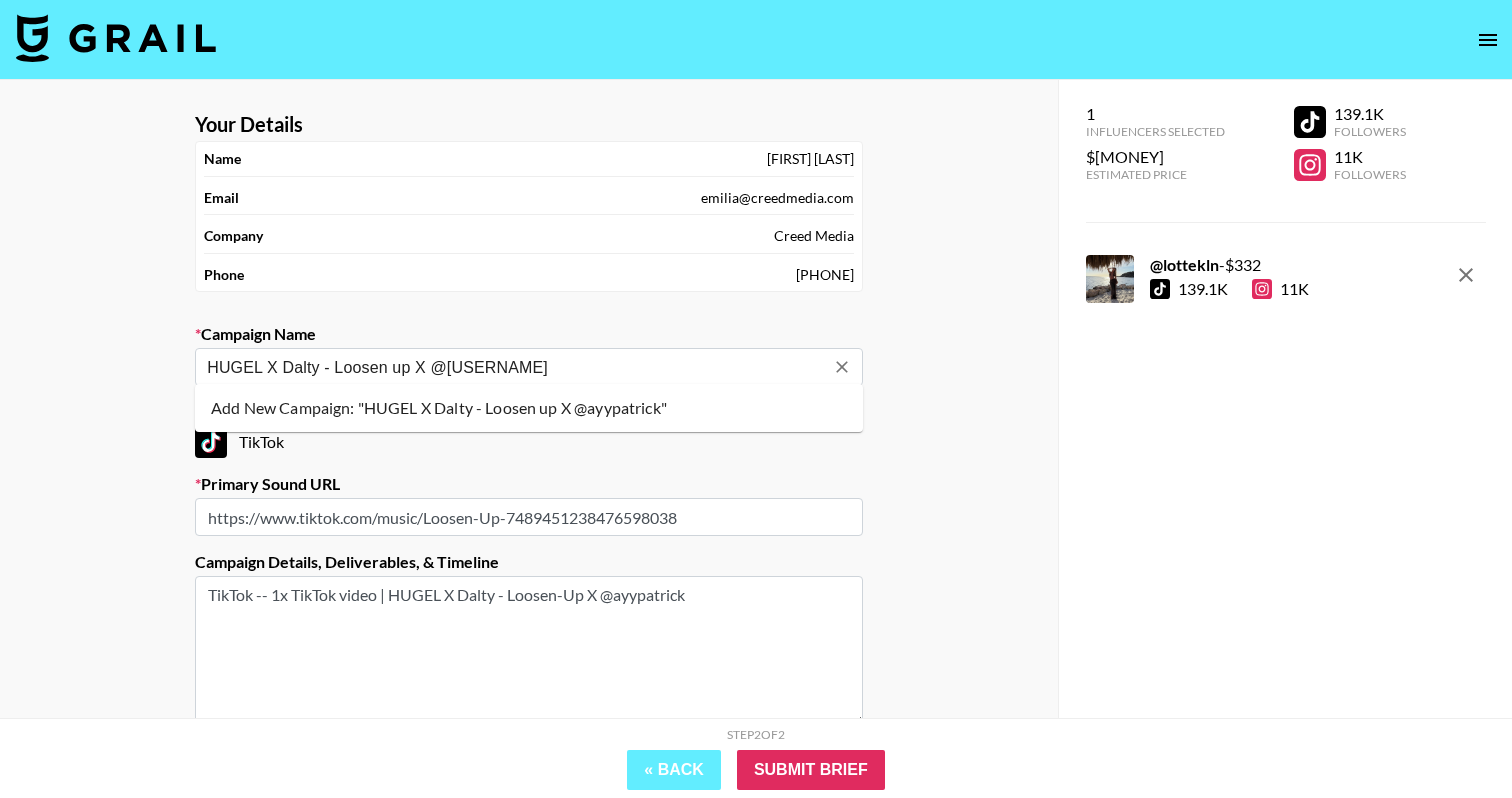 click on "HUGEL X Dalty - Loosen up X @[USERNAME]" at bounding box center [515, 367] 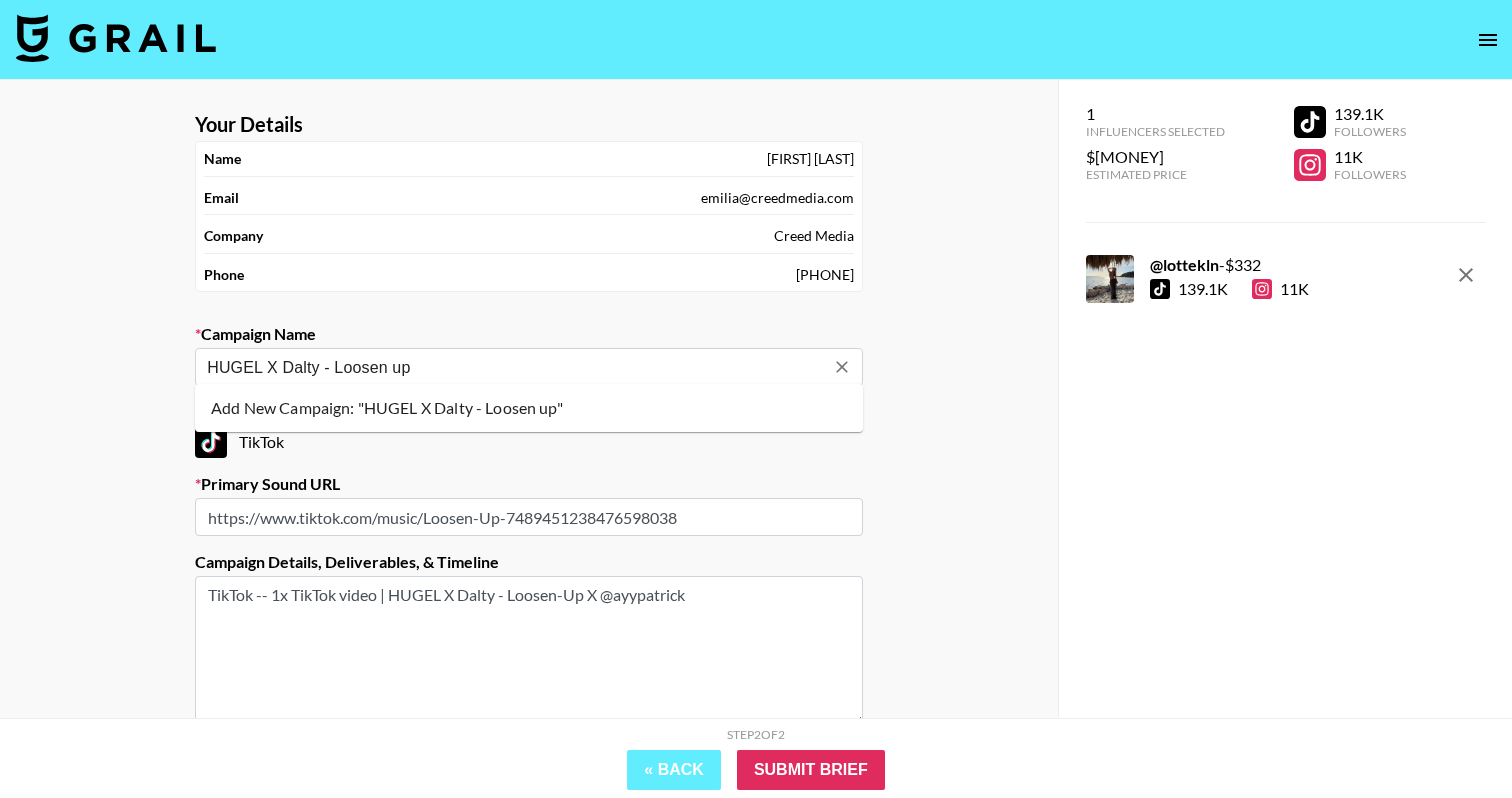 click on "HUGEL X Dalty - Loosen up" at bounding box center (515, 367) 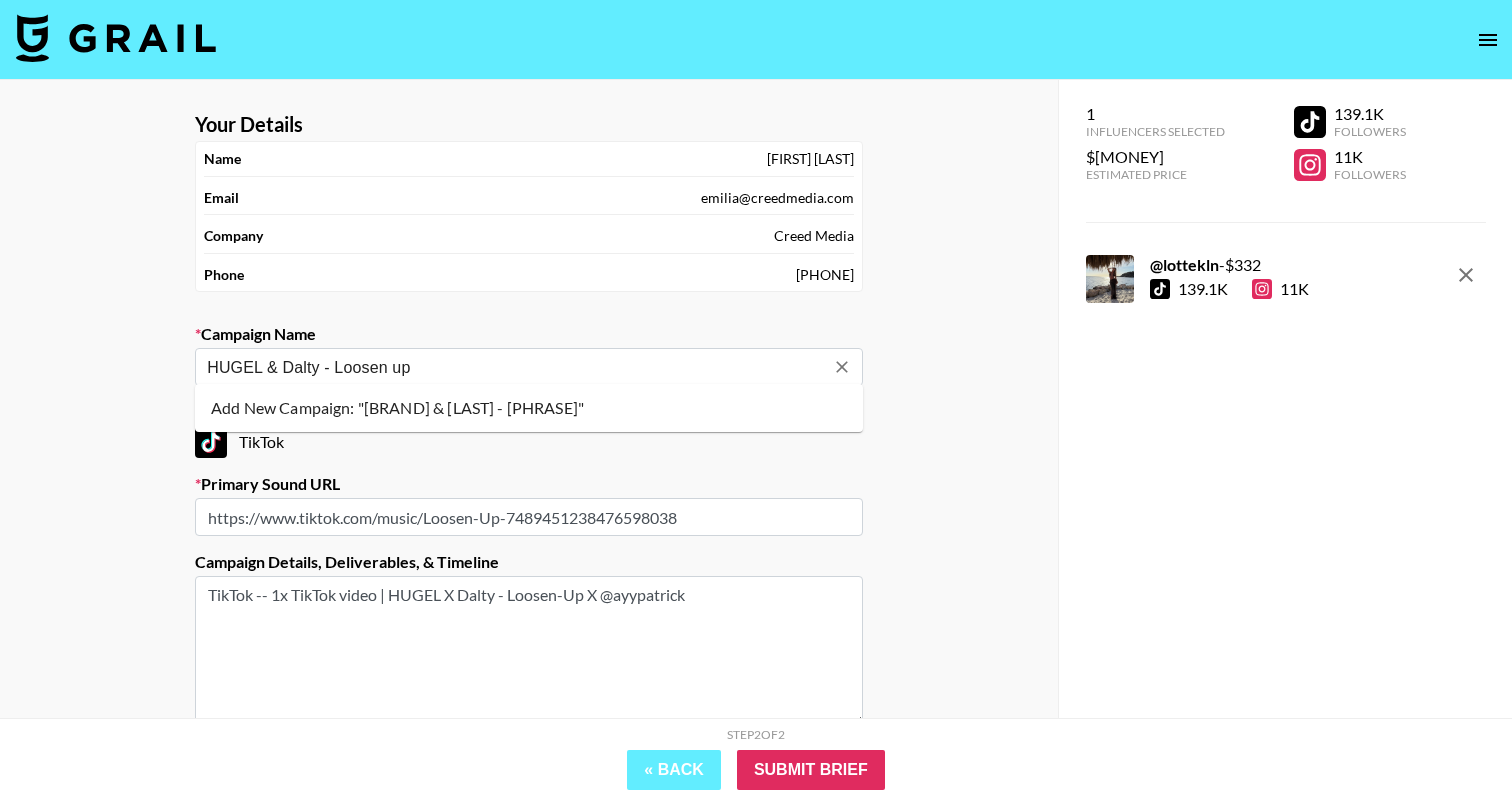 click on "HUGEL & Dalty - Loosen up" at bounding box center (515, 367) 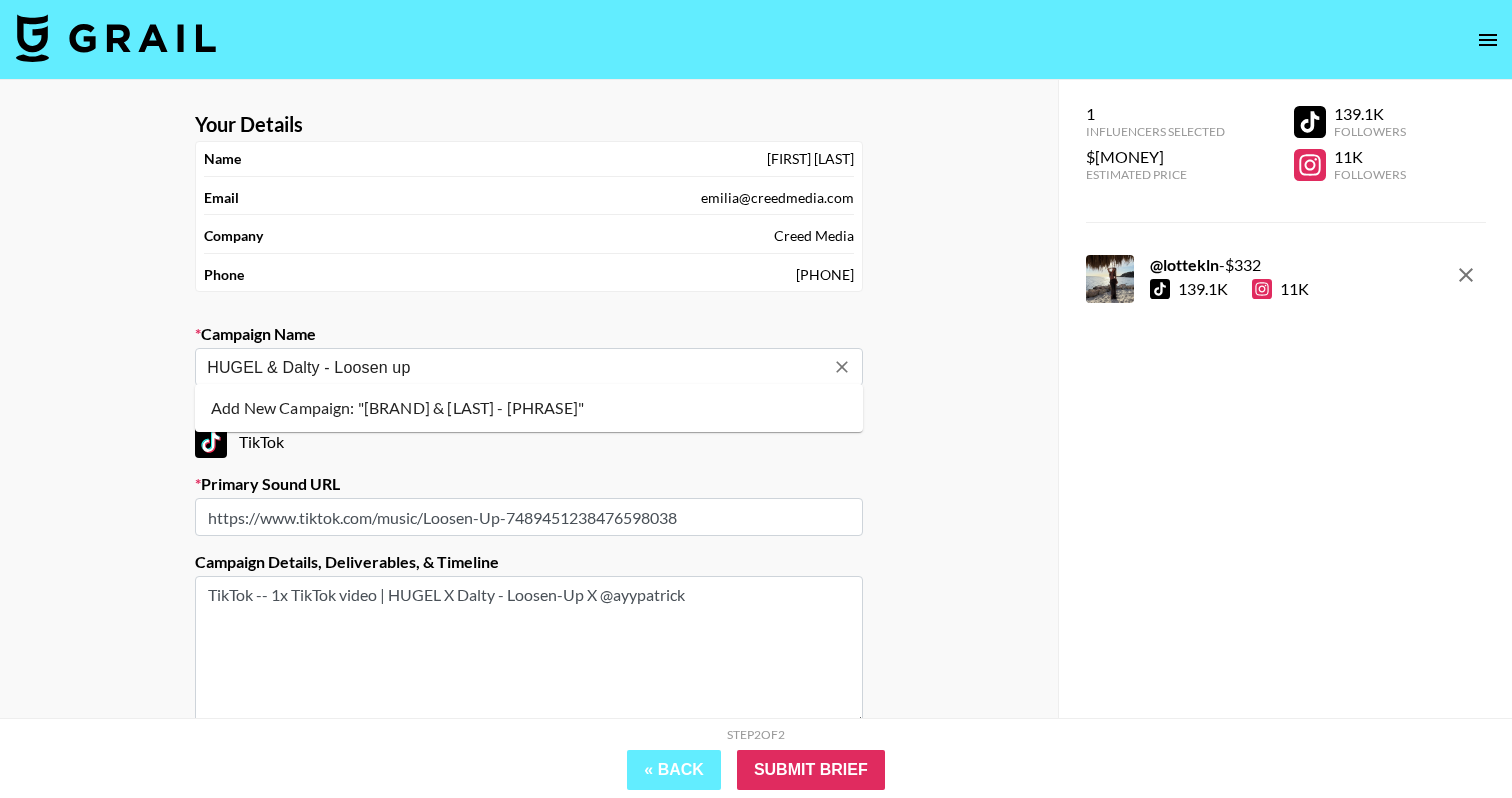 click on "HUGEL & Dalty - Loosen up" at bounding box center [515, 367] 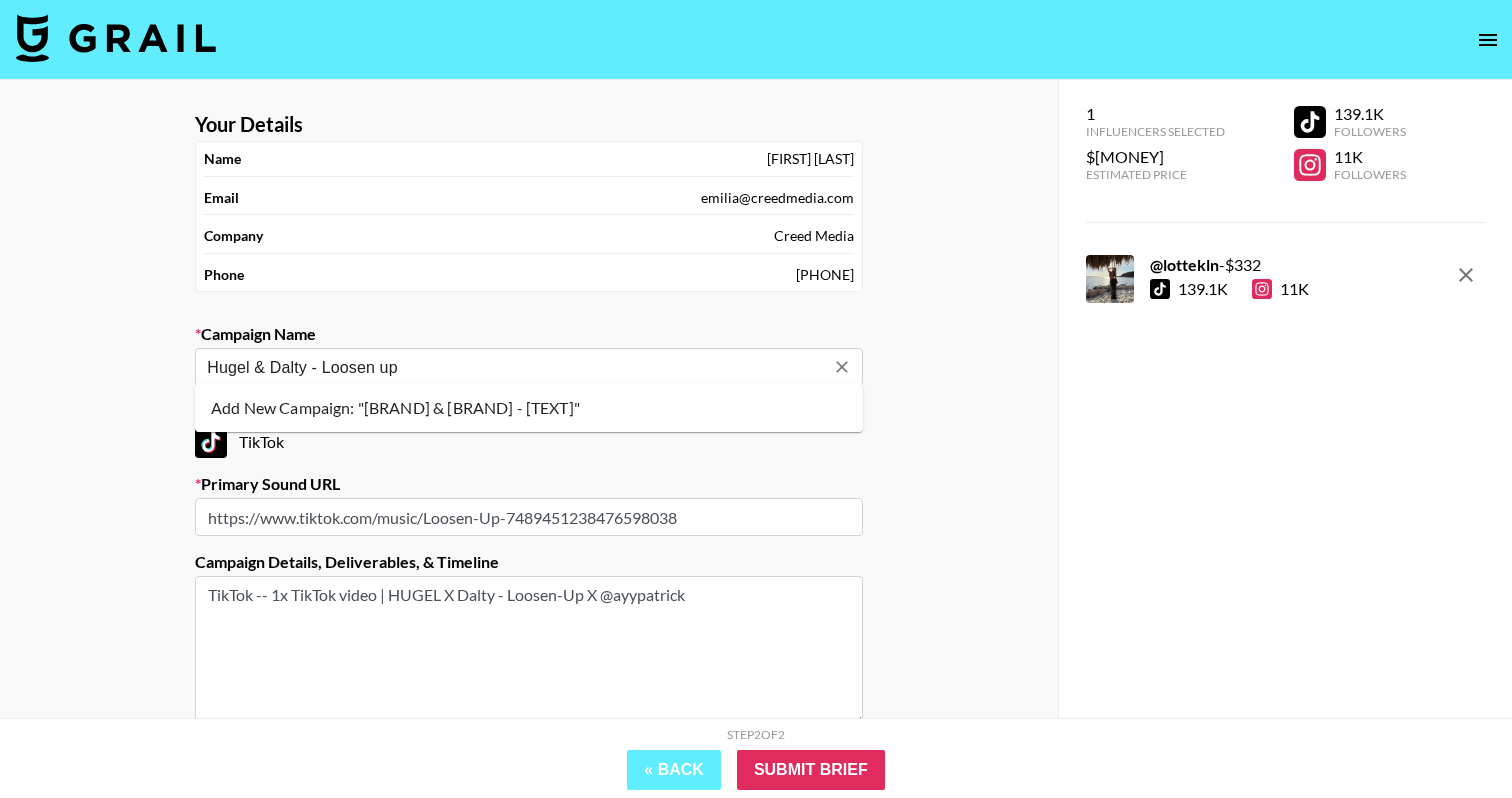 drag, startPoint x: 291, startPoint y: 366, endPoint x: 312, endPoint y: 341, distance: 32.649654 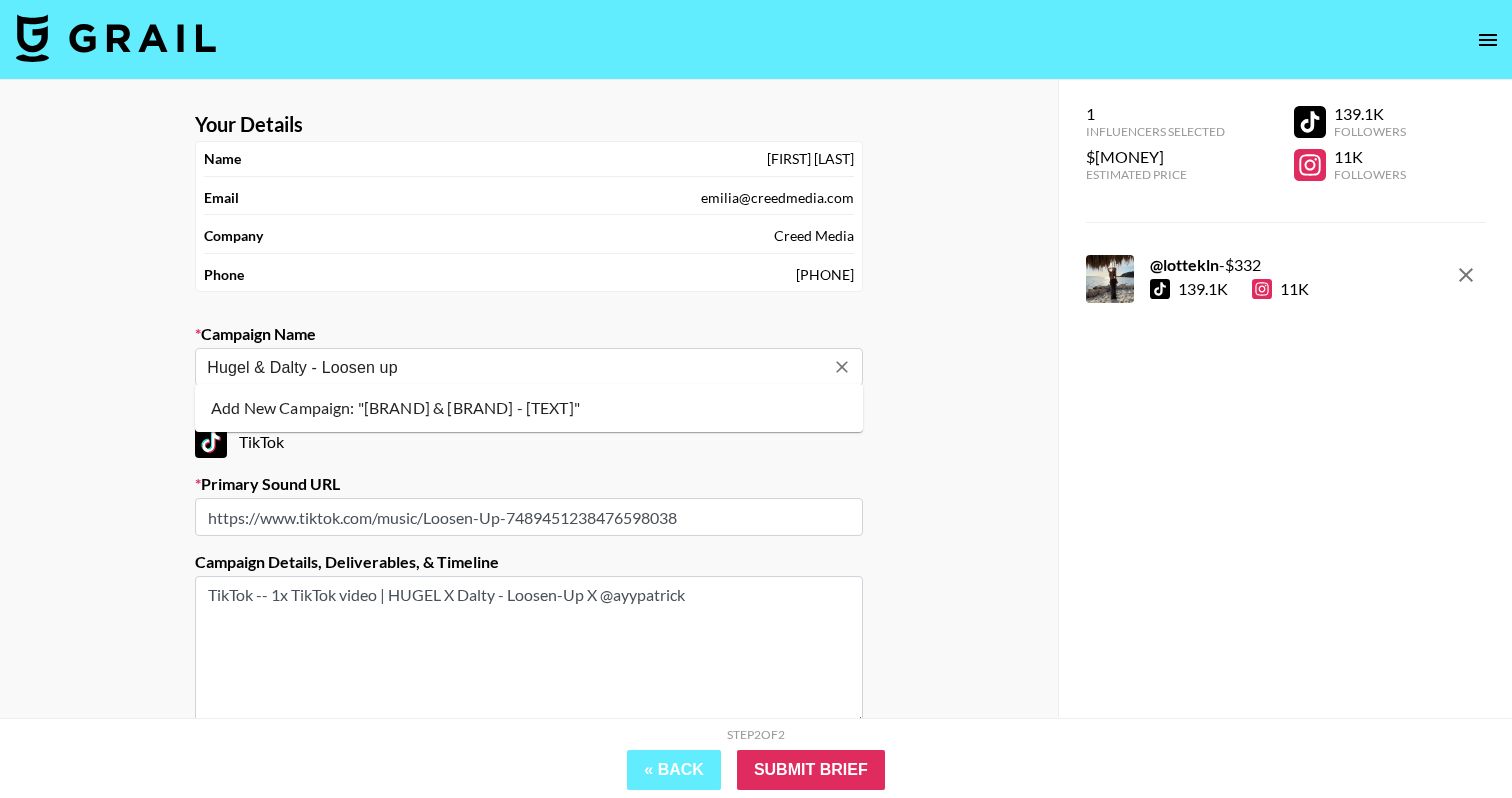 click on "Hugel & Dalty - Loosen up" at bounding box center [515, 367] 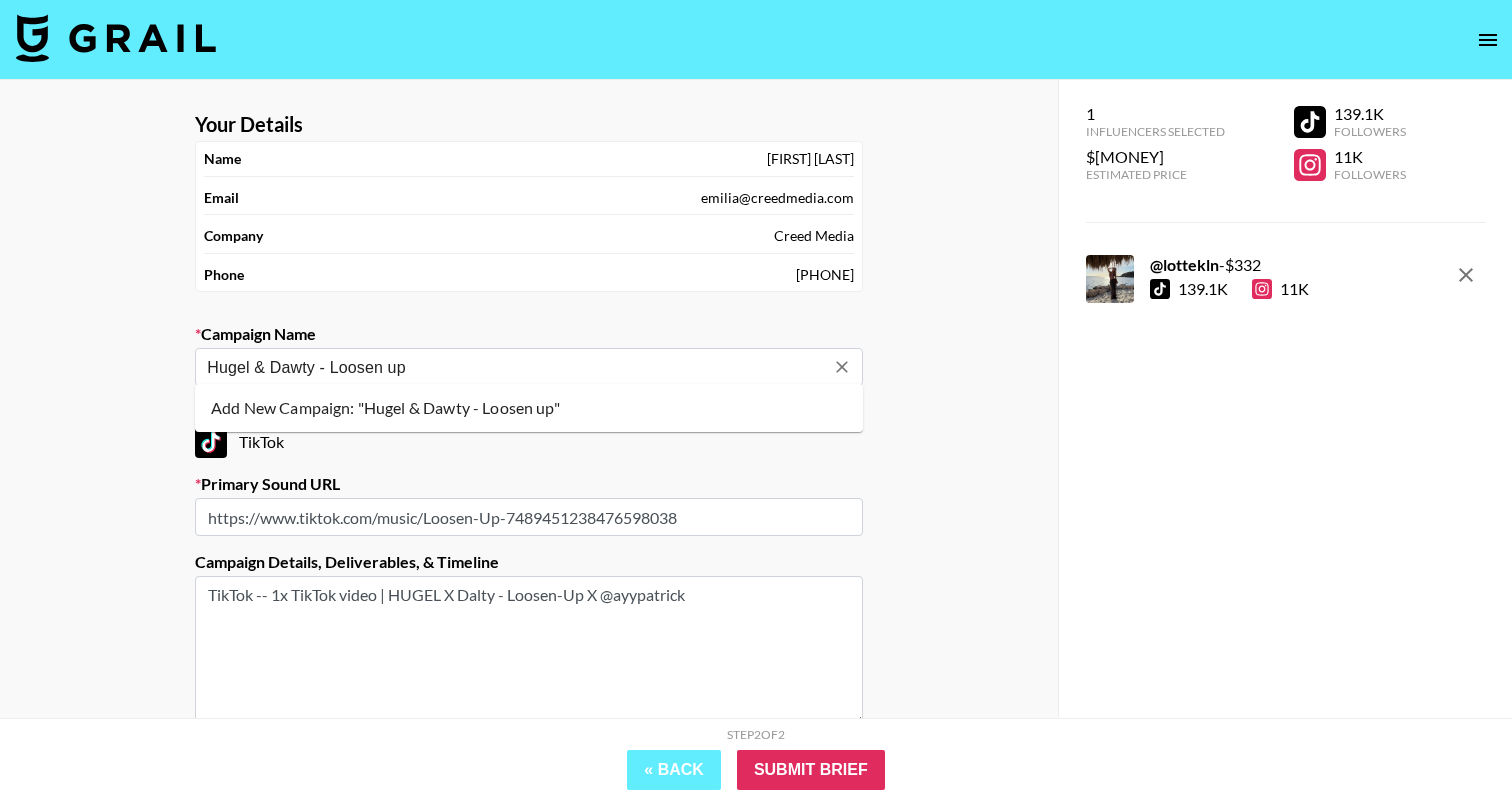 click on "Add New Campaign: "Hugel & Dawty - Loosen up"" at bounding box center (529, 408) 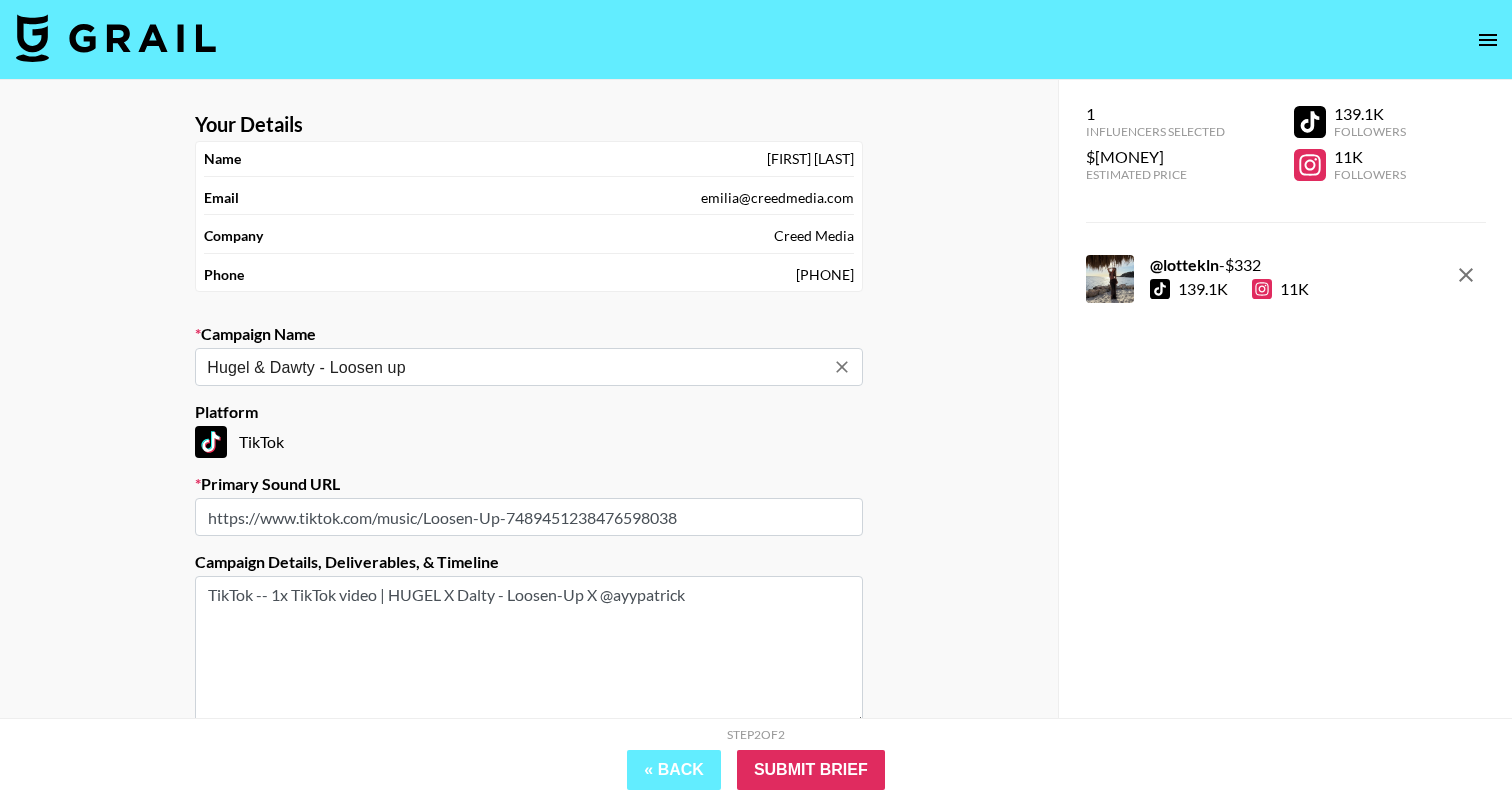 type on "Hugel & Dawty - Loosen up" 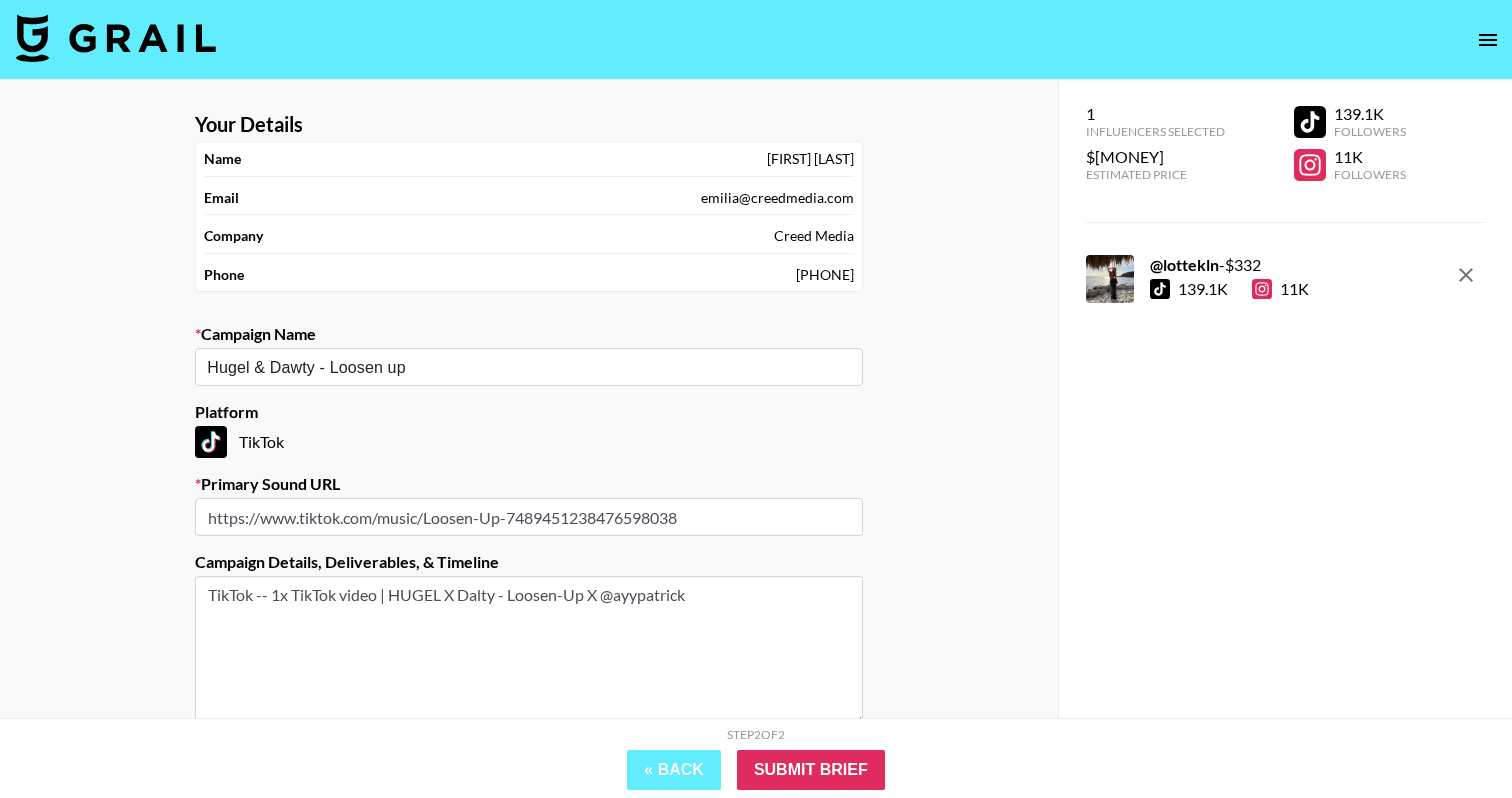 click on "Your Details Name [FIRST]  [LAST] Email [EMAIL] Company [COMPANY] Phone [PHONE] Campaign Name [TEXT] Platform [BRAND] Primary Sound URL [URL] Campaign Details, Deliverables, & Timeline [BRAND] -- [NUMBER] [BRAND] video | [TEXT] Are you interested in Boosting posts for this campaign?   Yes, please reach out to me about Boosting" at bounding box center (529, 476) 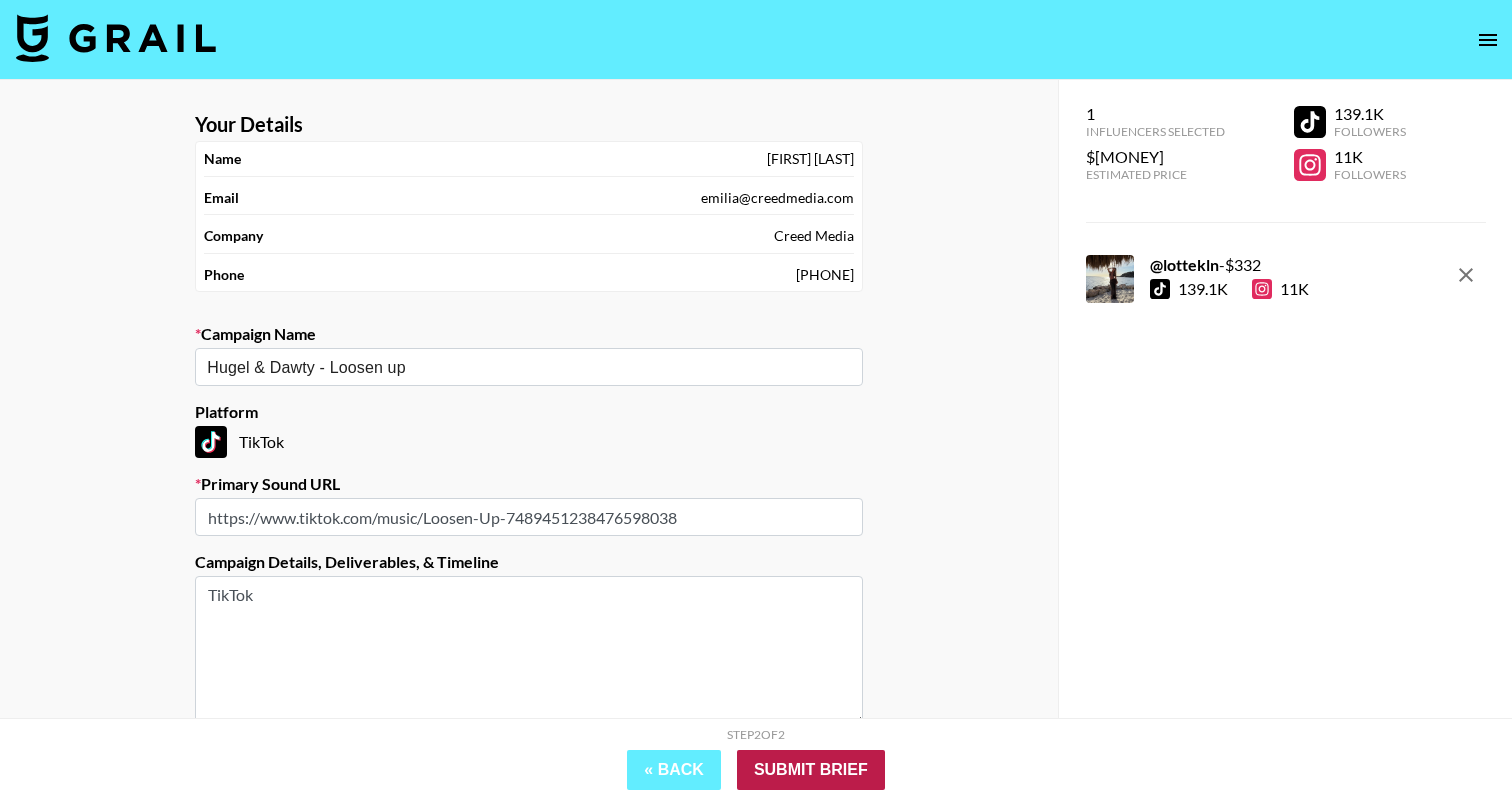type on "TikTok" 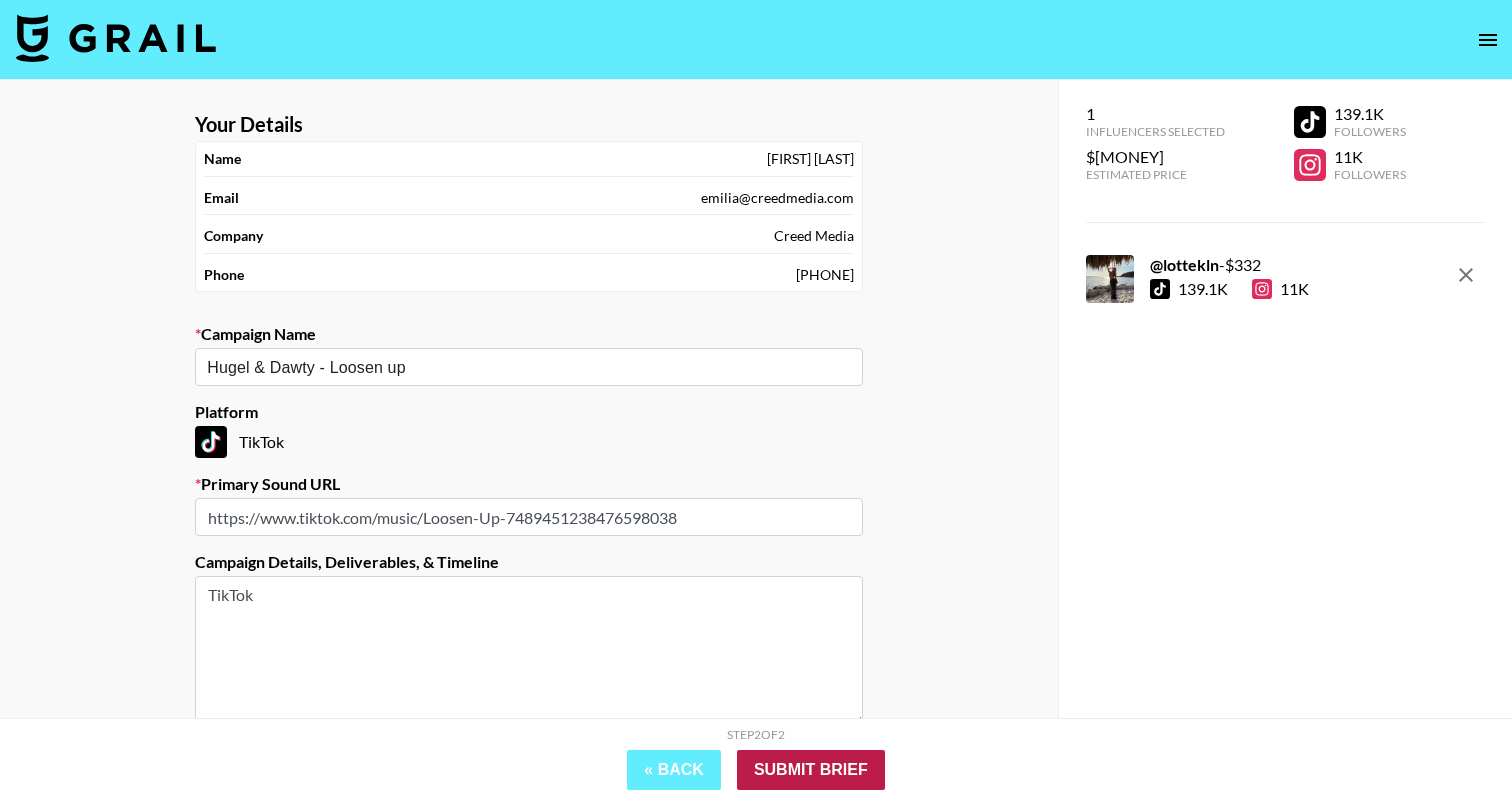 click on "Submit Brief" at bounding box center [811, 770] 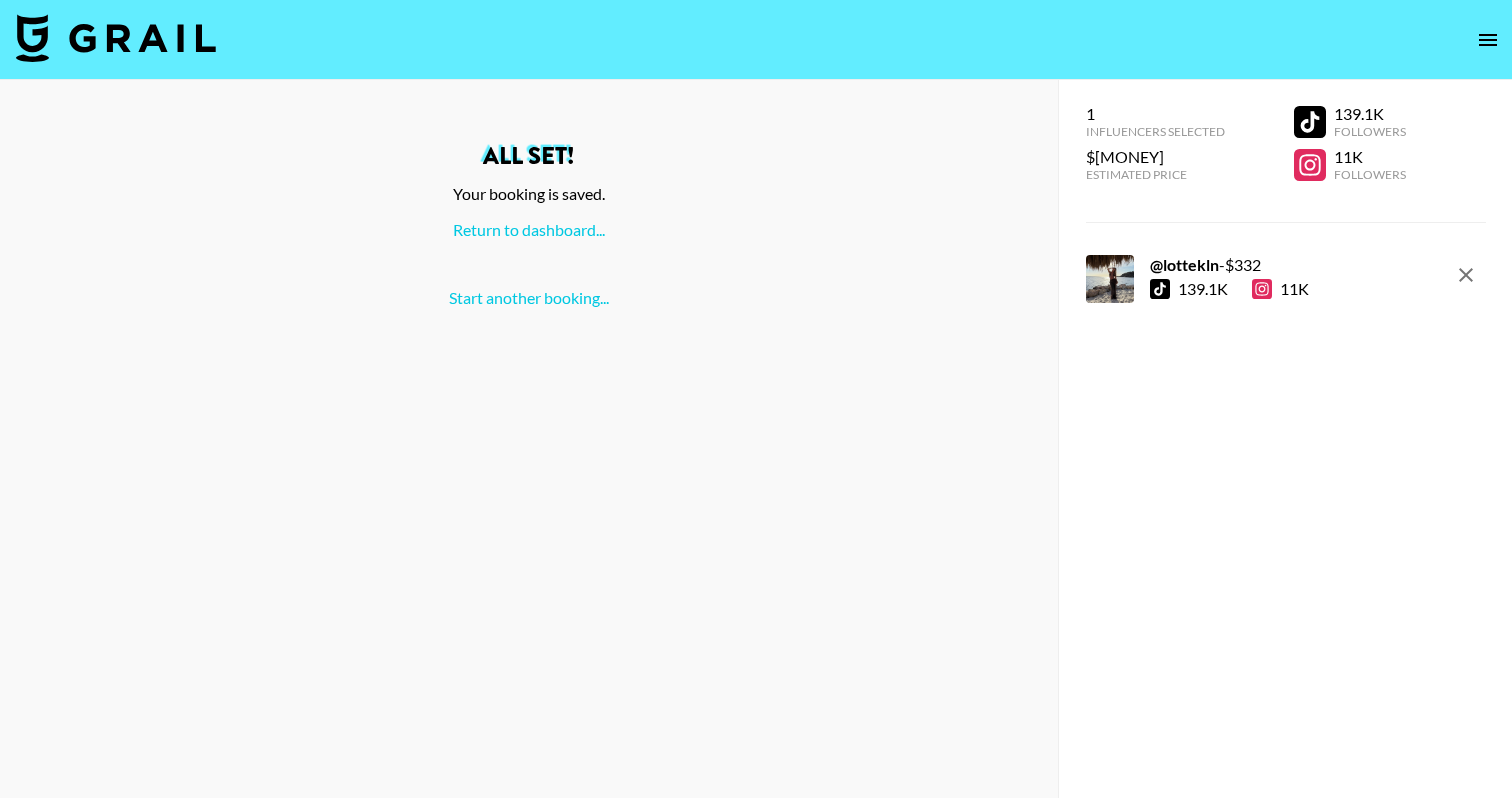 click on "All set! Your booking is saved. Return to dashboard... Start another booking..." at bounding box center (529, 439) 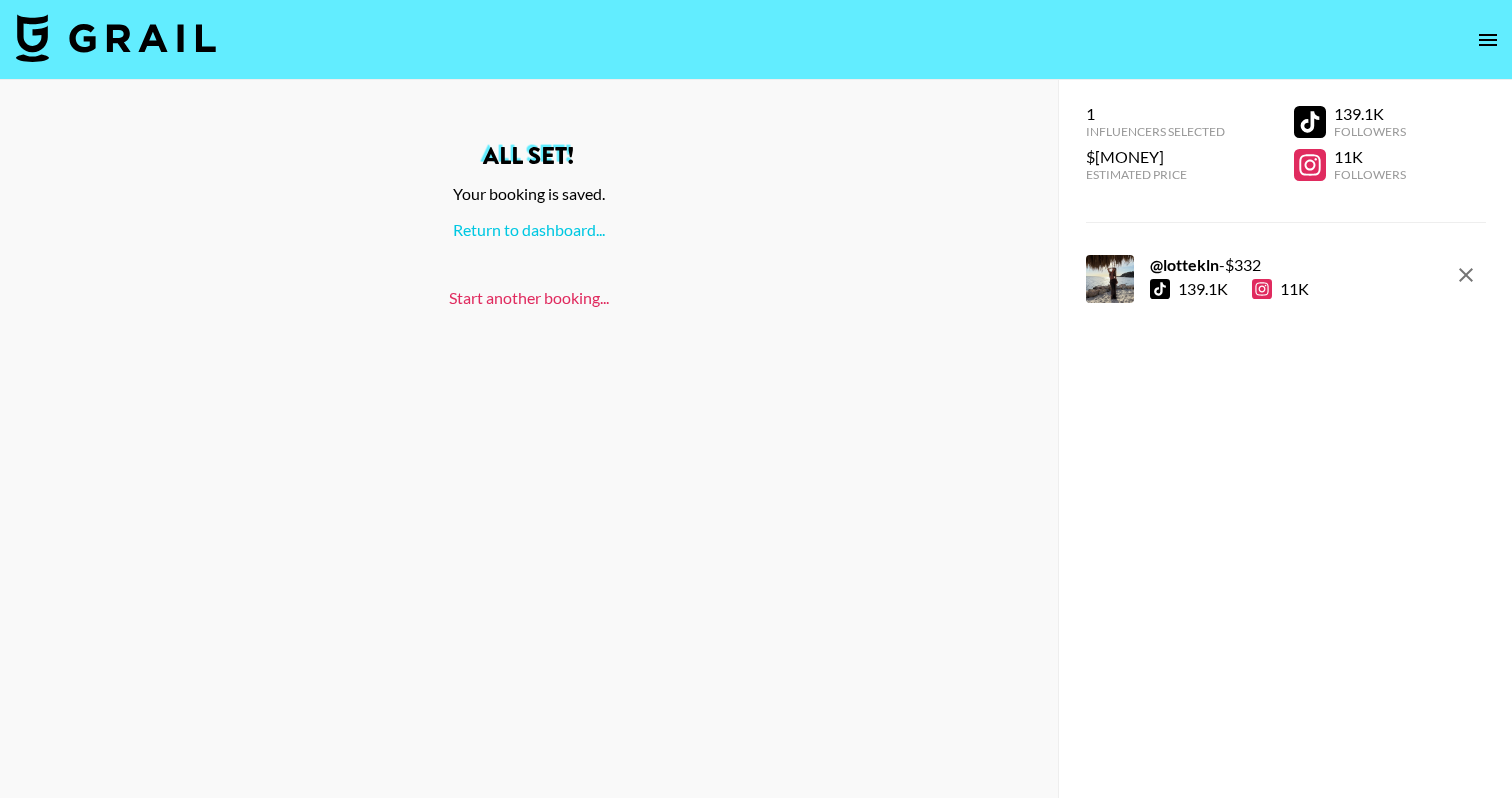 click on "Start another booking..." at bounding box center [529, 297] 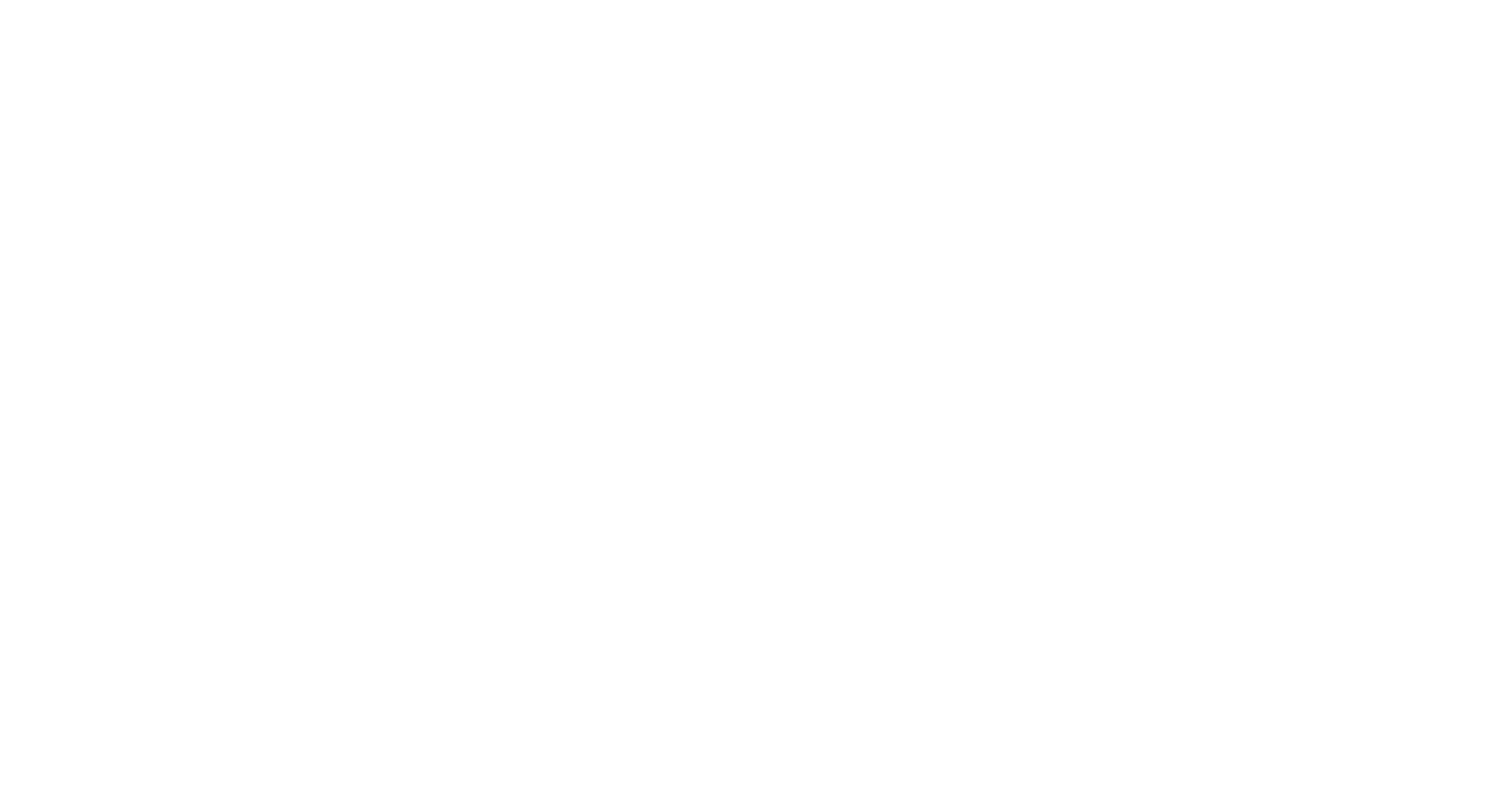 scroll, scrollTop: 0, scrollLeft: 0, axis: both 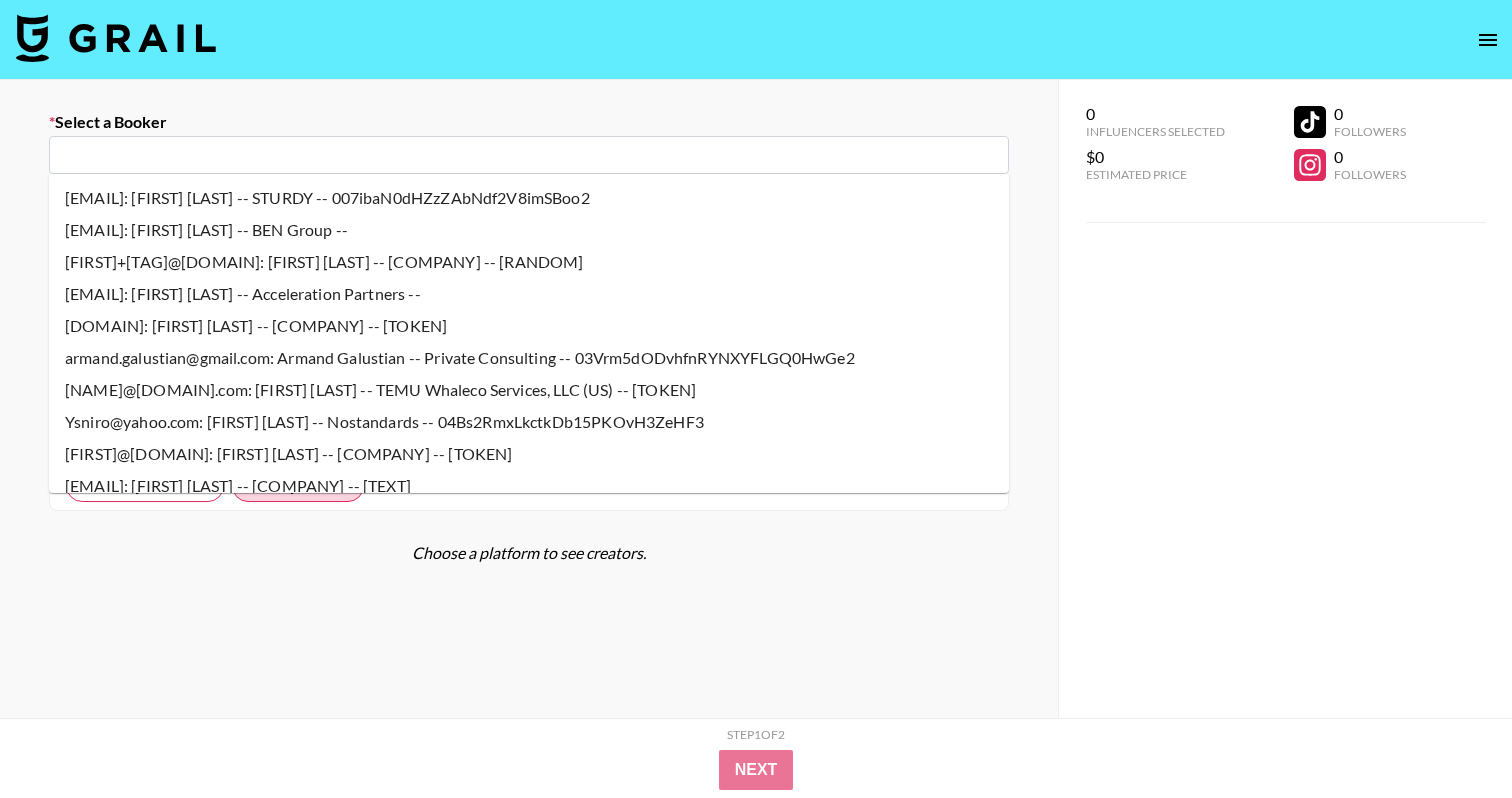 click at bounding box center (529, 155) 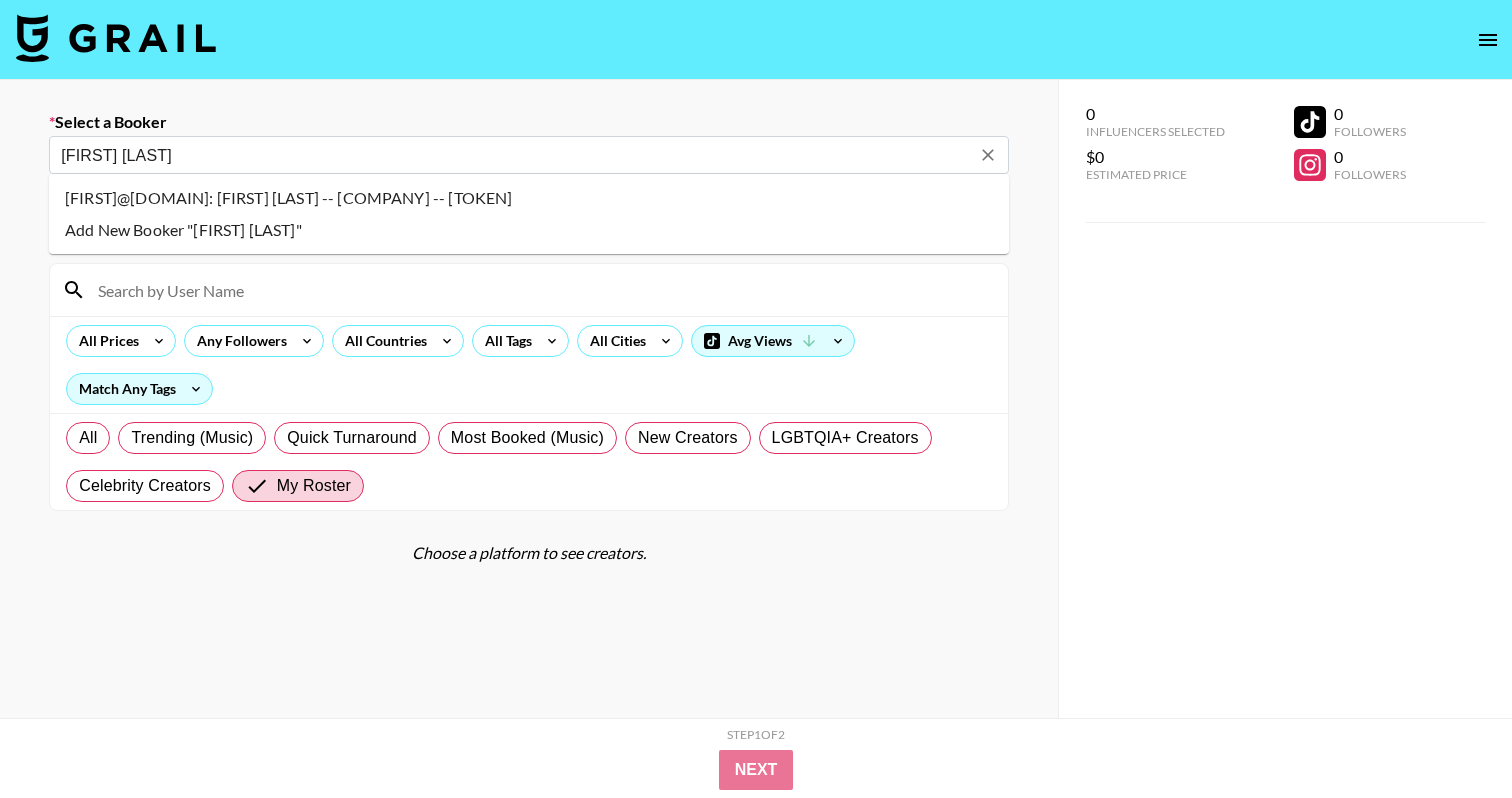 type on "[FIRST] [LAST]" 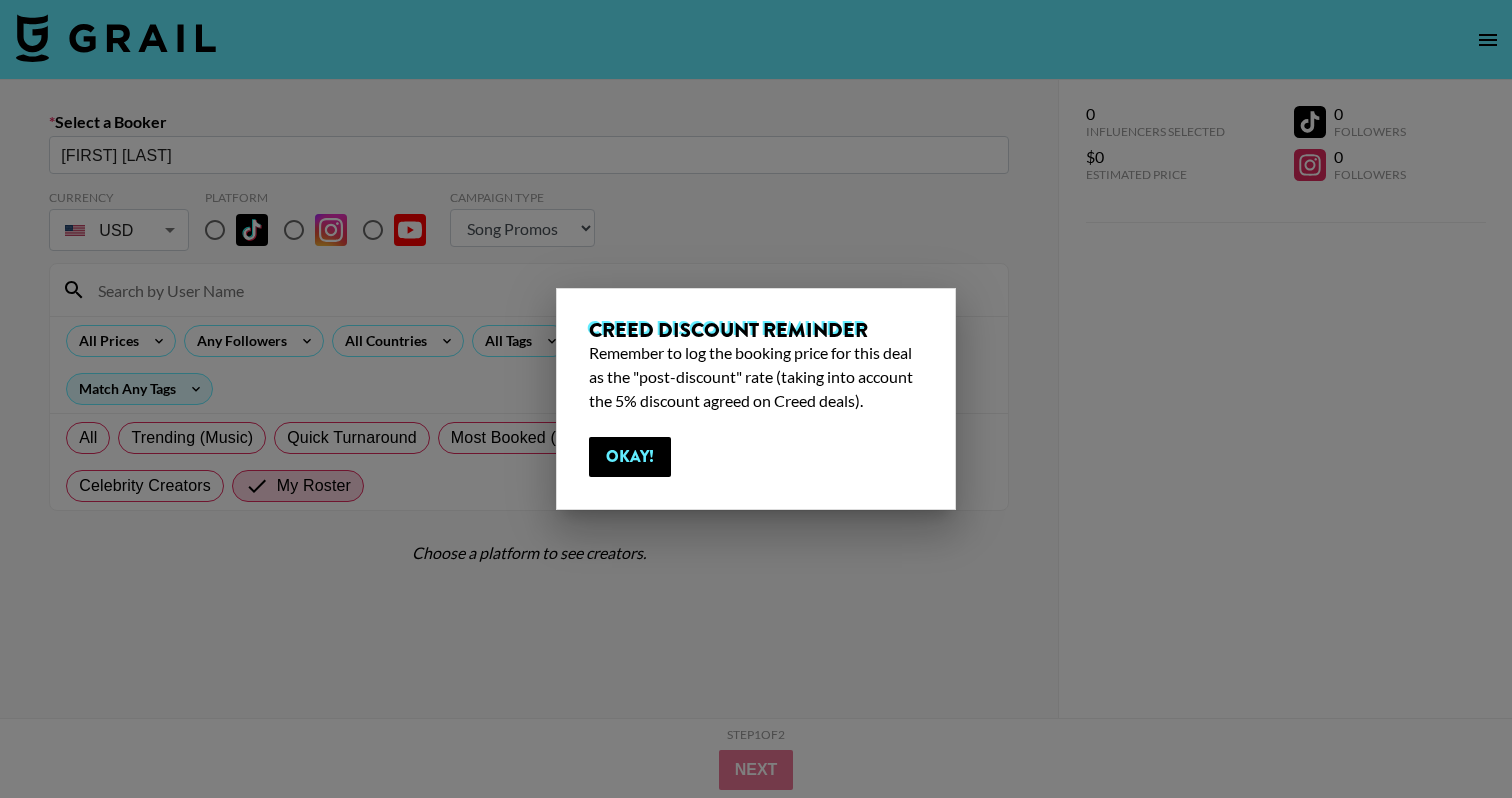 type on "[FIRST]@[DOMAIN]: [FIRST] [LAST] -- [COMPANY] -- [TOKEN]" 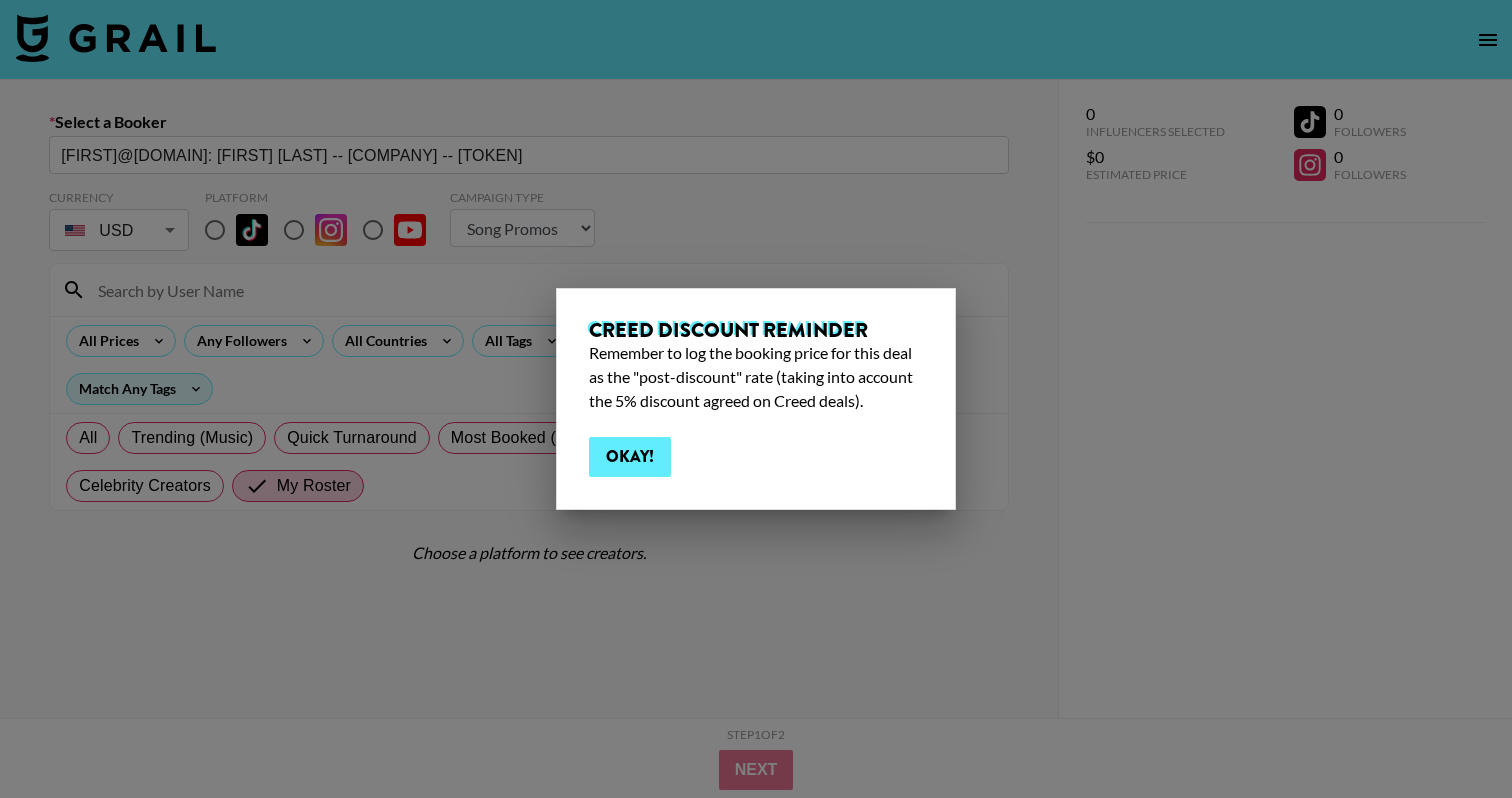 click on "Okay!" at bounding box center (630, 457) 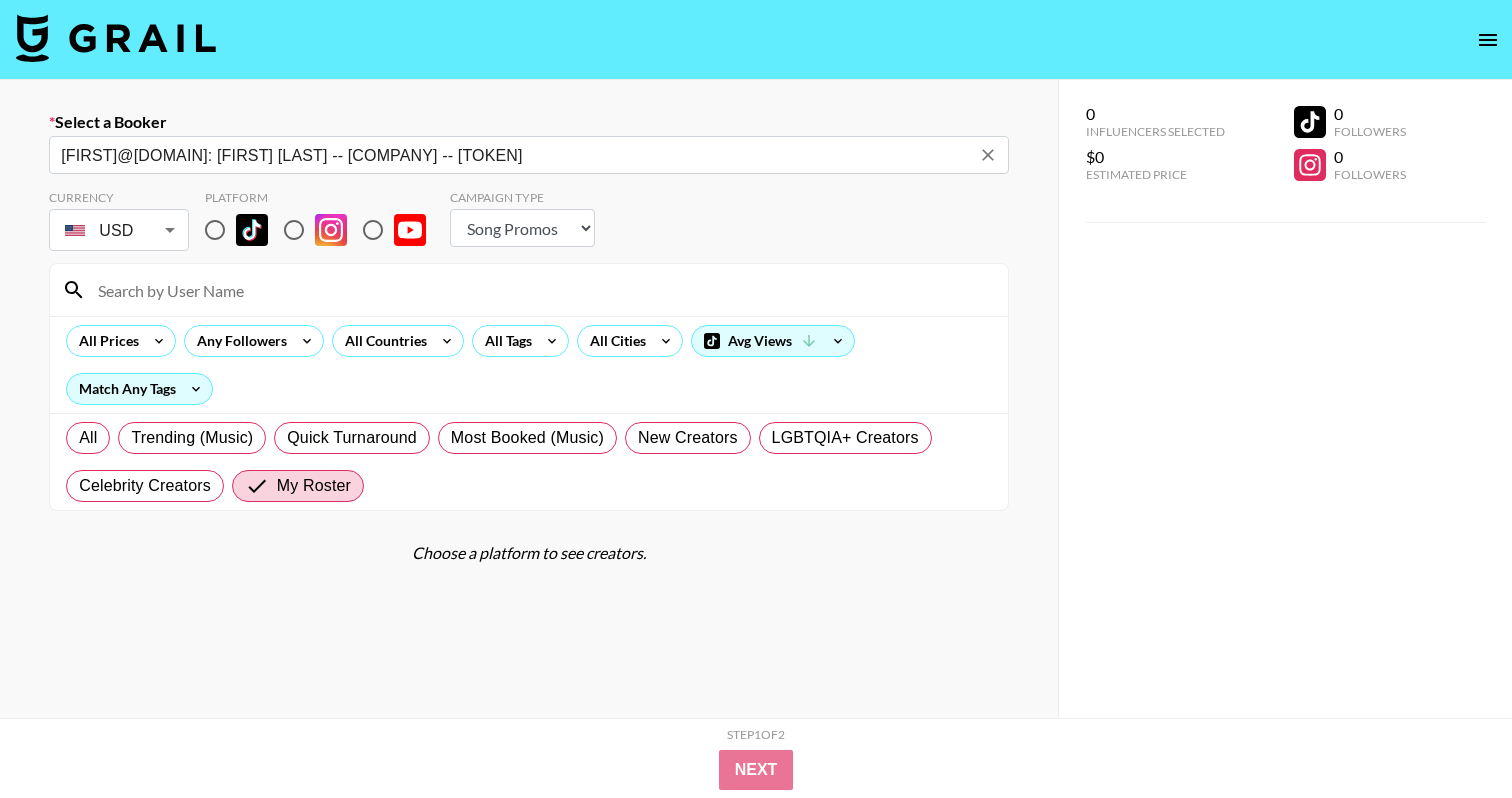 click at bounding box center (215, 230) 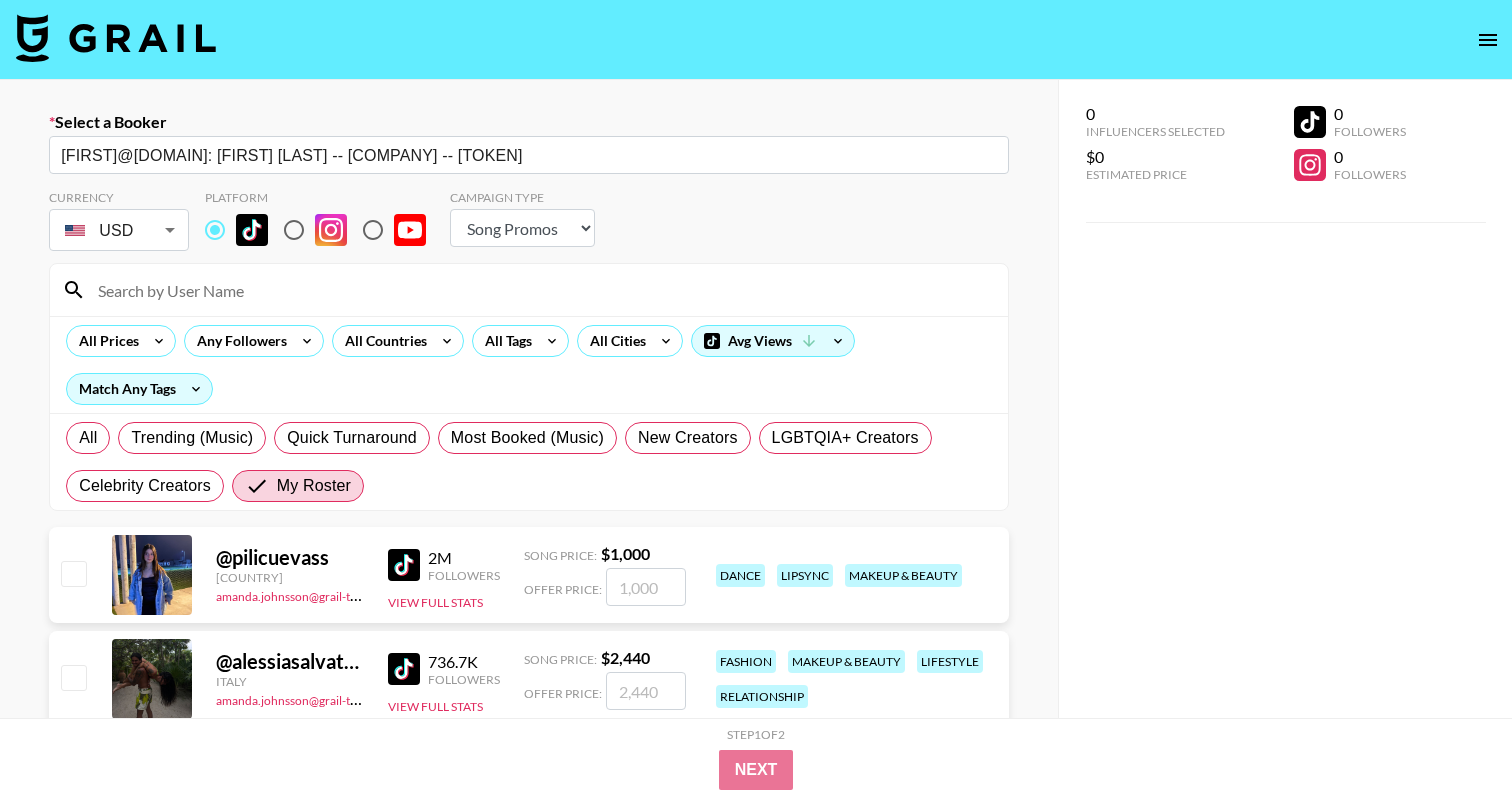 click at bounding box center [541, 290] 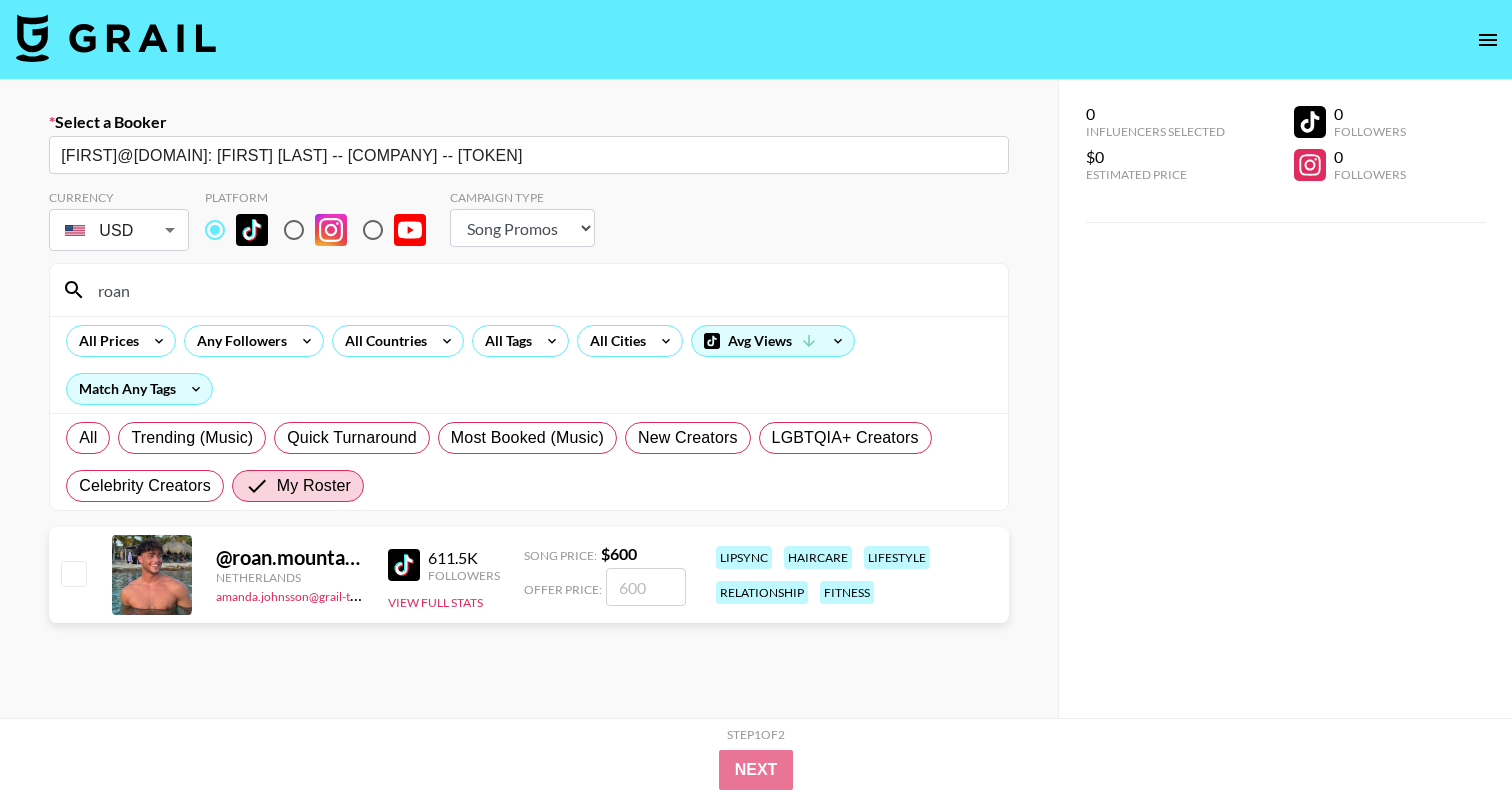 type on "roan" 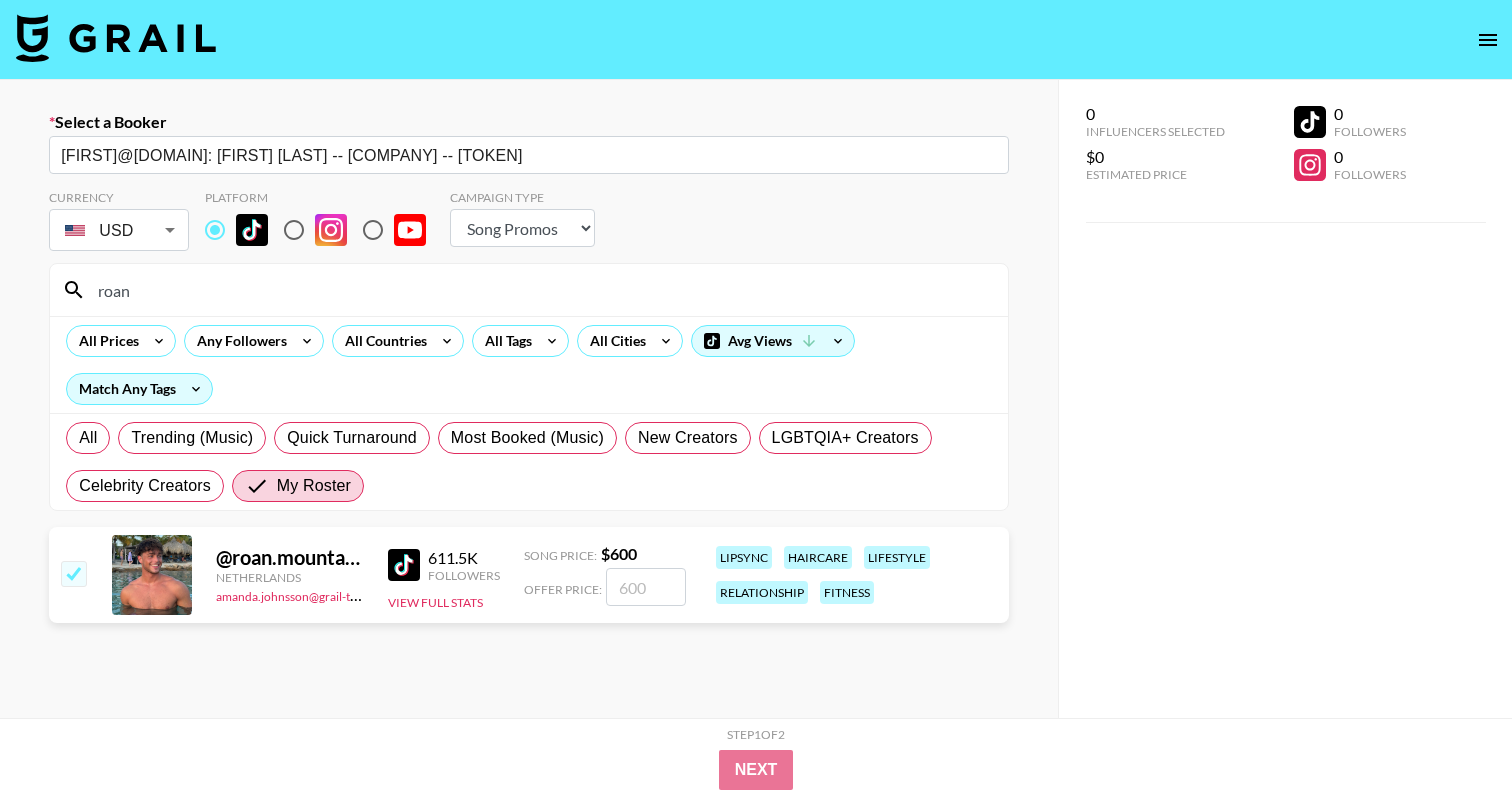 checkbox on "true" 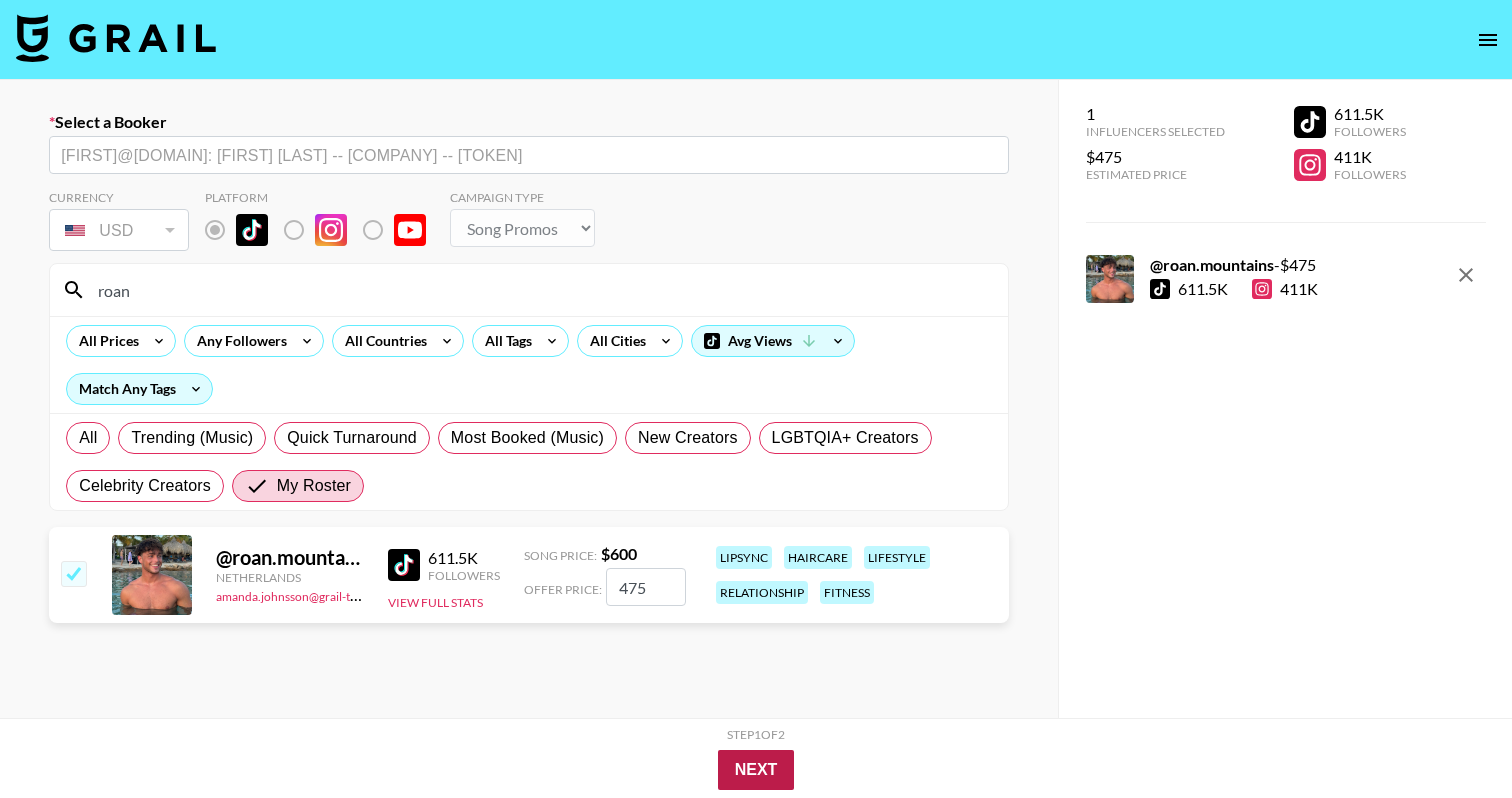 type on "475" 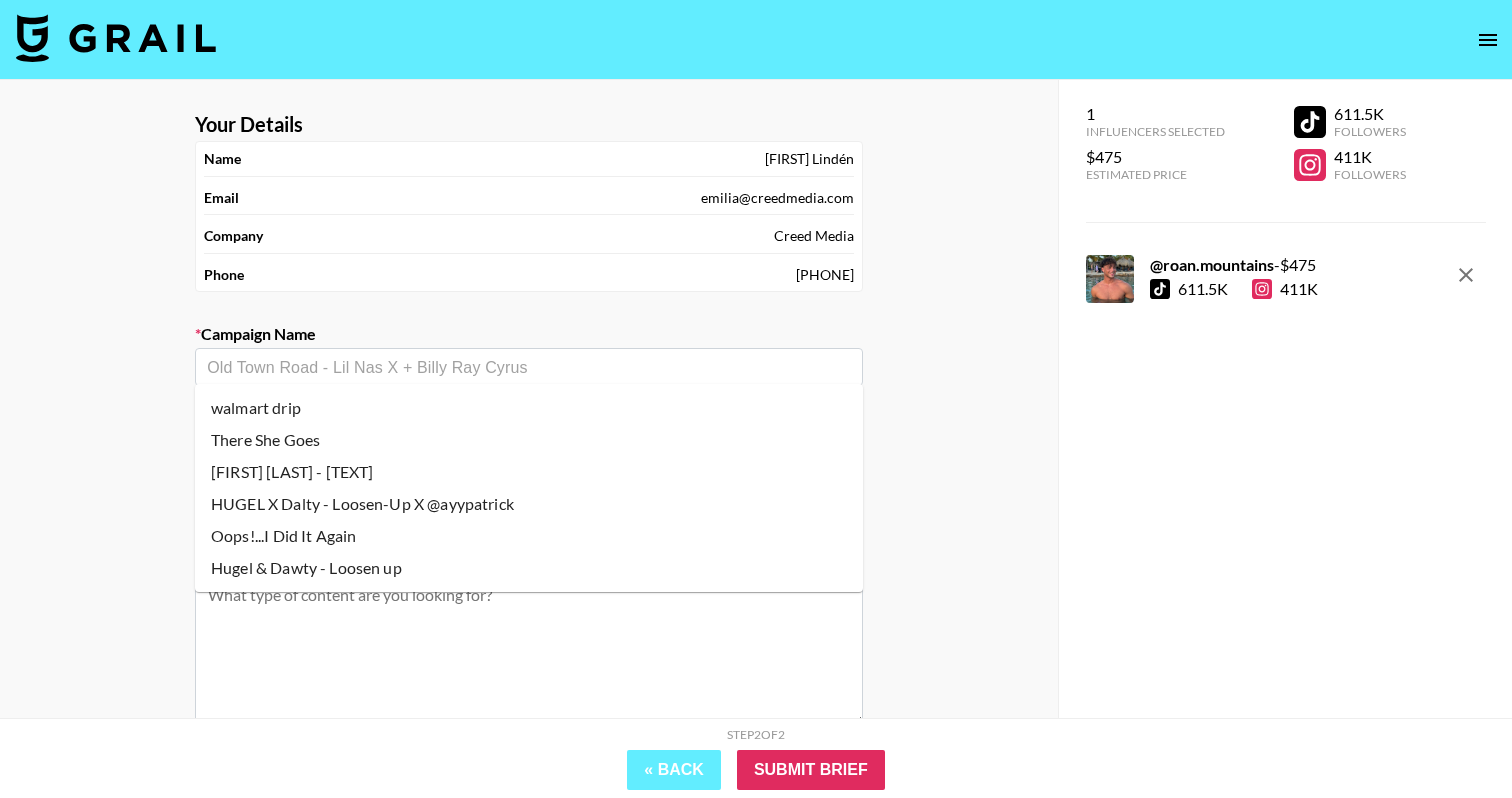 click at bounding box center [529, 367] 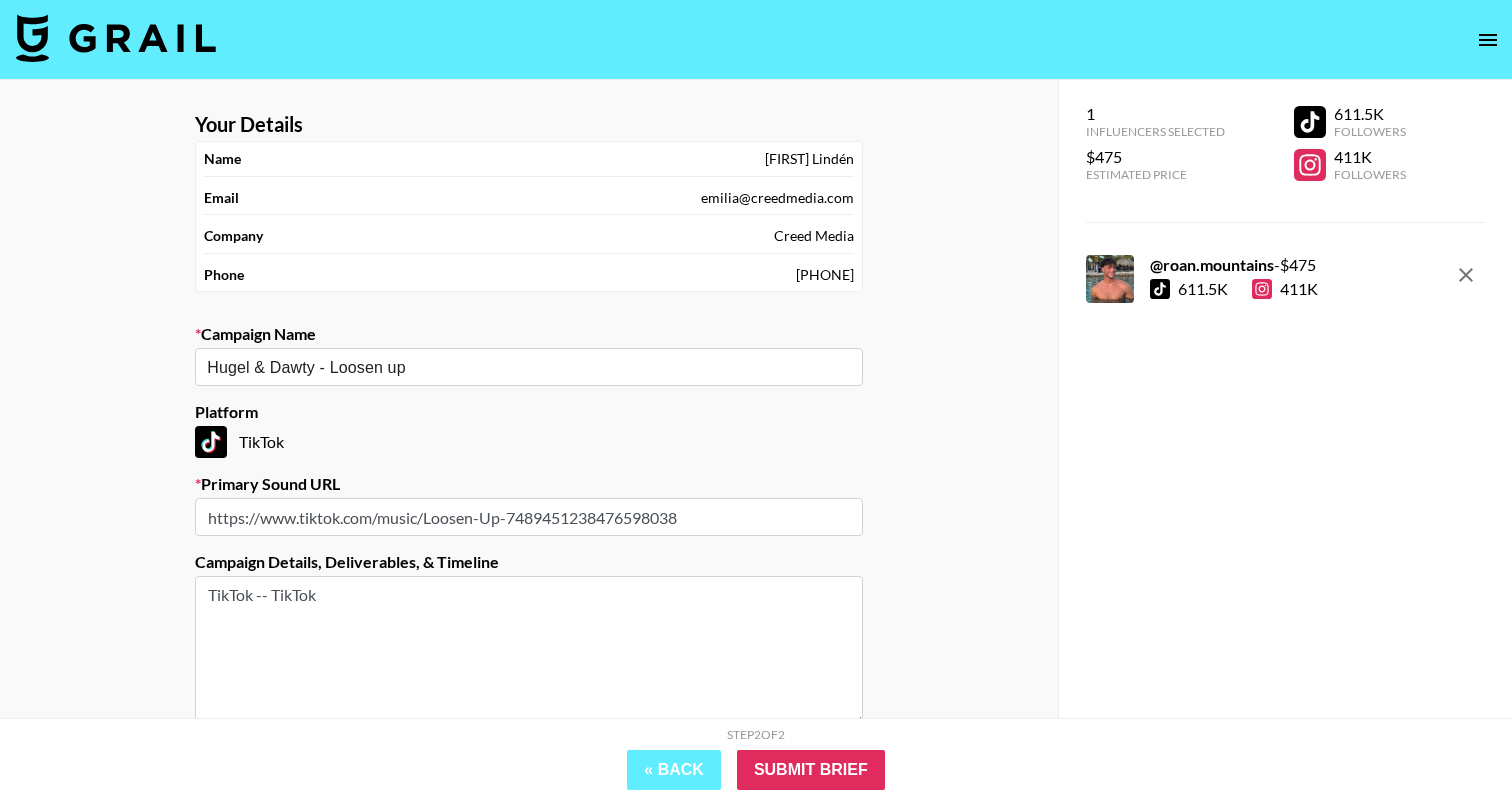 drag, startPoint x: 255, startPoint y: 594, endPoint x: 582, endPoint y: 596, distance: 327.0061 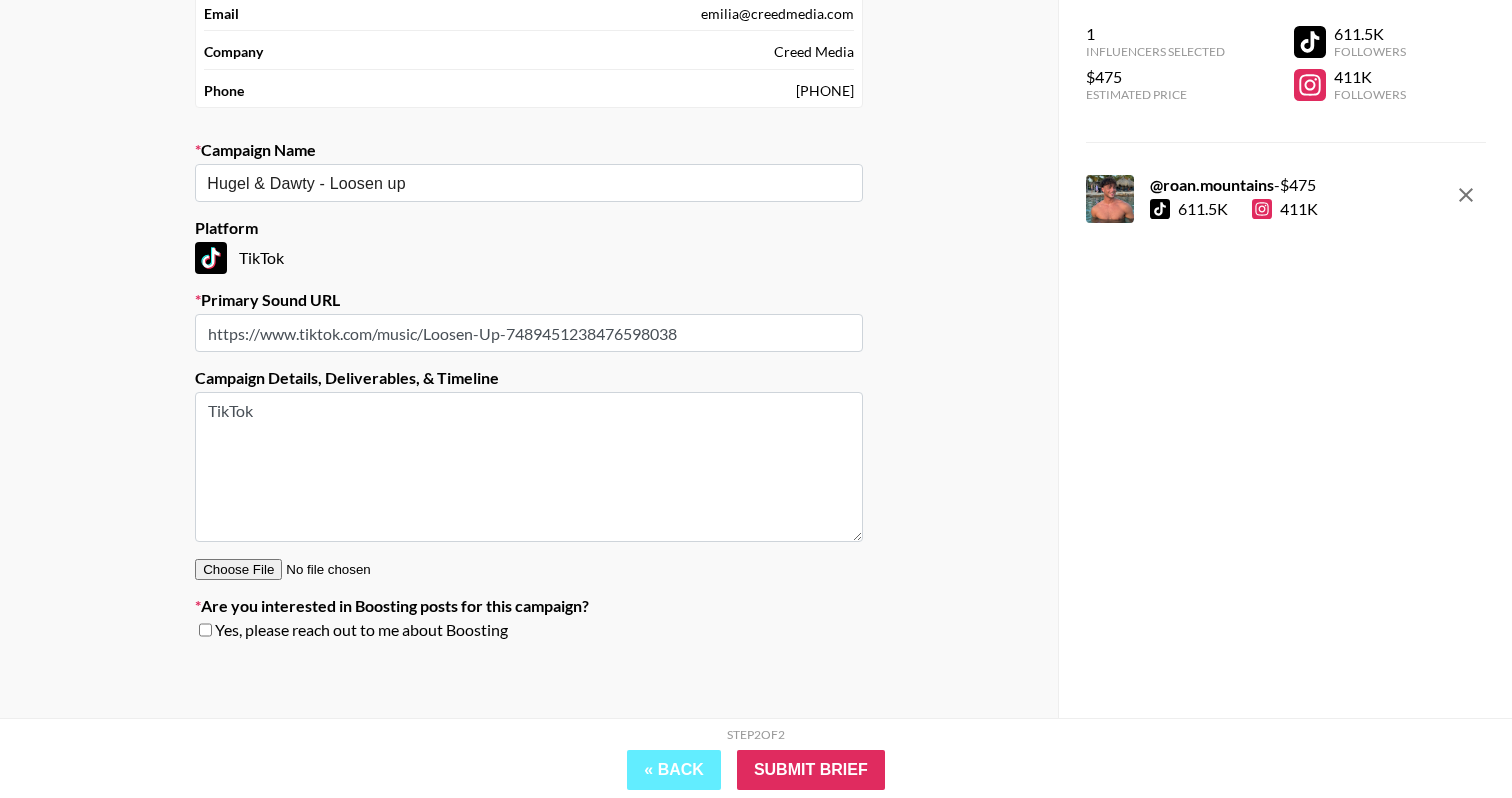 scroll, scrollTop: 183, scrollLeft: 0, axis: vertical 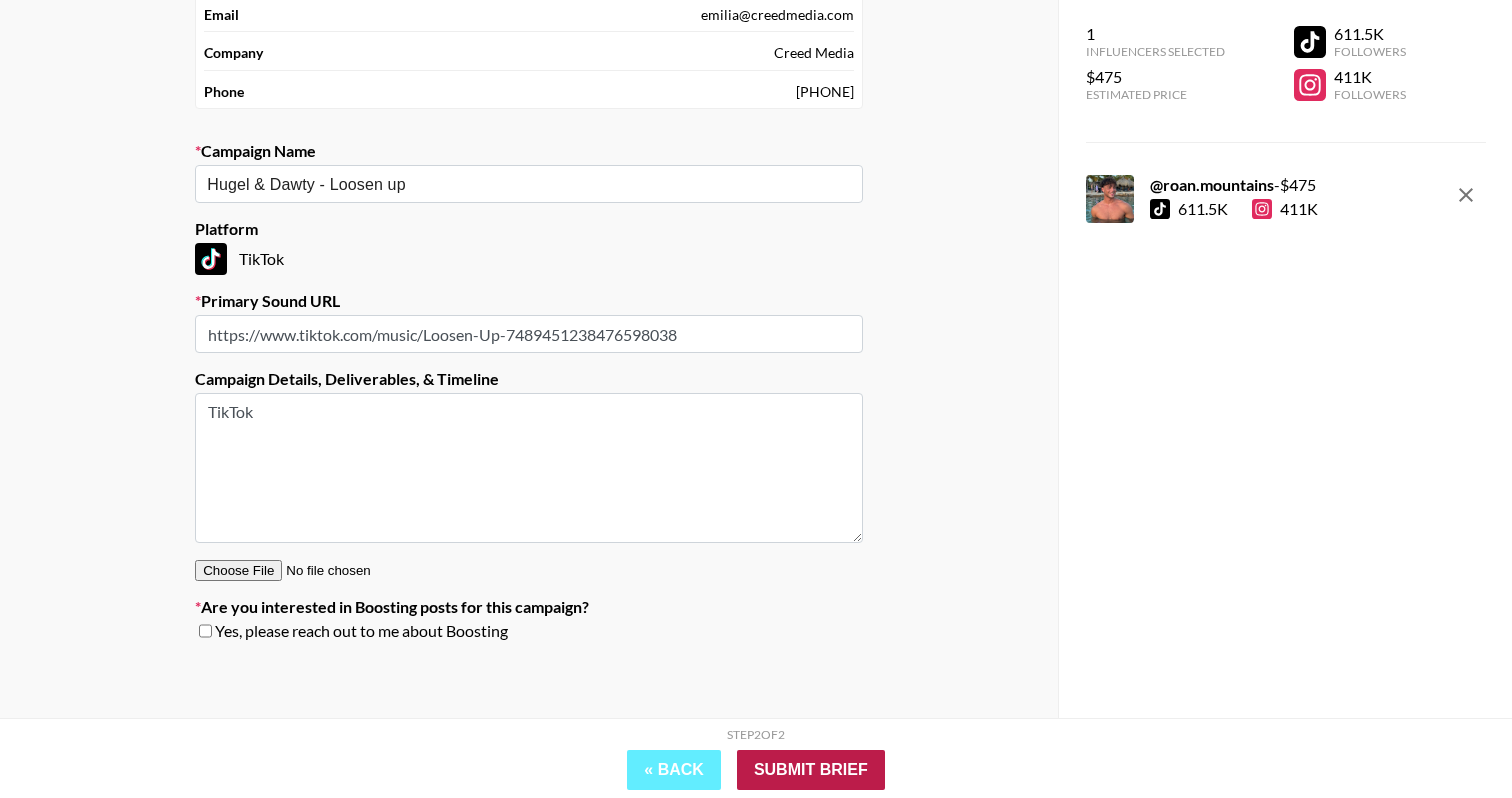 type on "TikTok" 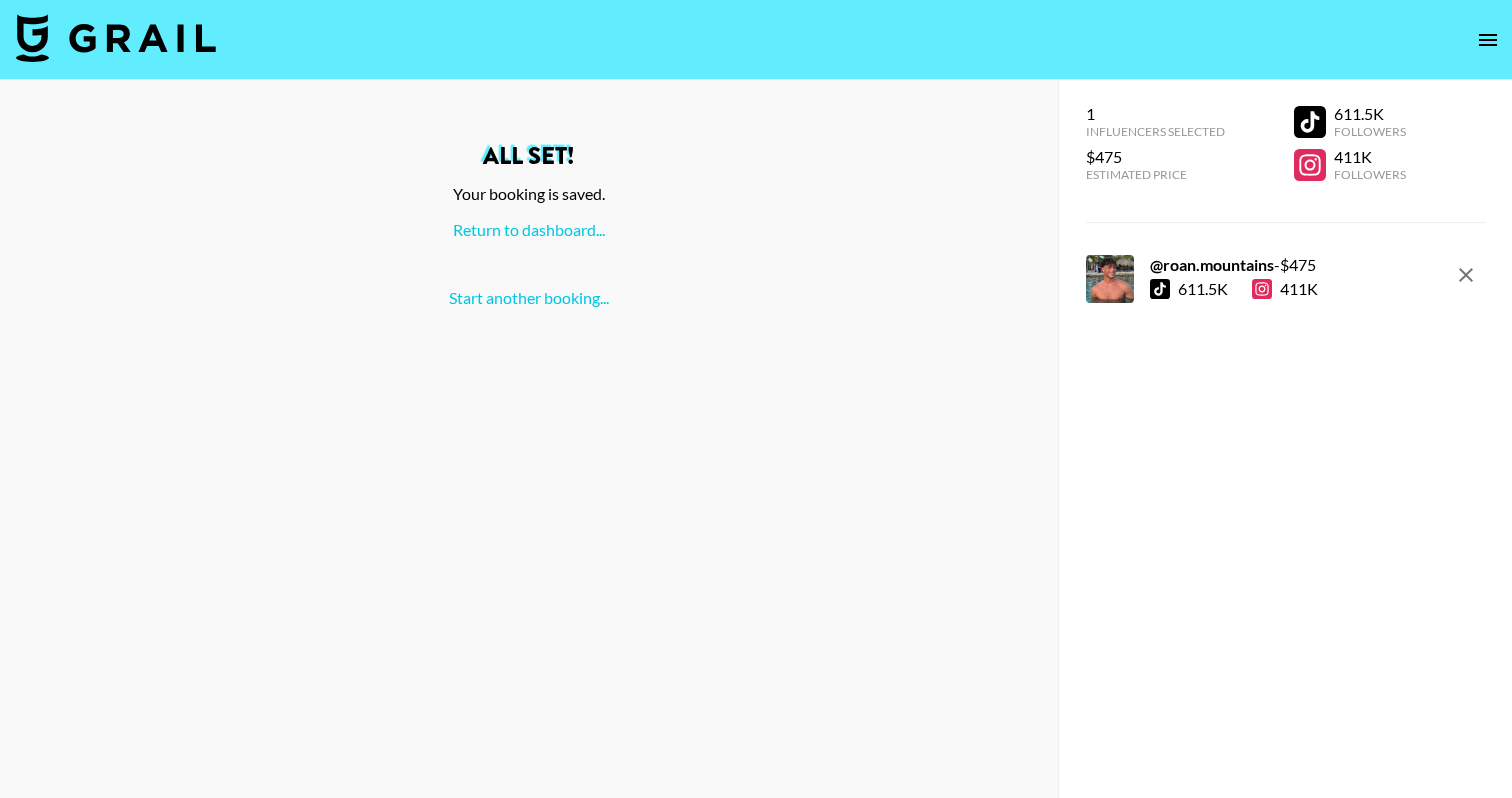 scroll, scrollTop: 0, scrollLeft: 0, axis: both 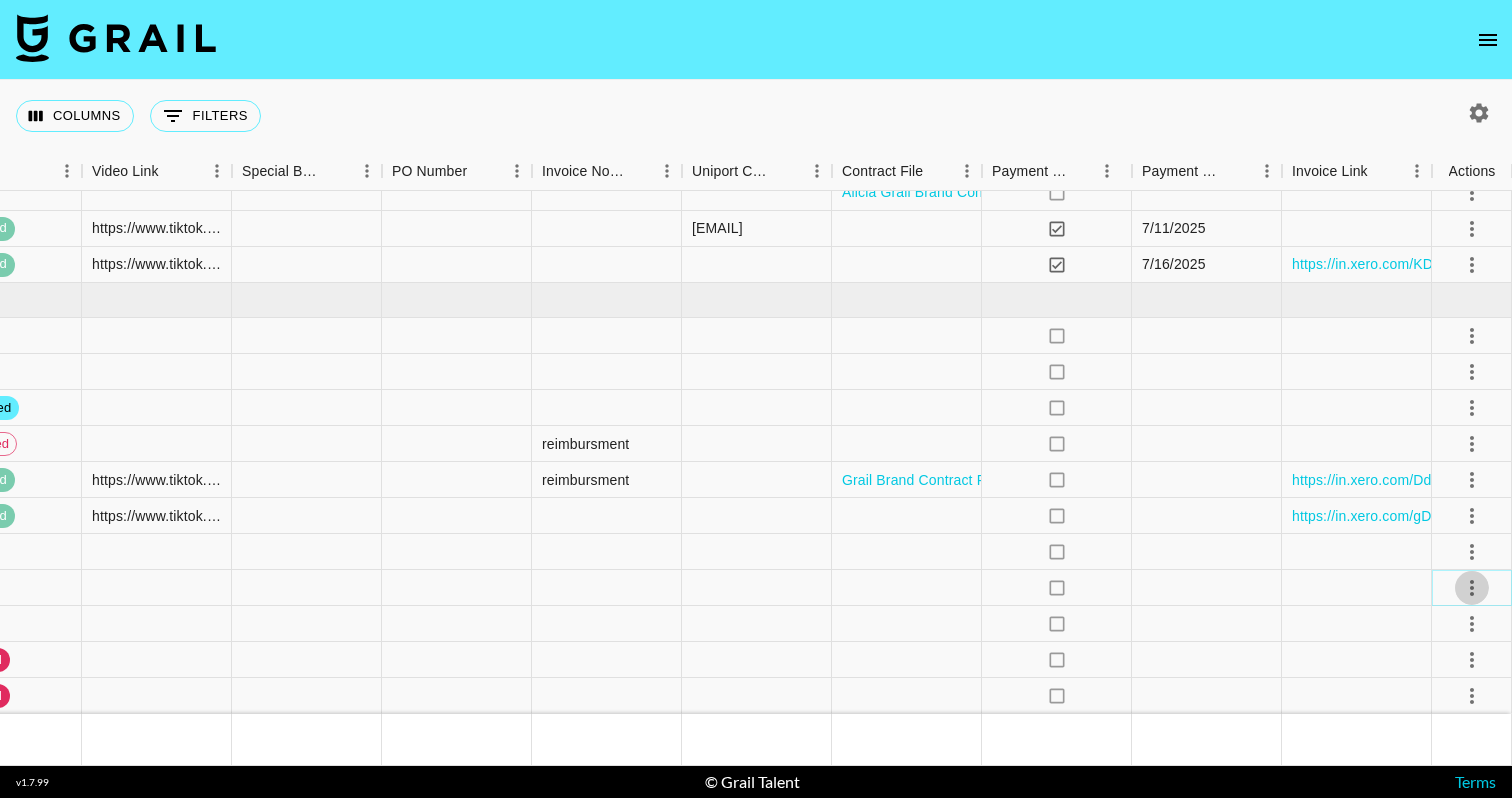 click 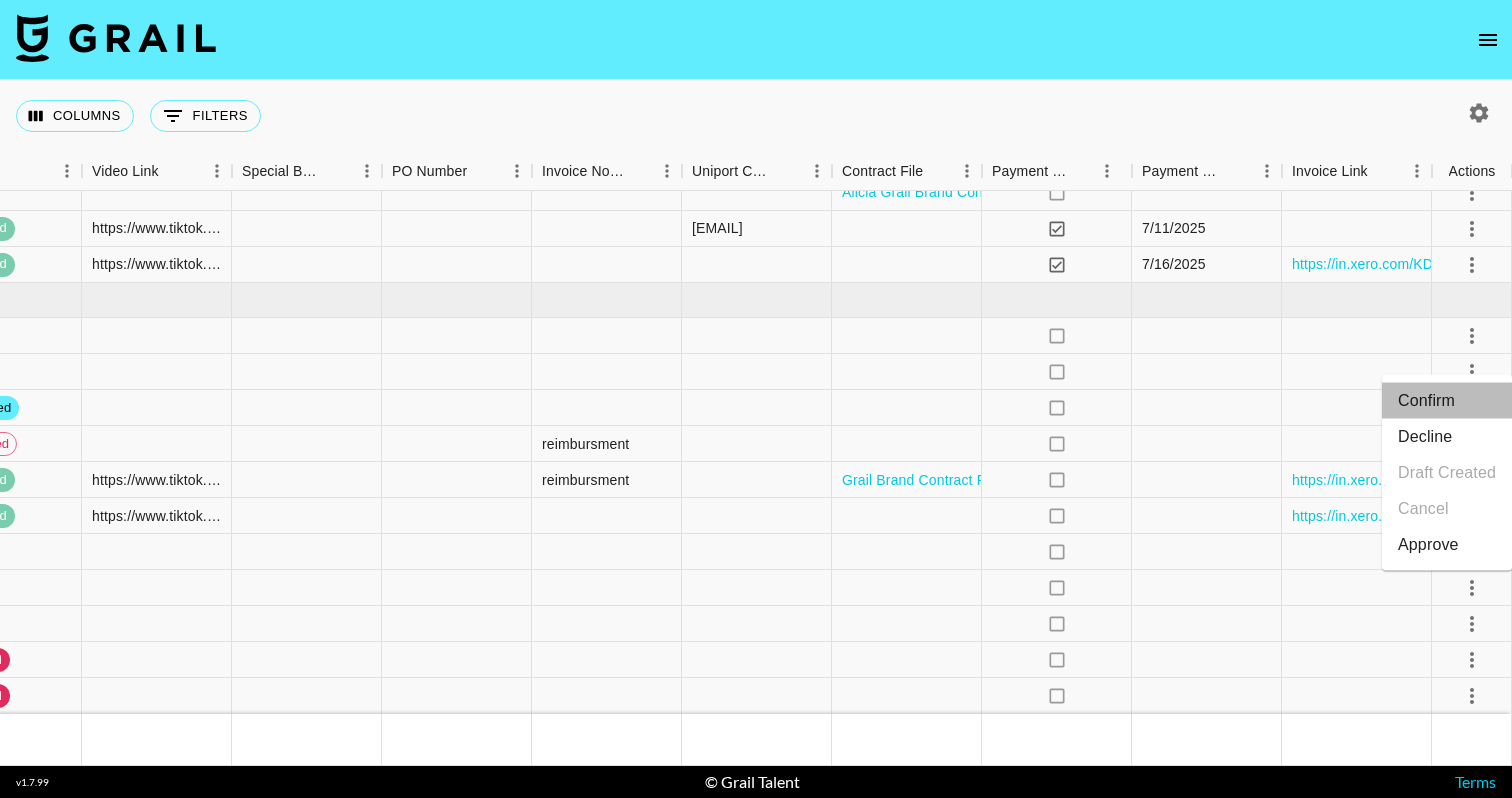 click on "Confirm" at bounding box center [1447, 401] 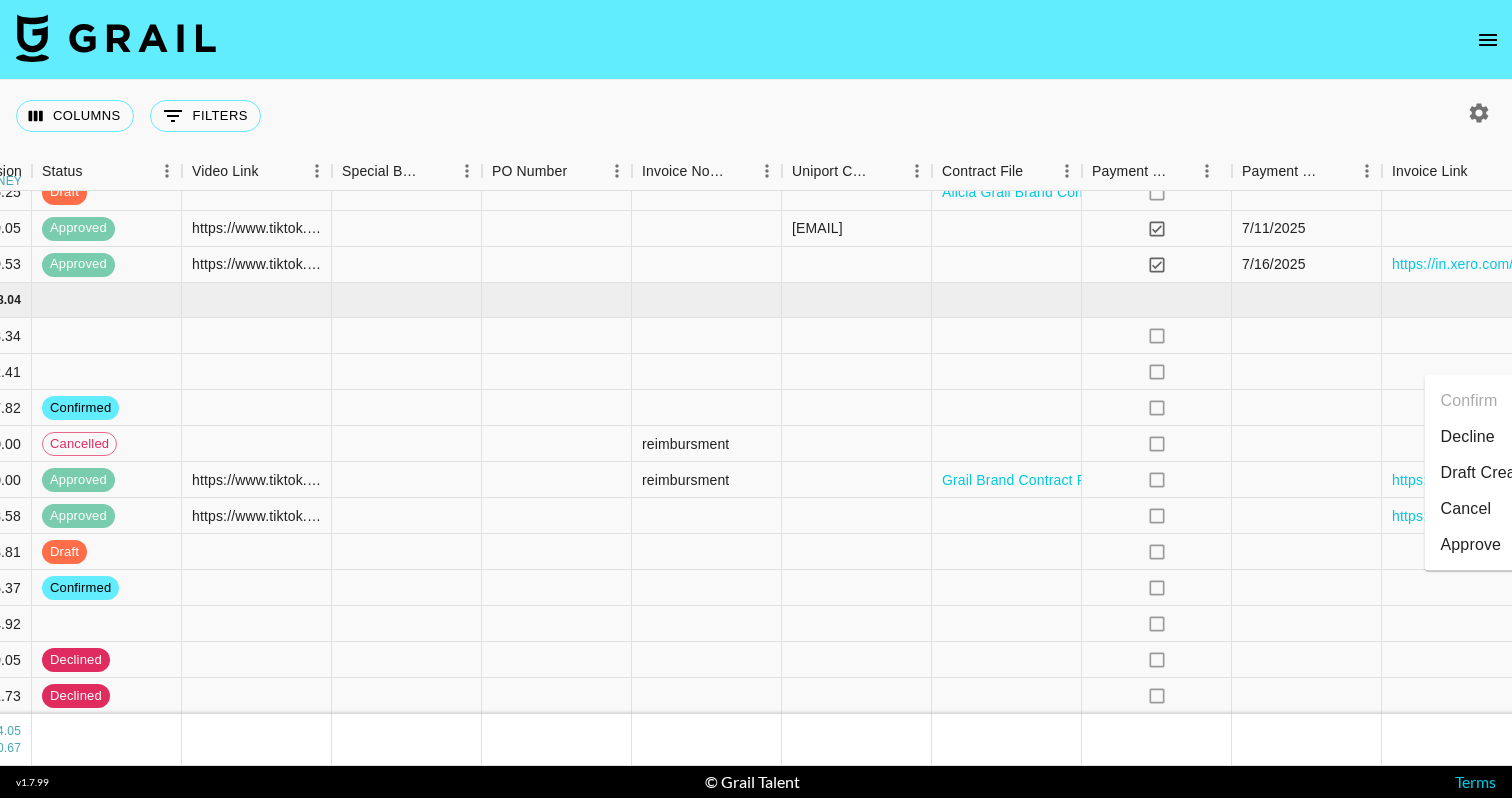 scroll, scrollTop: 5486, scrollLeft: 2299, axis: both 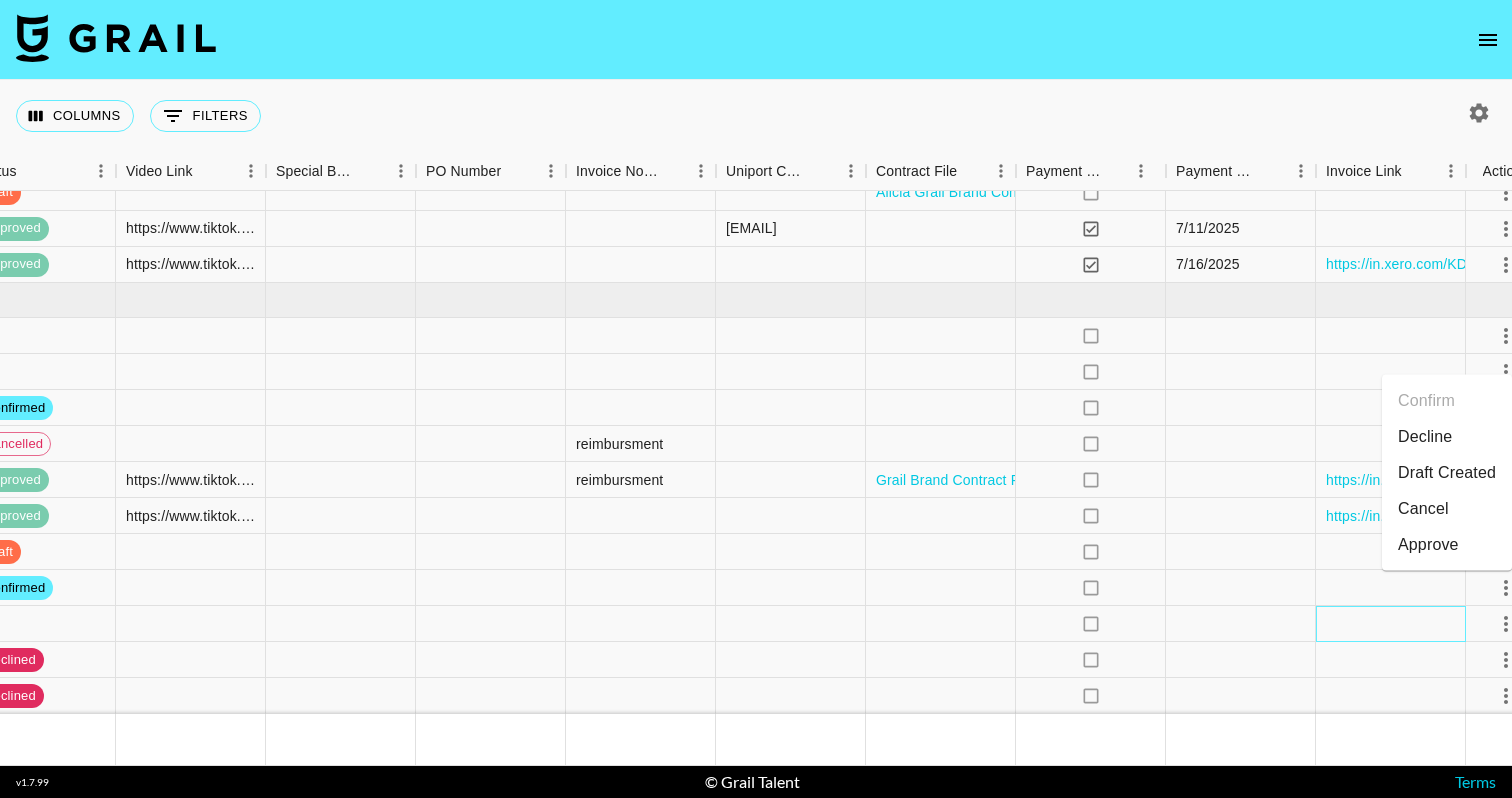 click at bounding box center [1391, 624] 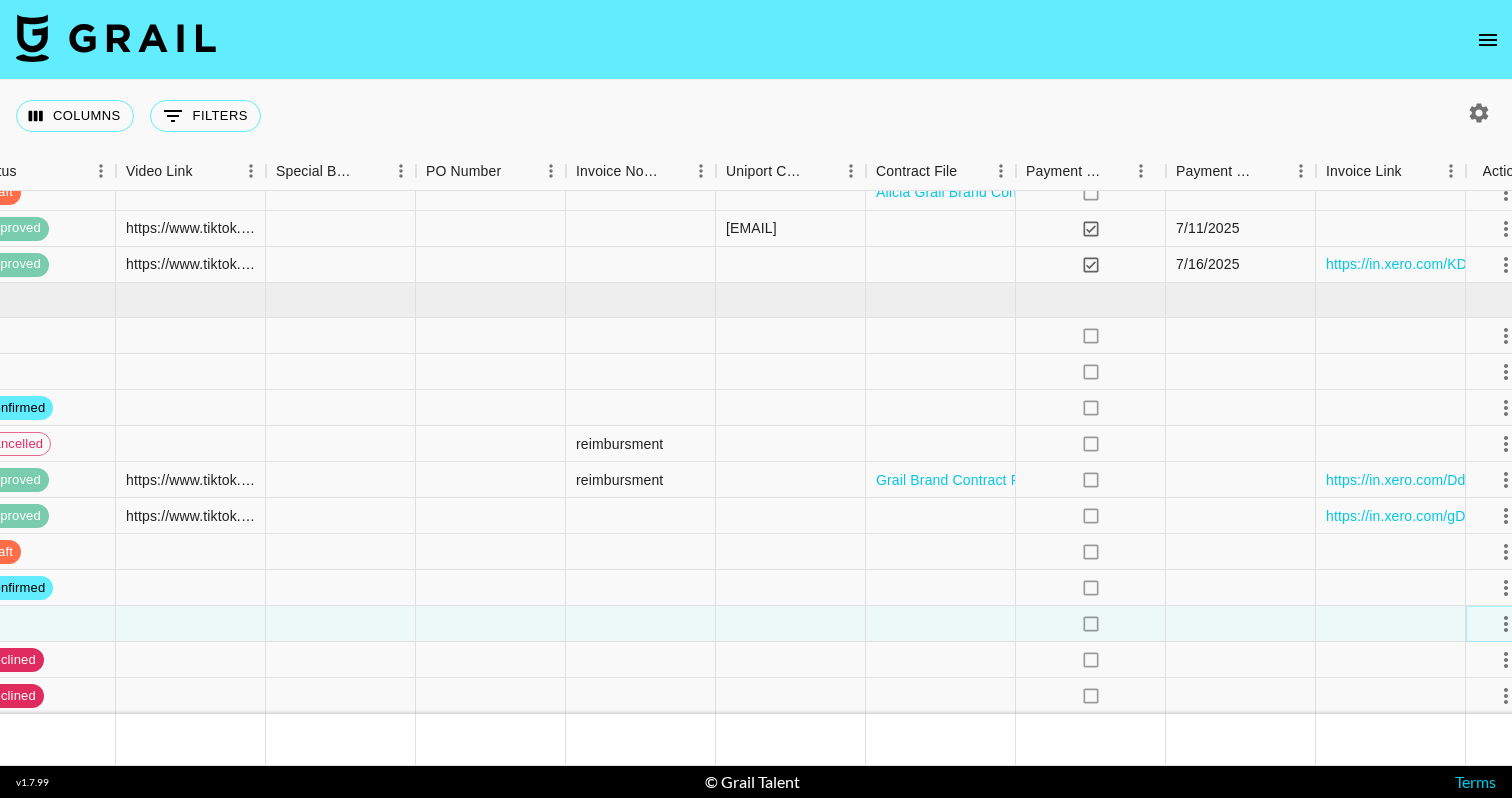 click 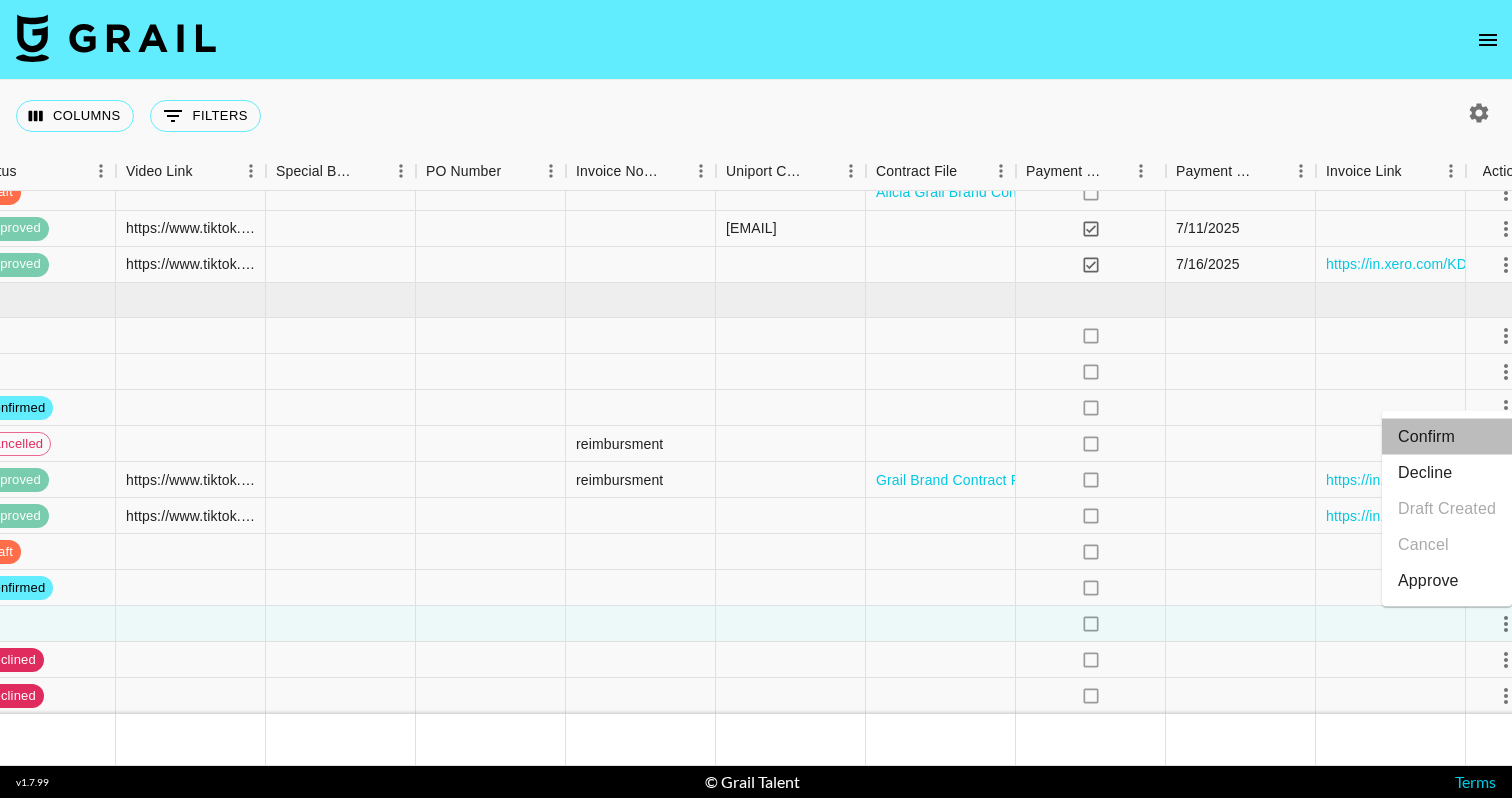 click on "Confirm" at bounding box center [1447, 437] 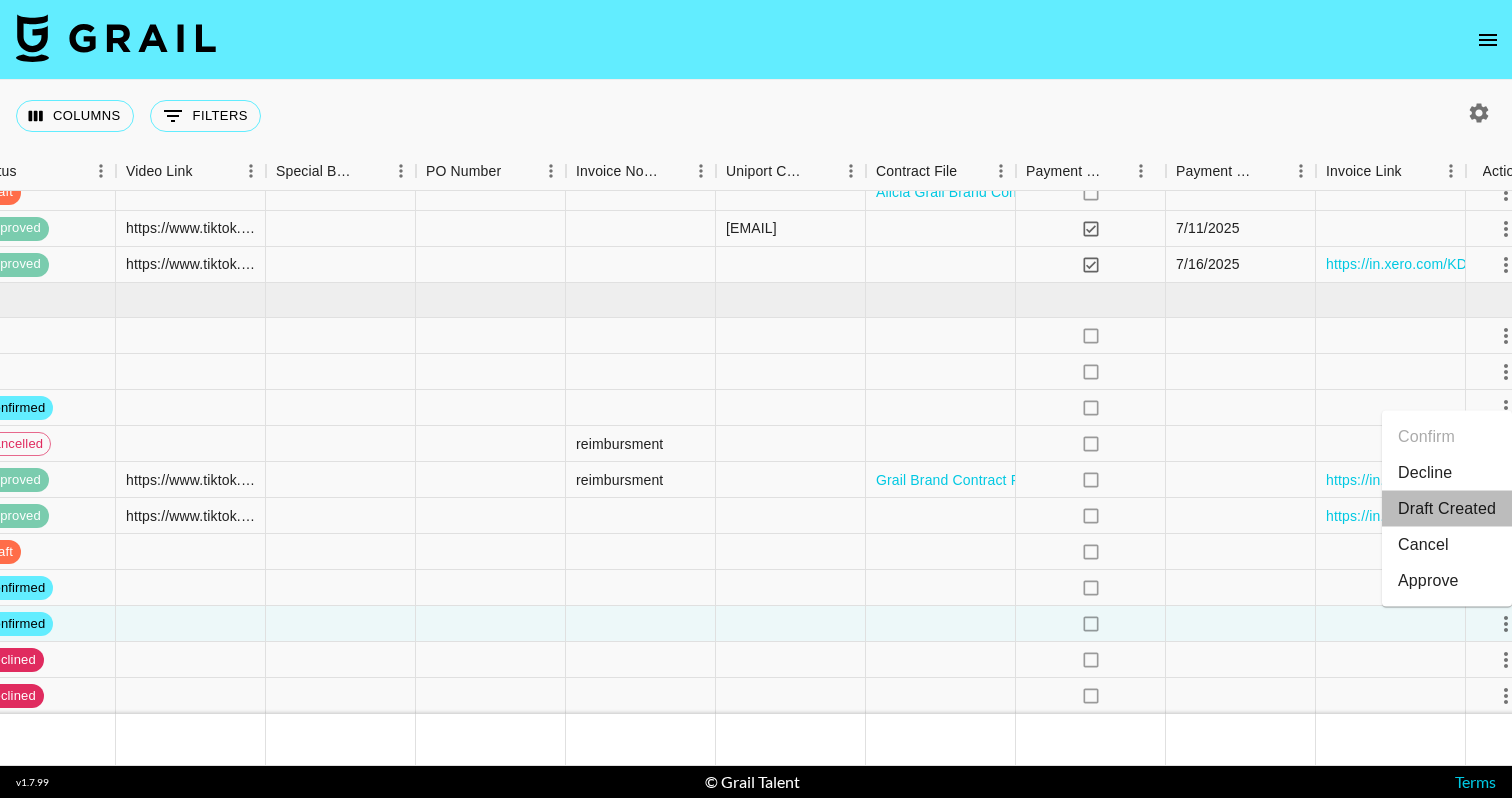 click on "Draft Created" at bounding box center [1447, 509] 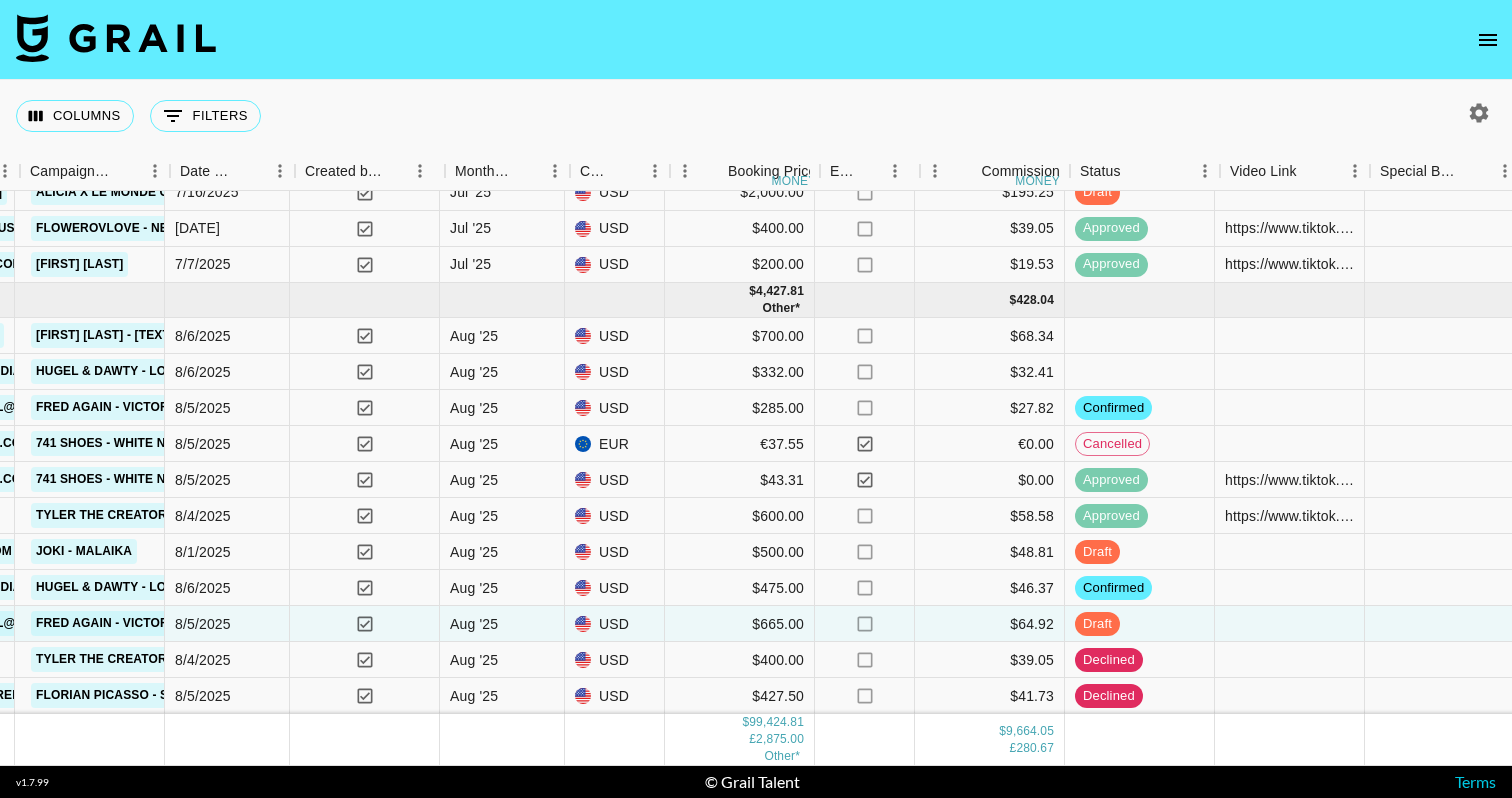 scroll, scrollTop: 5486, scrollLeft: 1174, axis: both 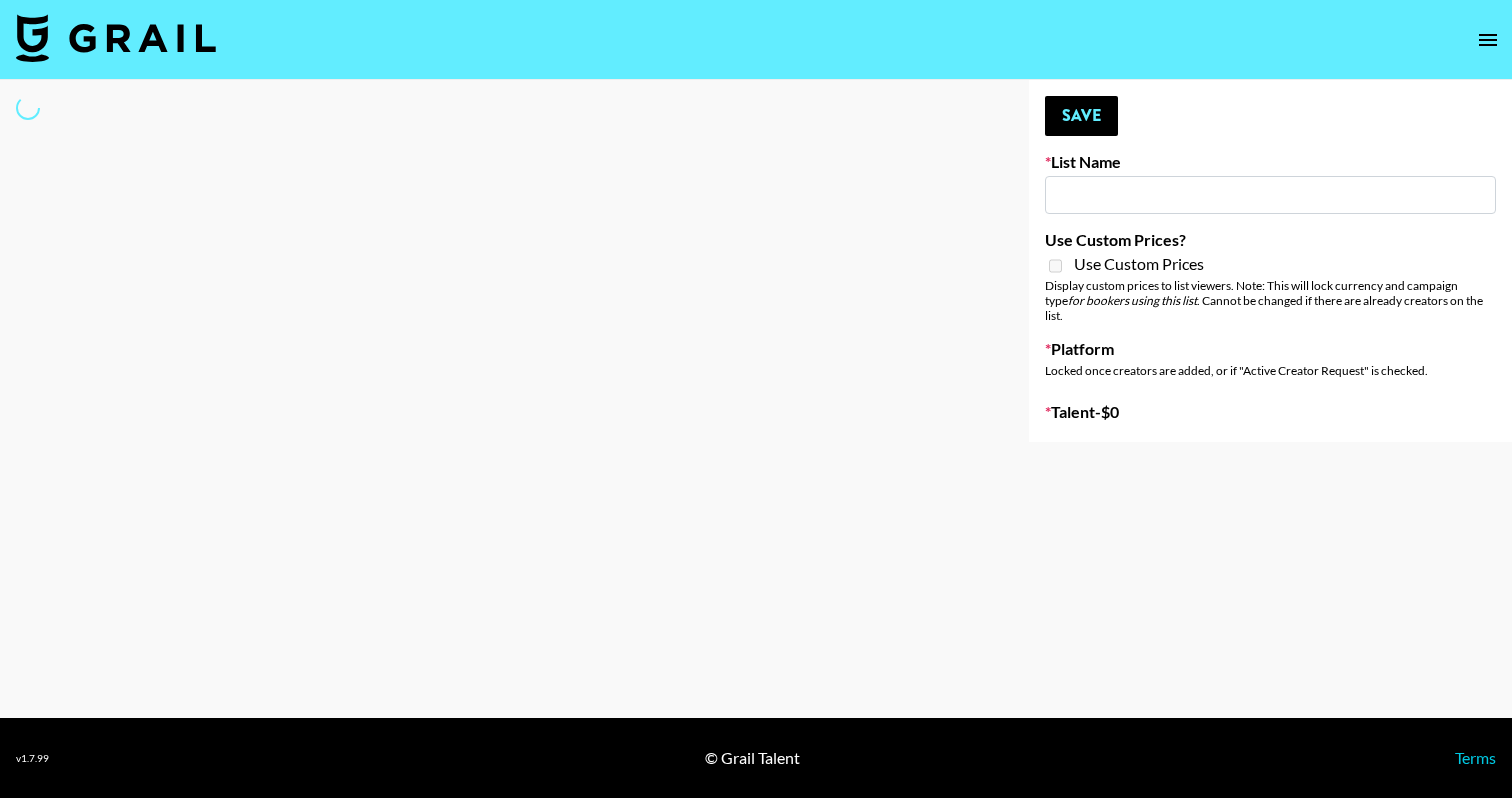 type on "UK Talent: Ibiza Style Sound Promo" 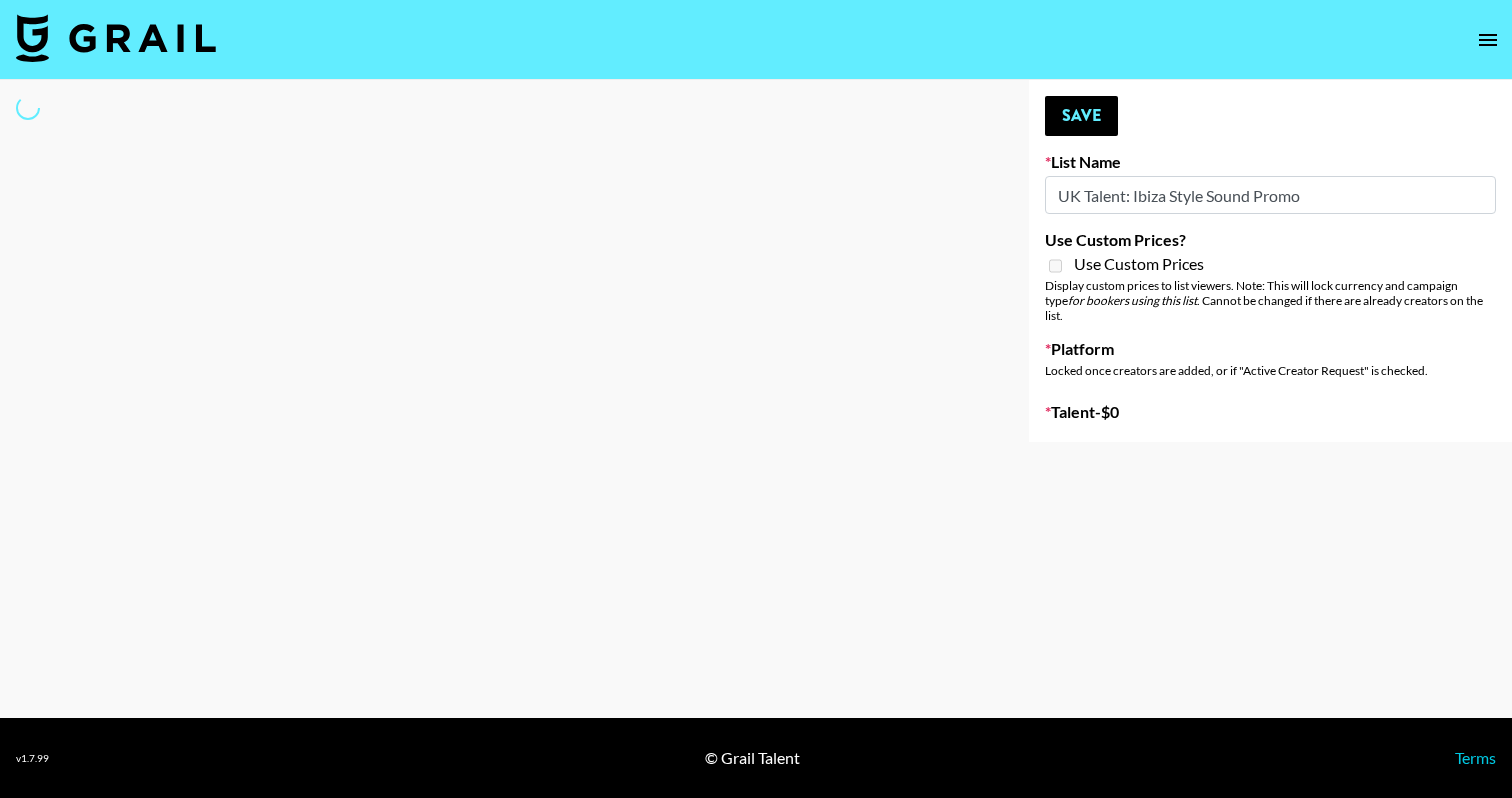 select on "Song" 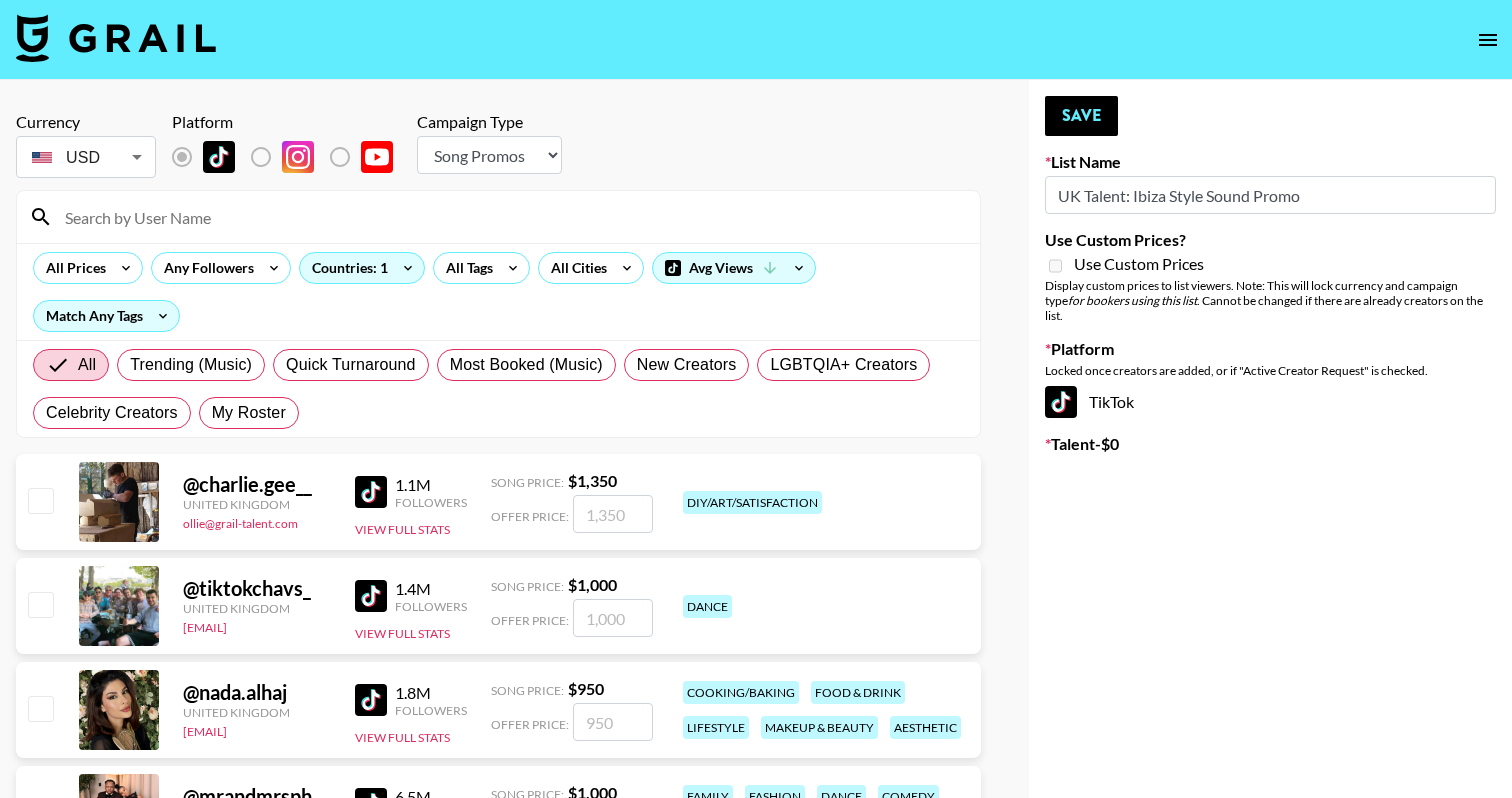 click at bounding box center (510, 217) 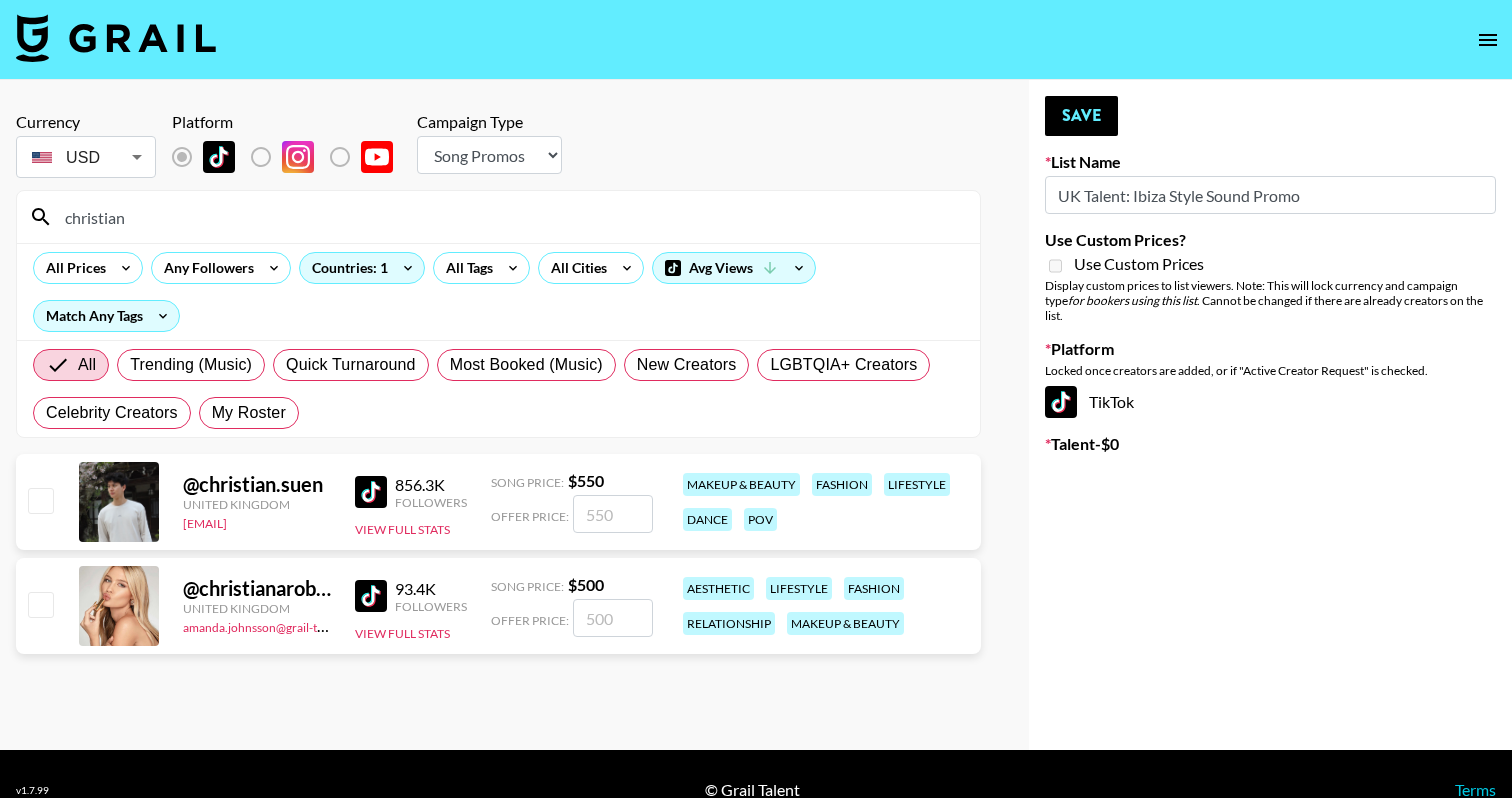 type on "christian" 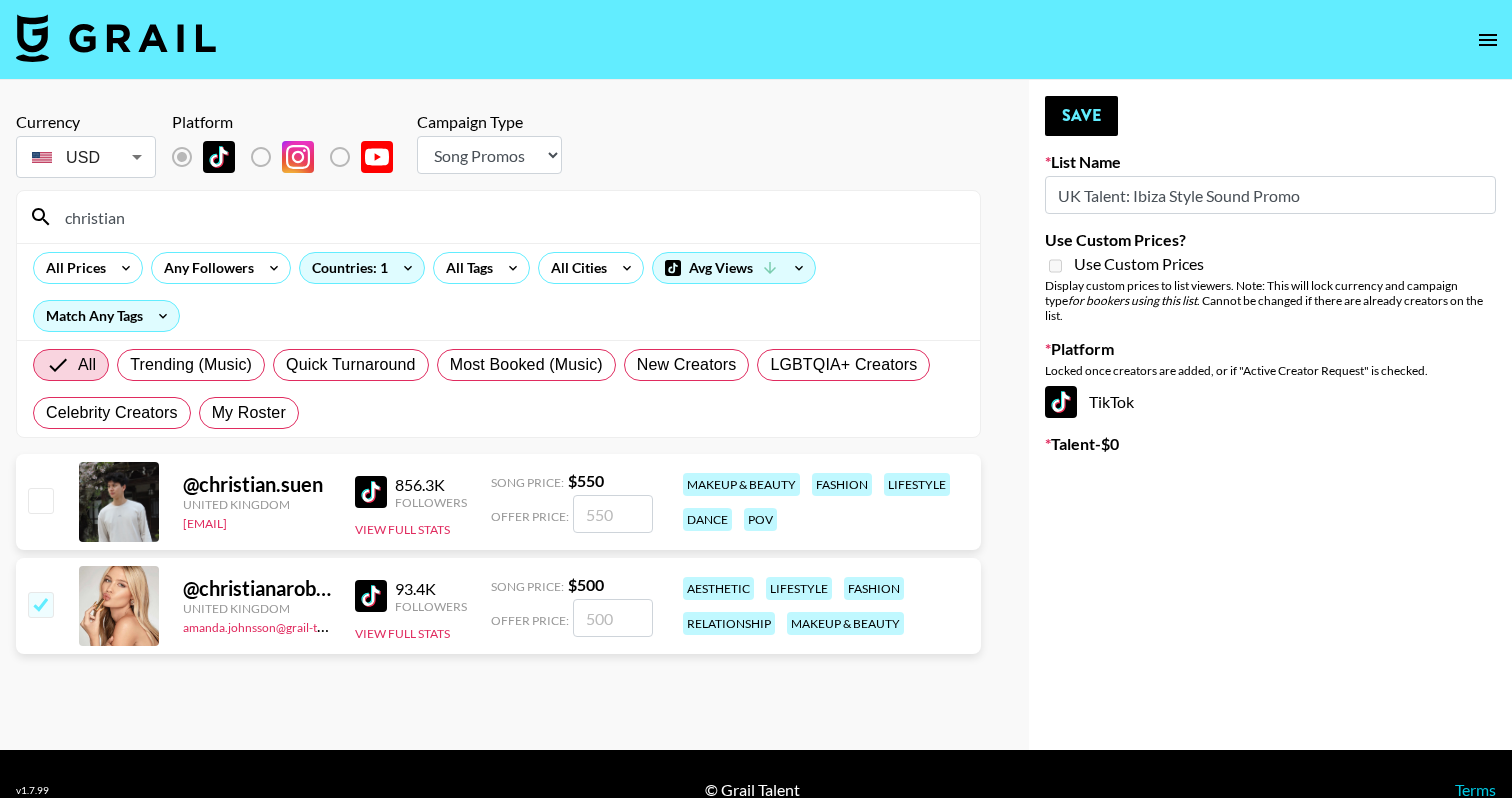 checkbox on "true" 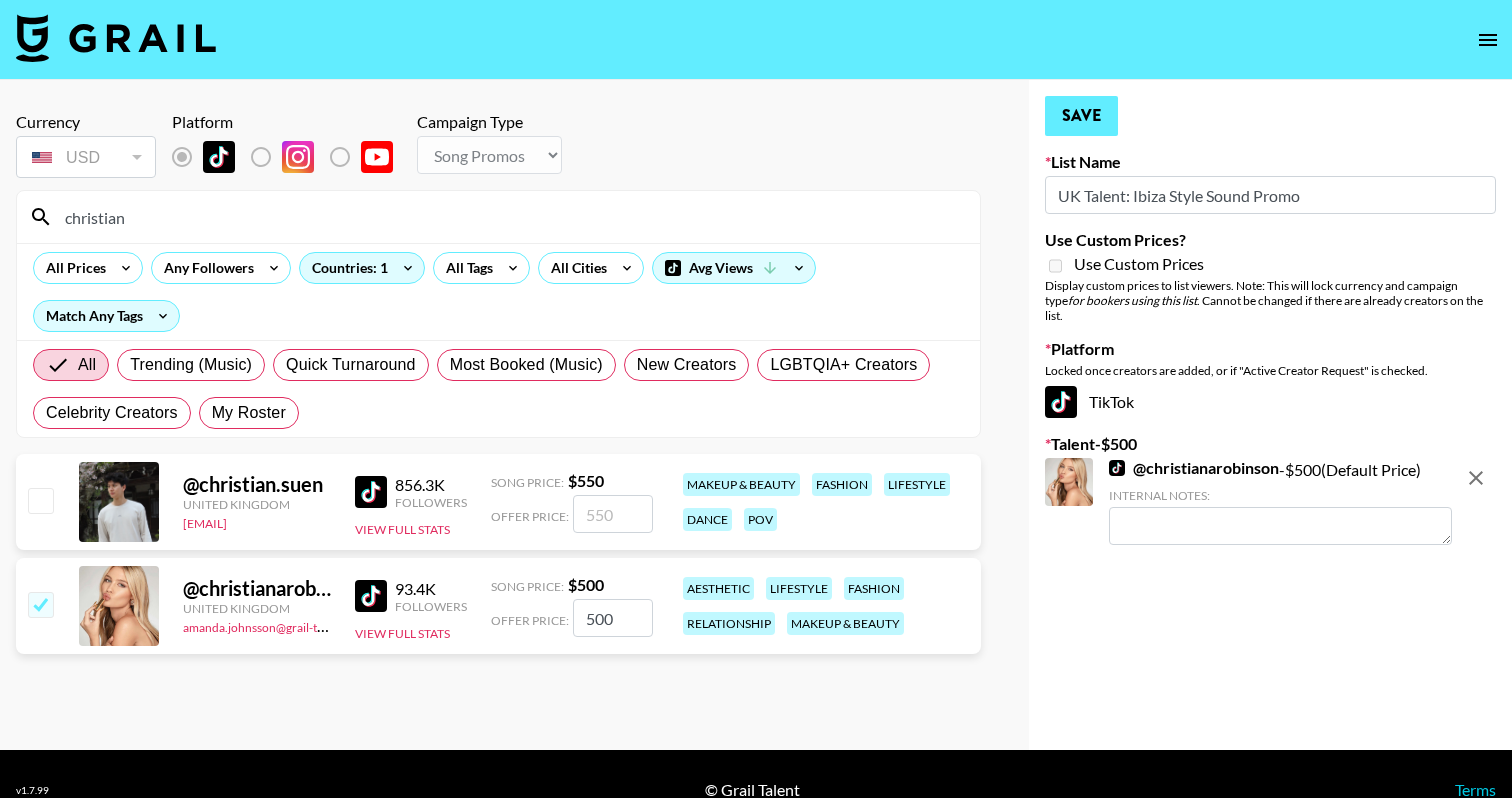 click on "Save" at bounding box center (1081, 116) 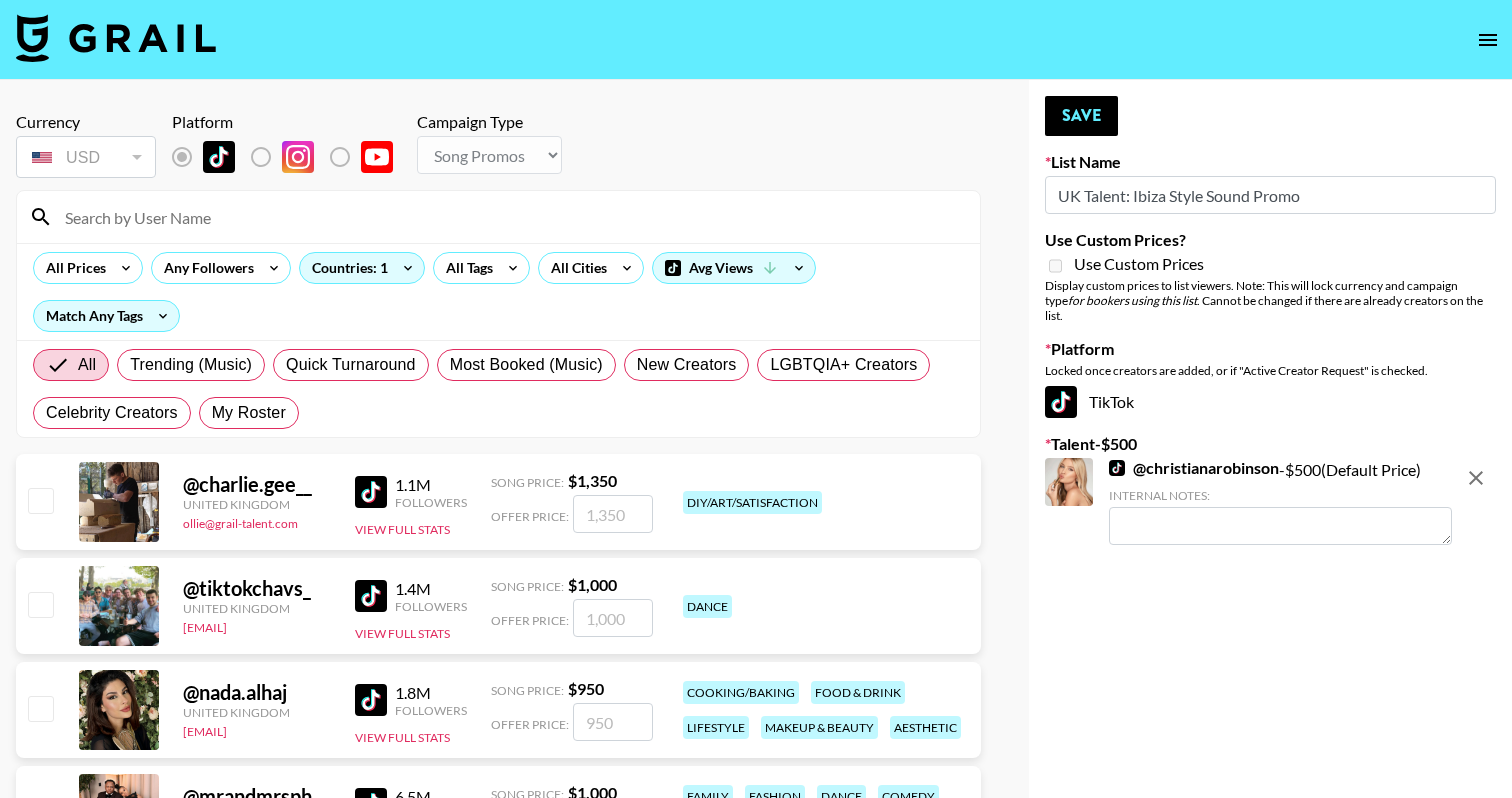 click at bounding box center (510, 217) 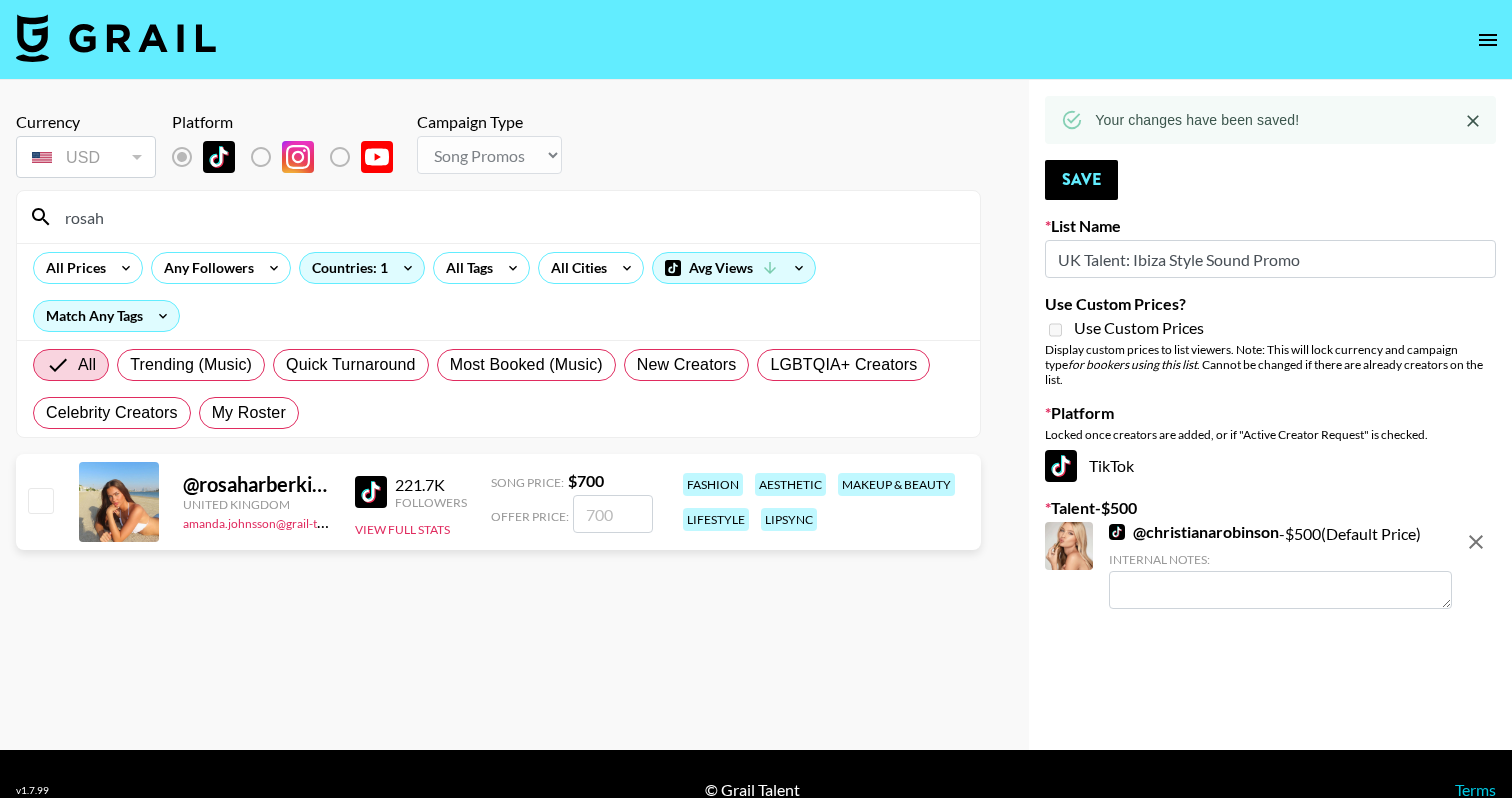type on "rosah" 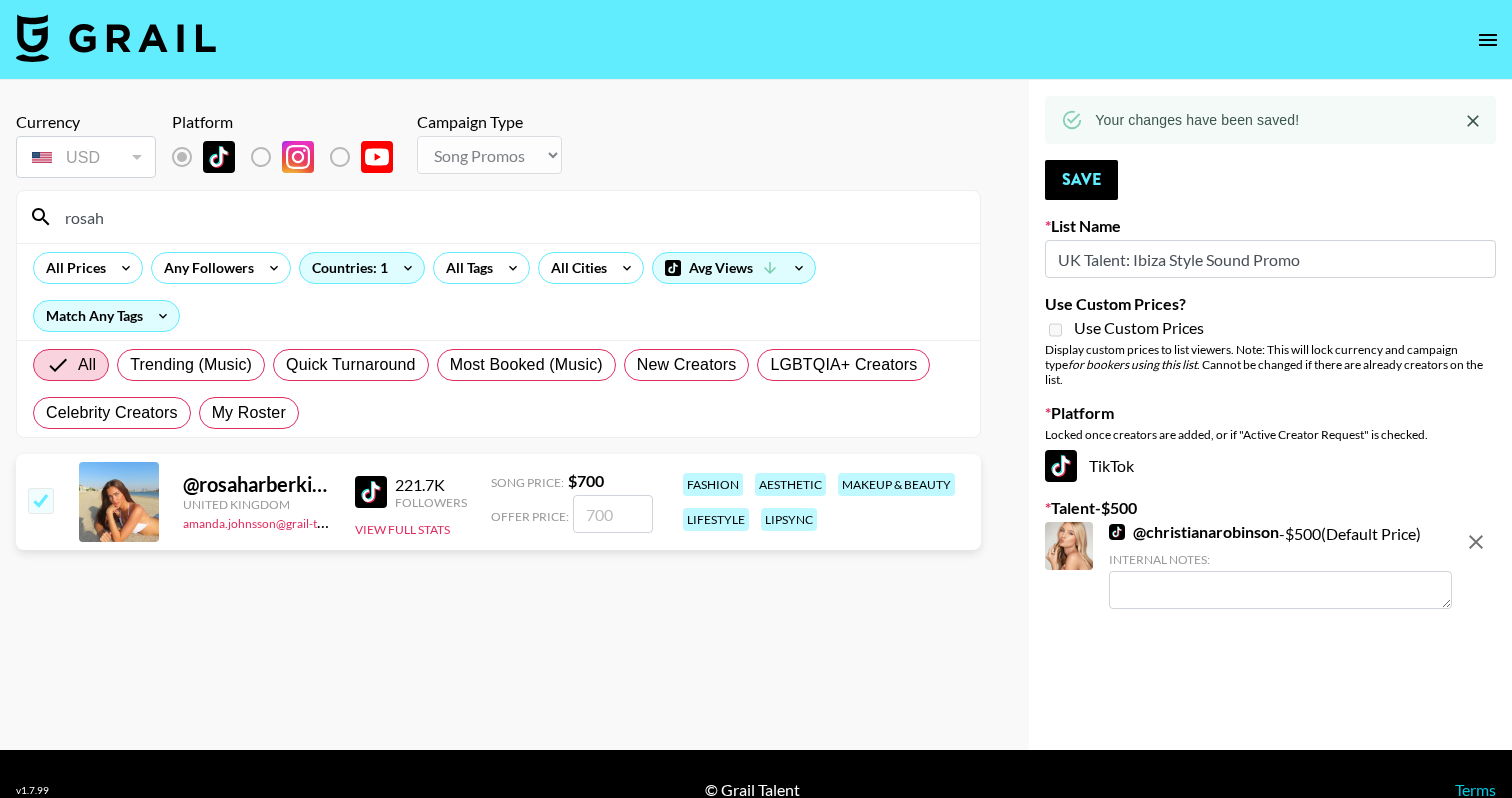 checkbox on "true" 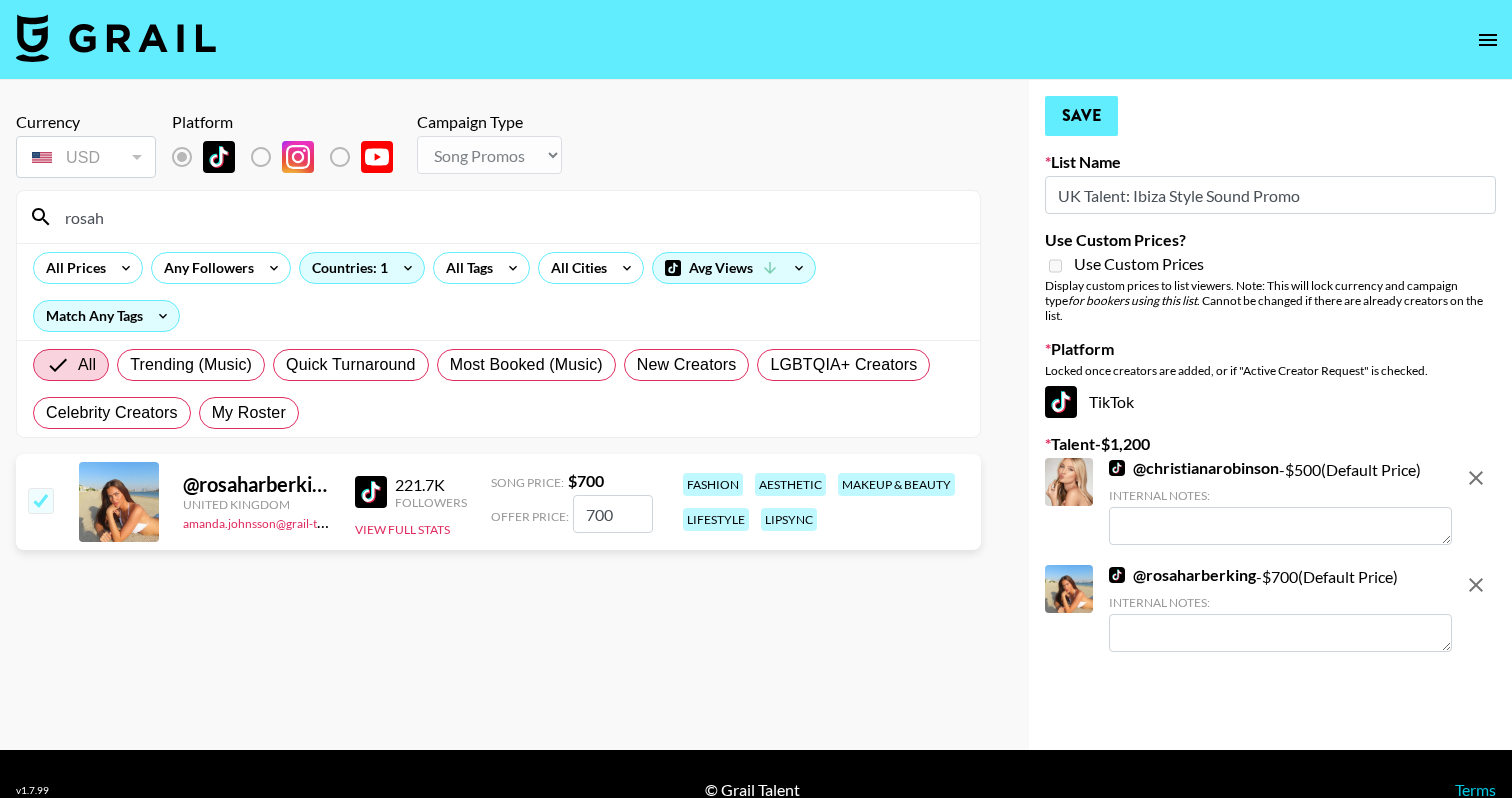 click on "Save" at bounding box center (1081, 116) 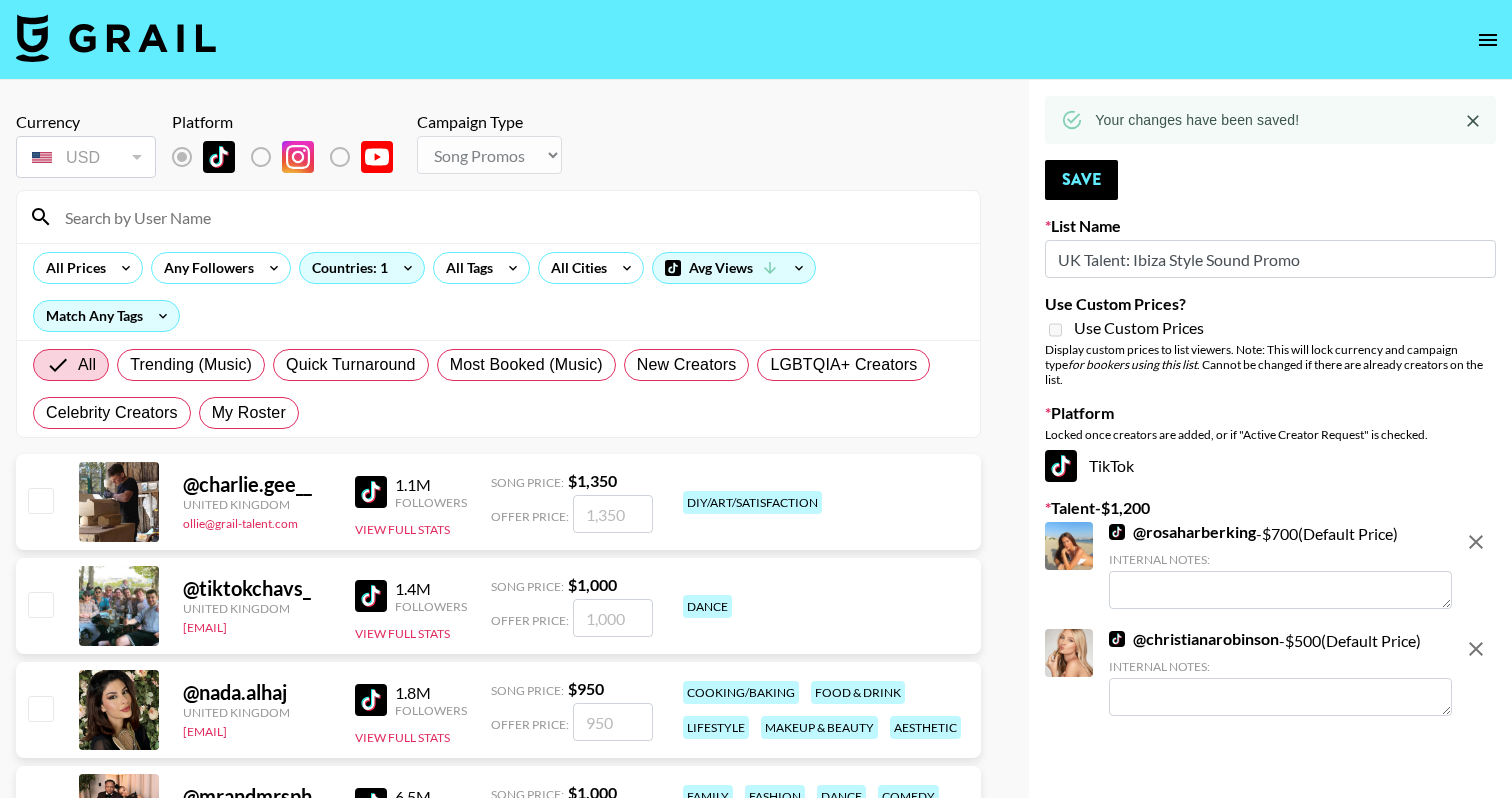 click at bounding box center [510, 217] 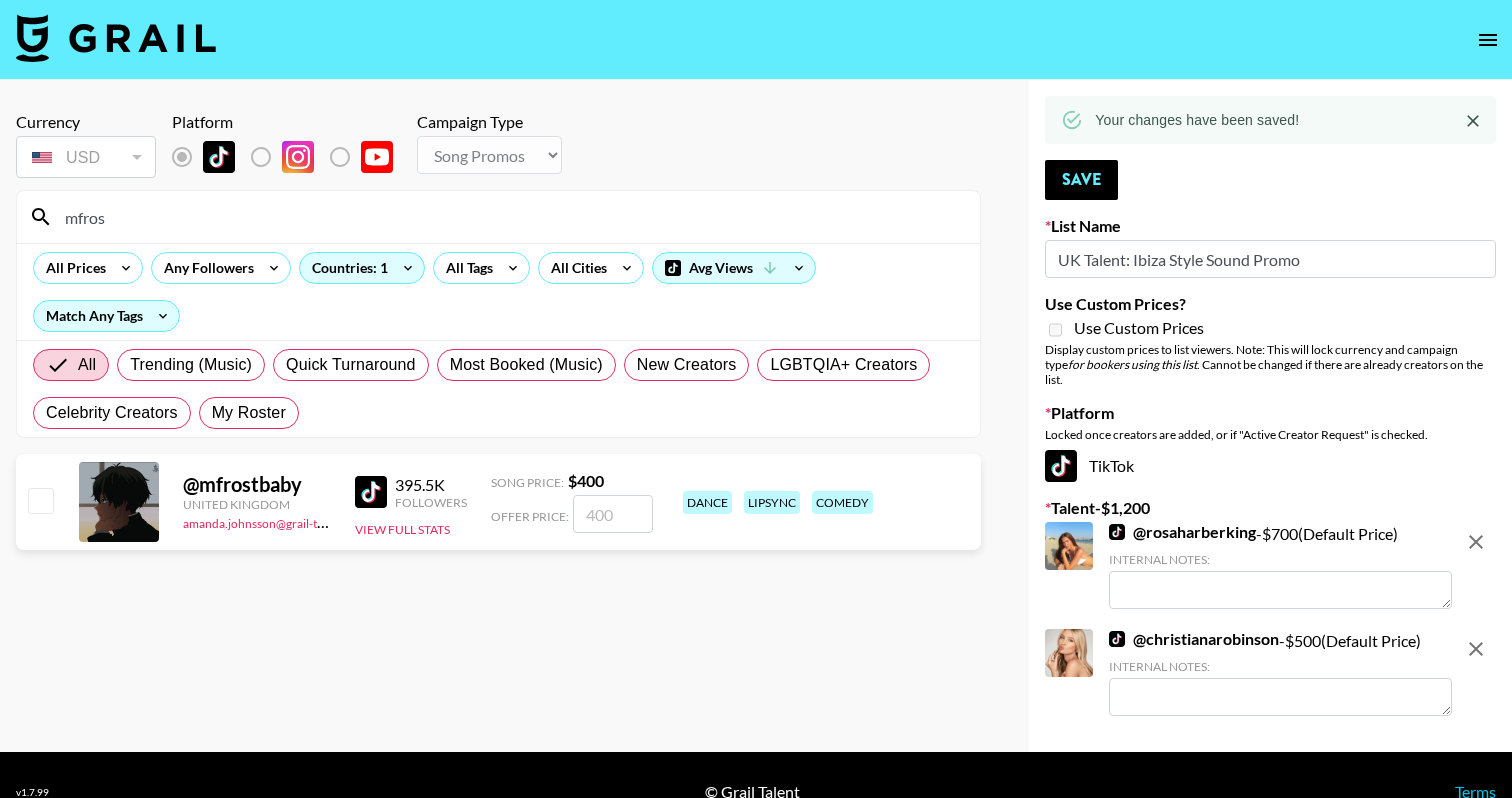 type on "mfros" 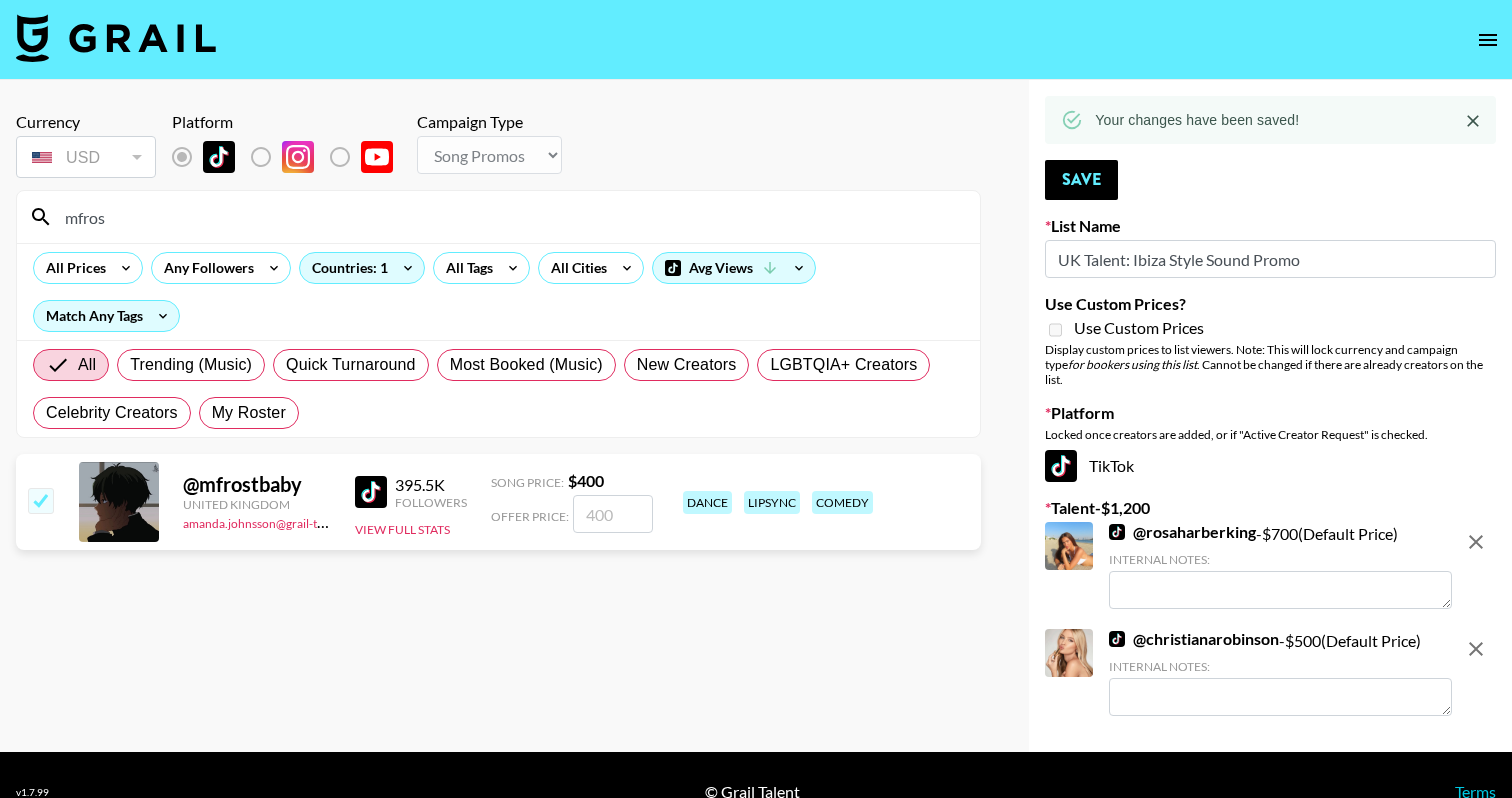 checkbox on "true" 